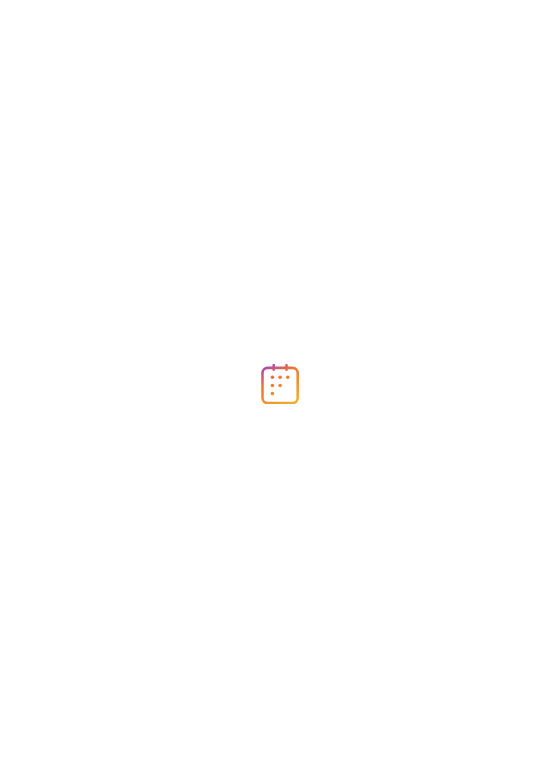 scroll, scrollTop: 0, scrollLeft: 0, axis: both 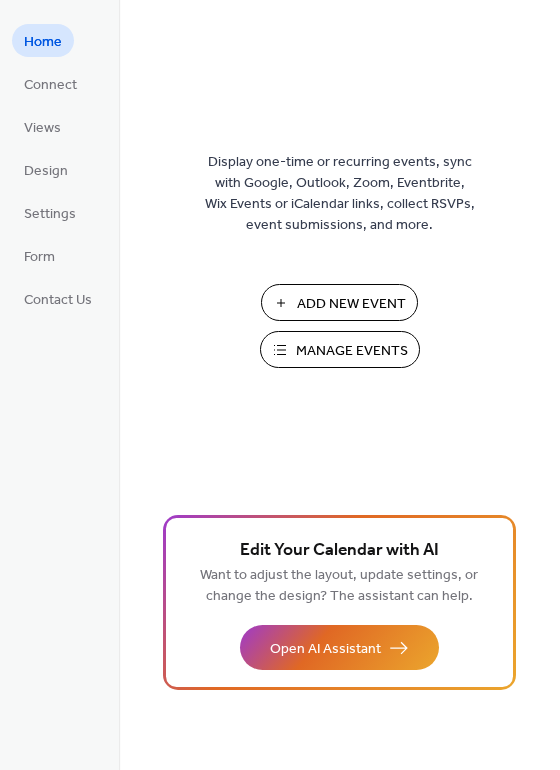 click on "Add New Event" at bounding box center [351, 304] 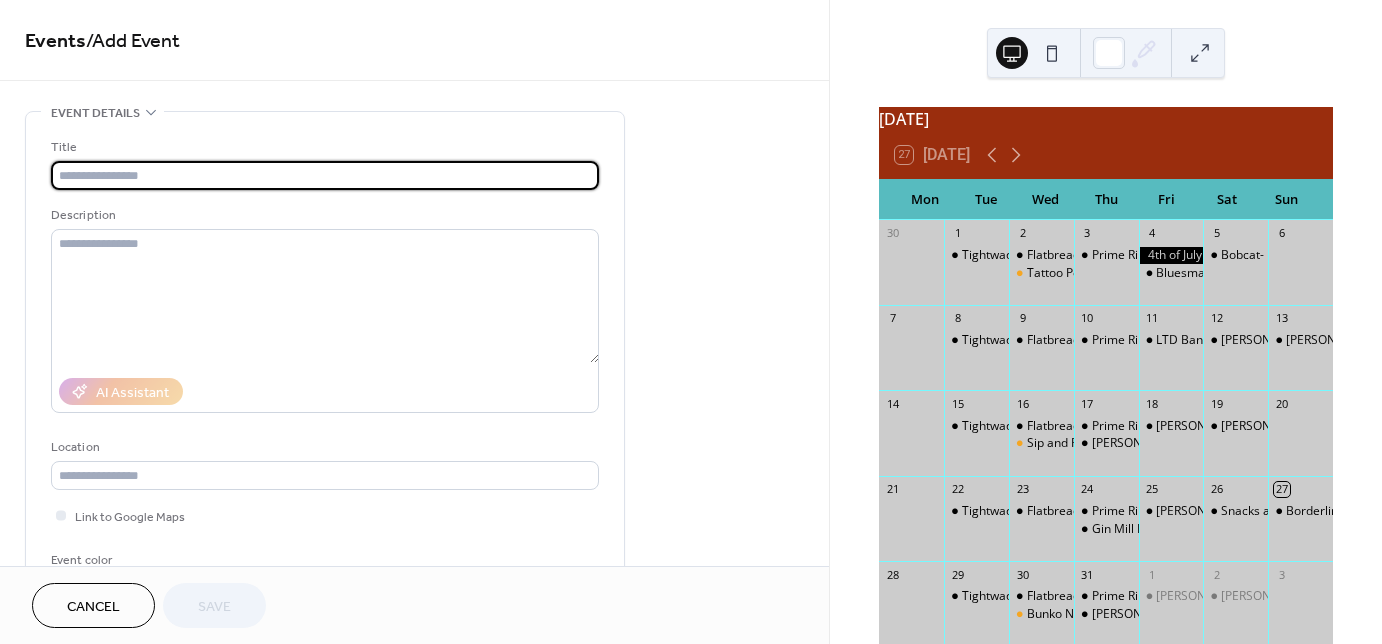 scroll, scrollTop: 0, scrollLeft: 0, axis: both 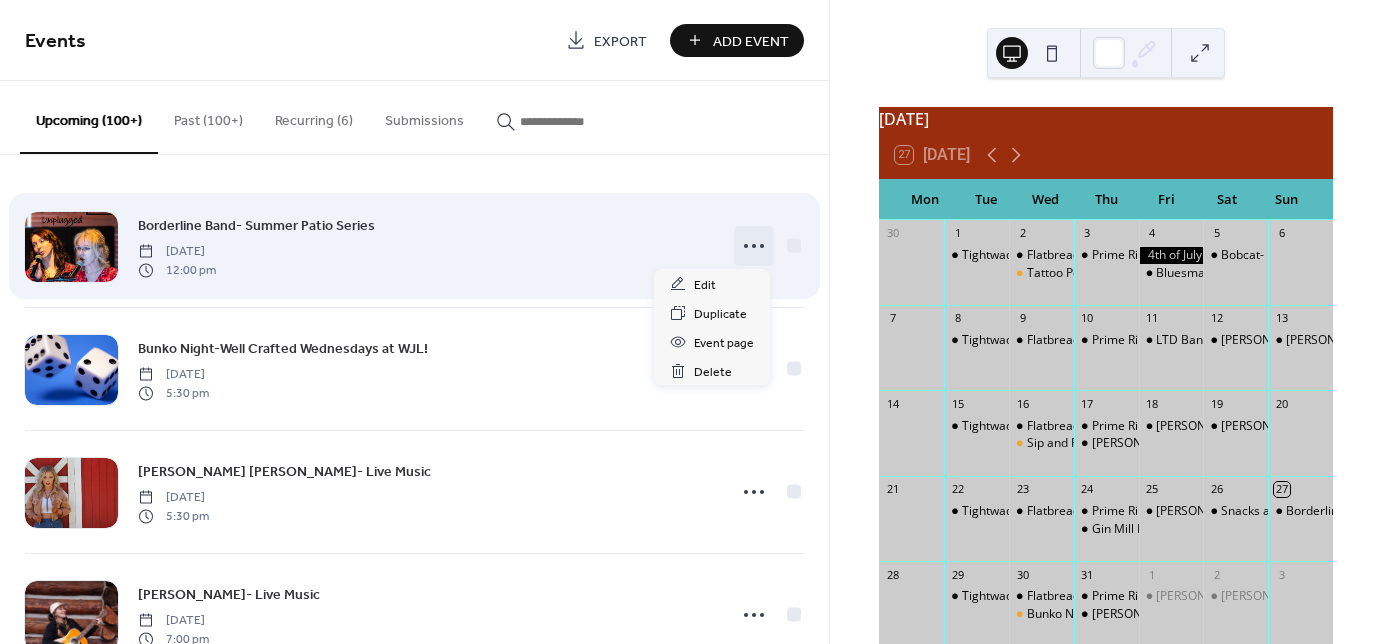 click 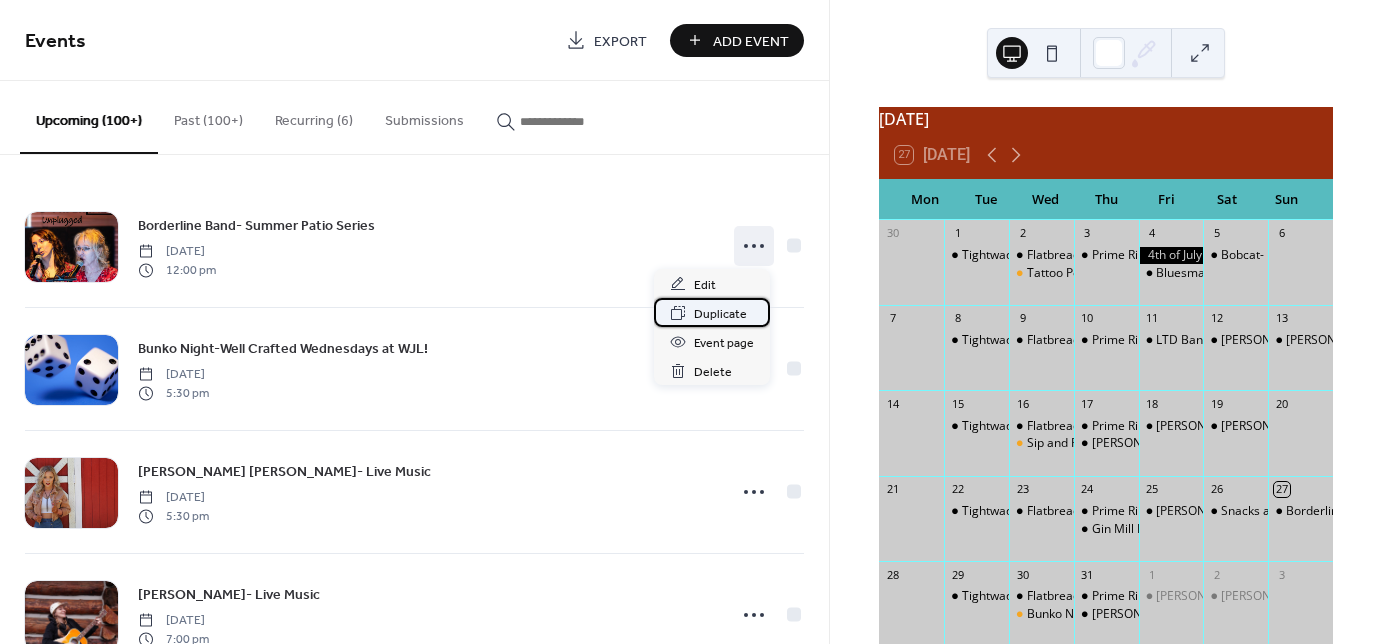click on "Duplicate" at bounding box center (720, 314) 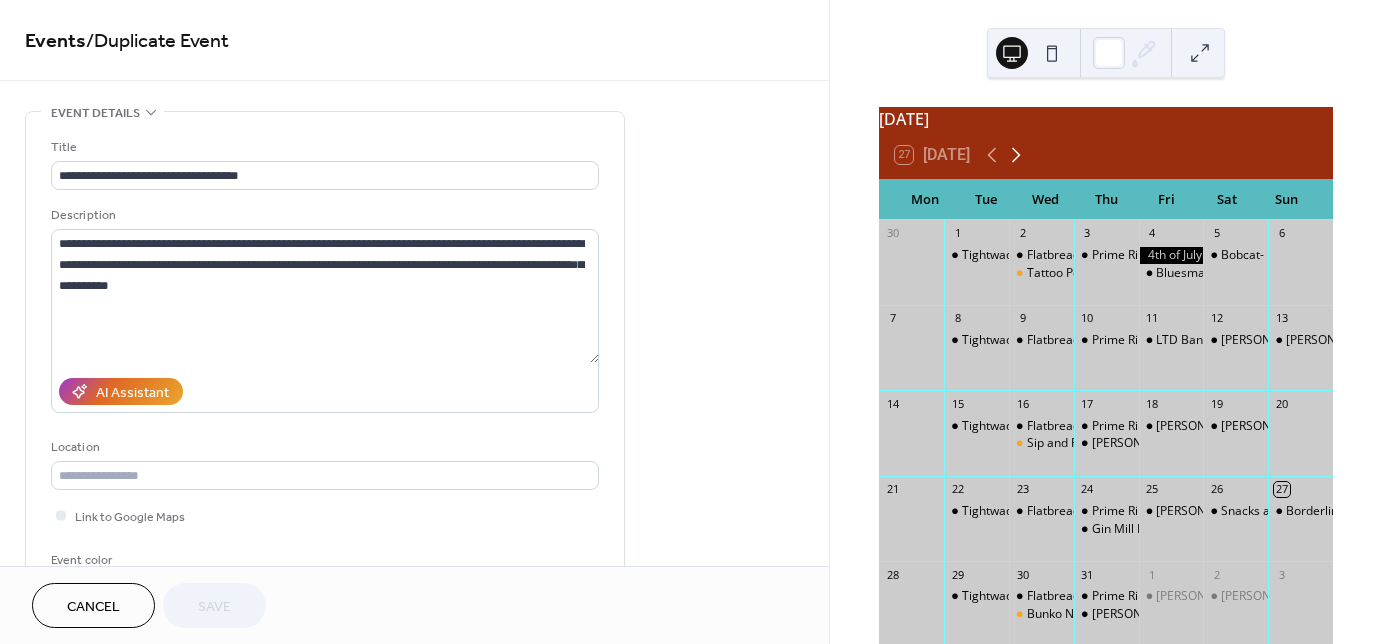 click 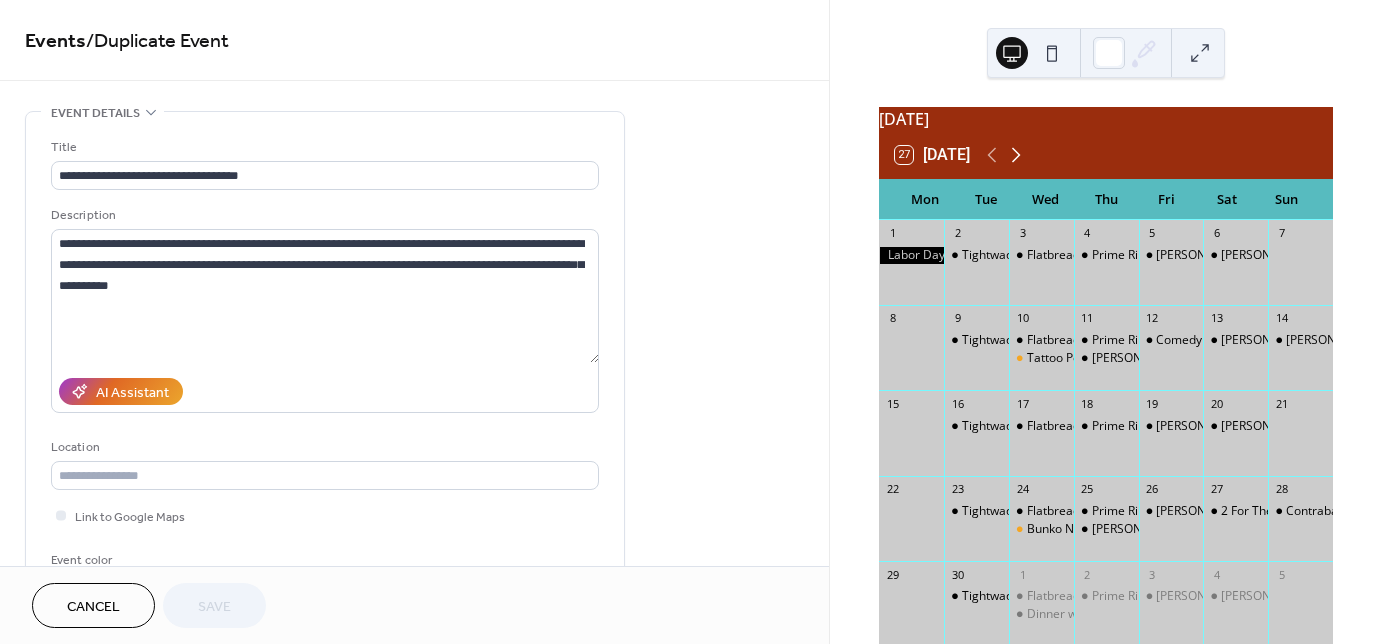 click 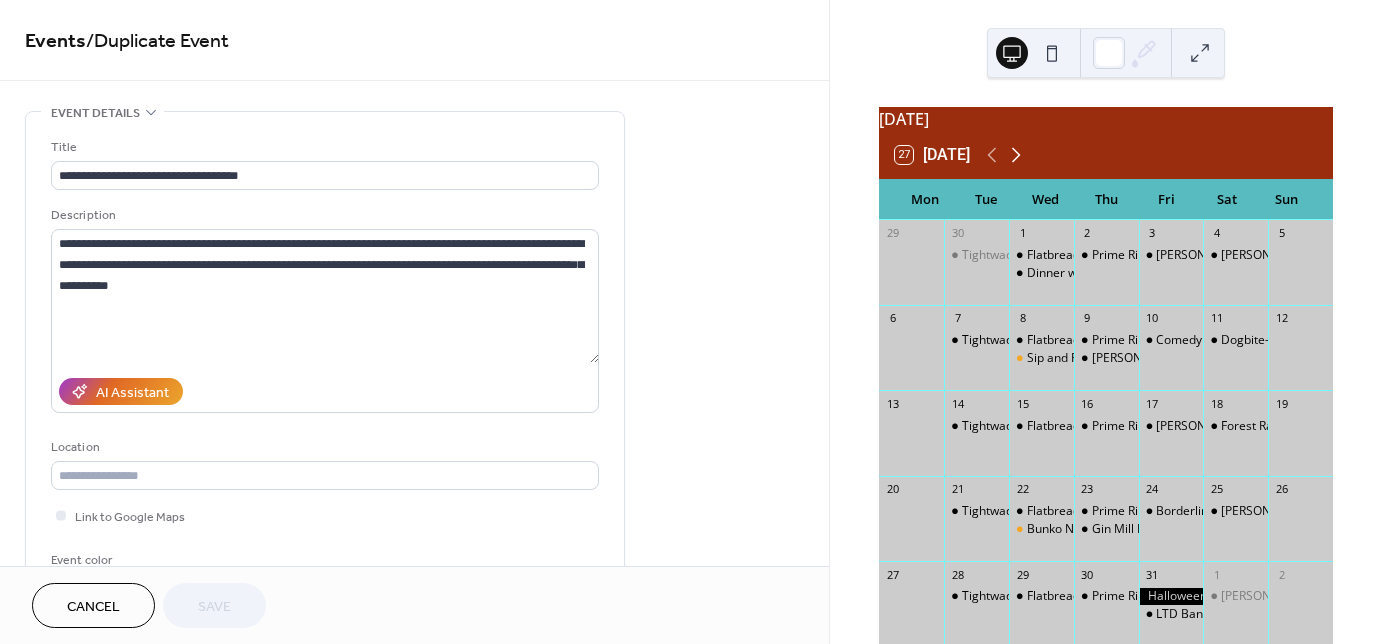 click 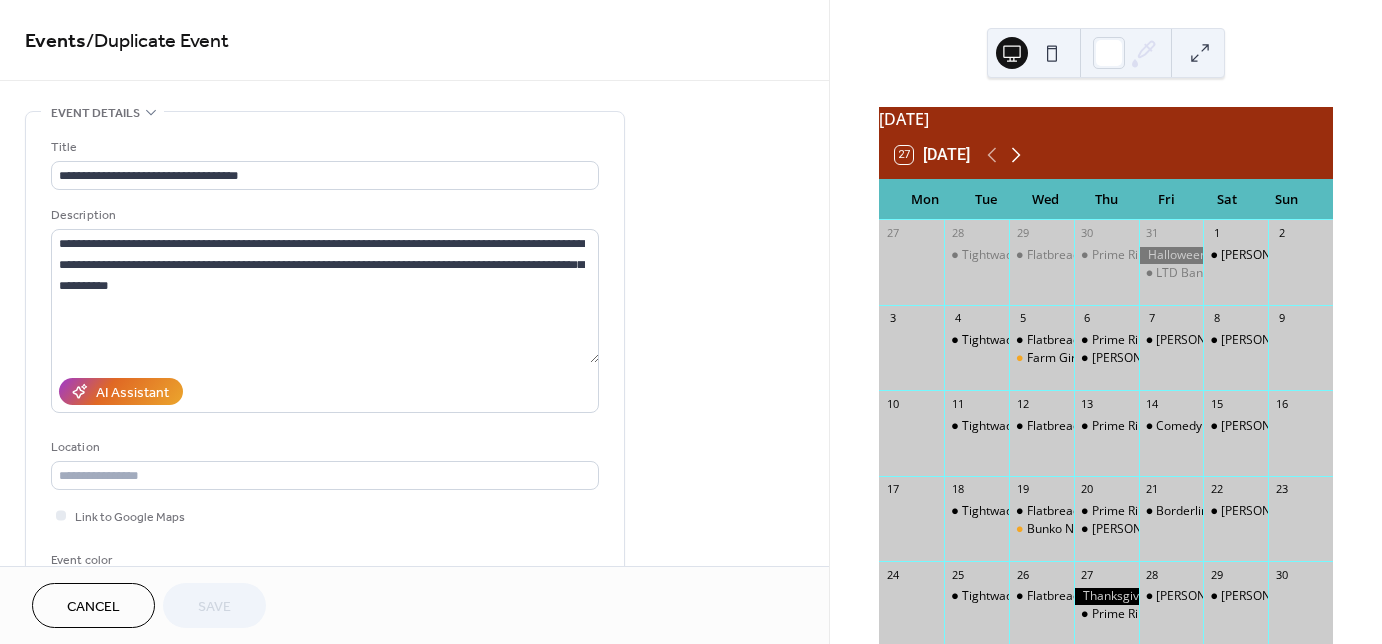 click 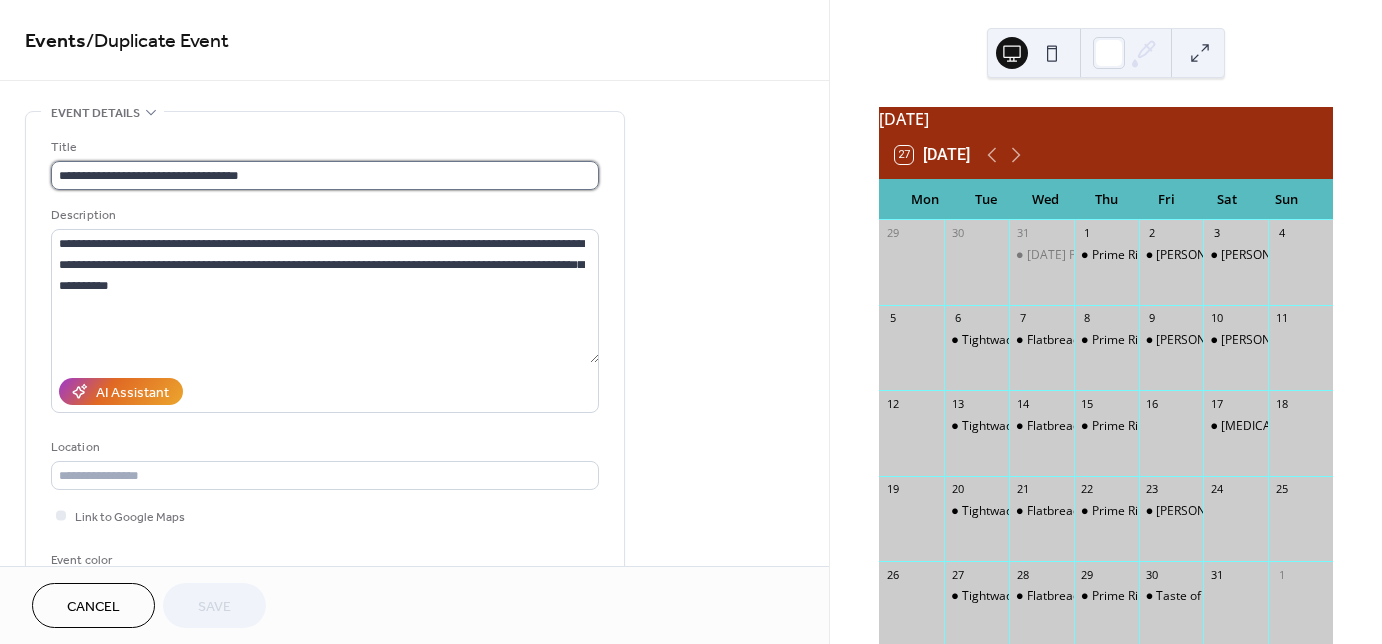 click on "**********" at bounding box center (325, 175) 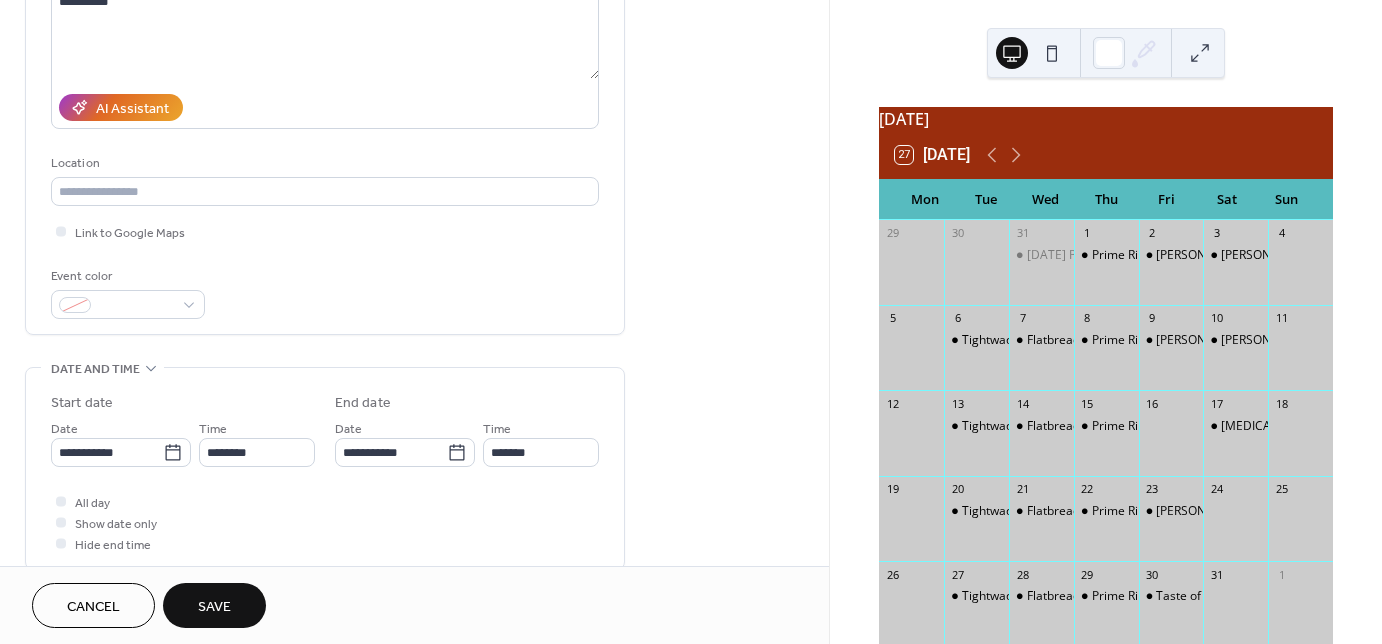 scroll, scrollTop: 320, scrollLeft: 0, axis: vertical 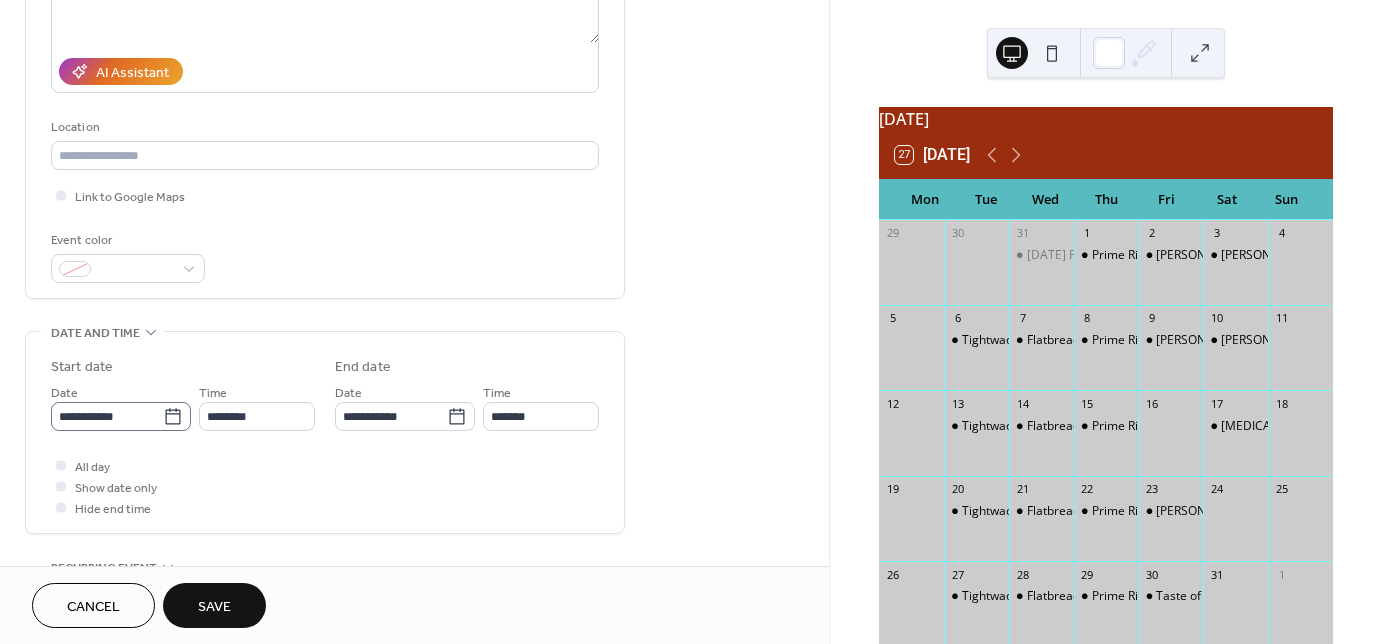 type on "**********" 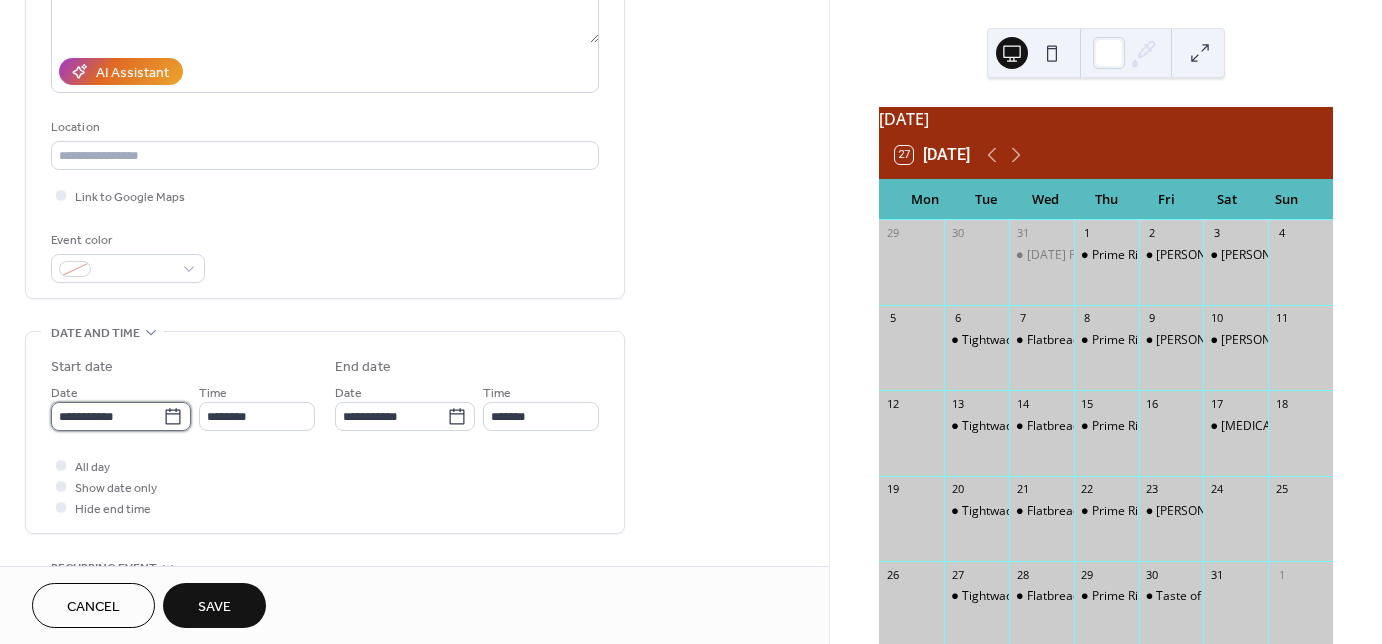 click on "**********" at bounding box center [107, 416] 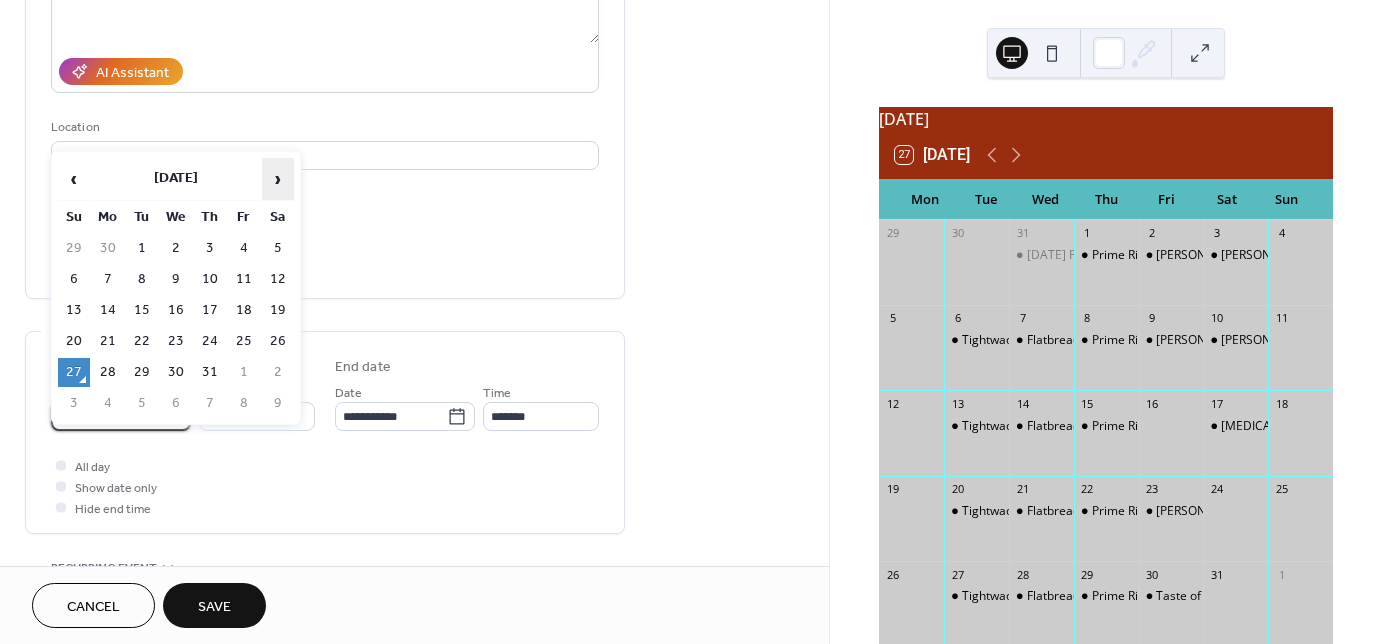 click on "›" at bounding box center [278, 179] 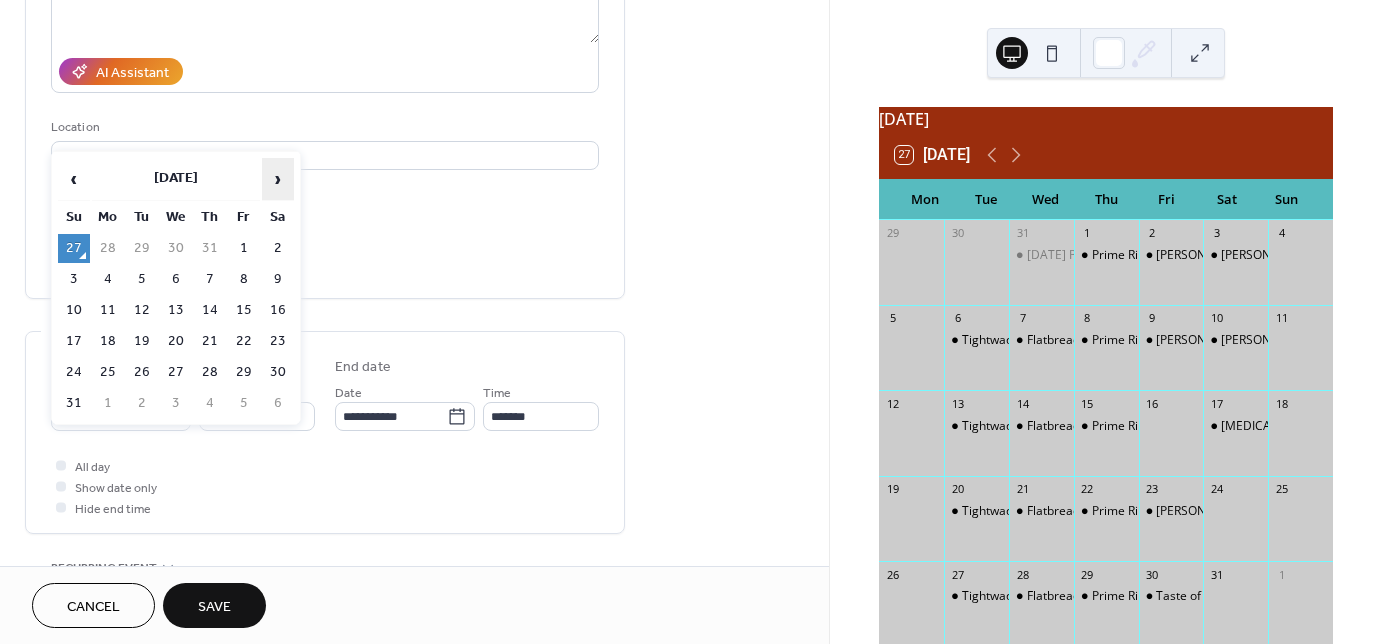click on "›" at bounding box center (278, 179) 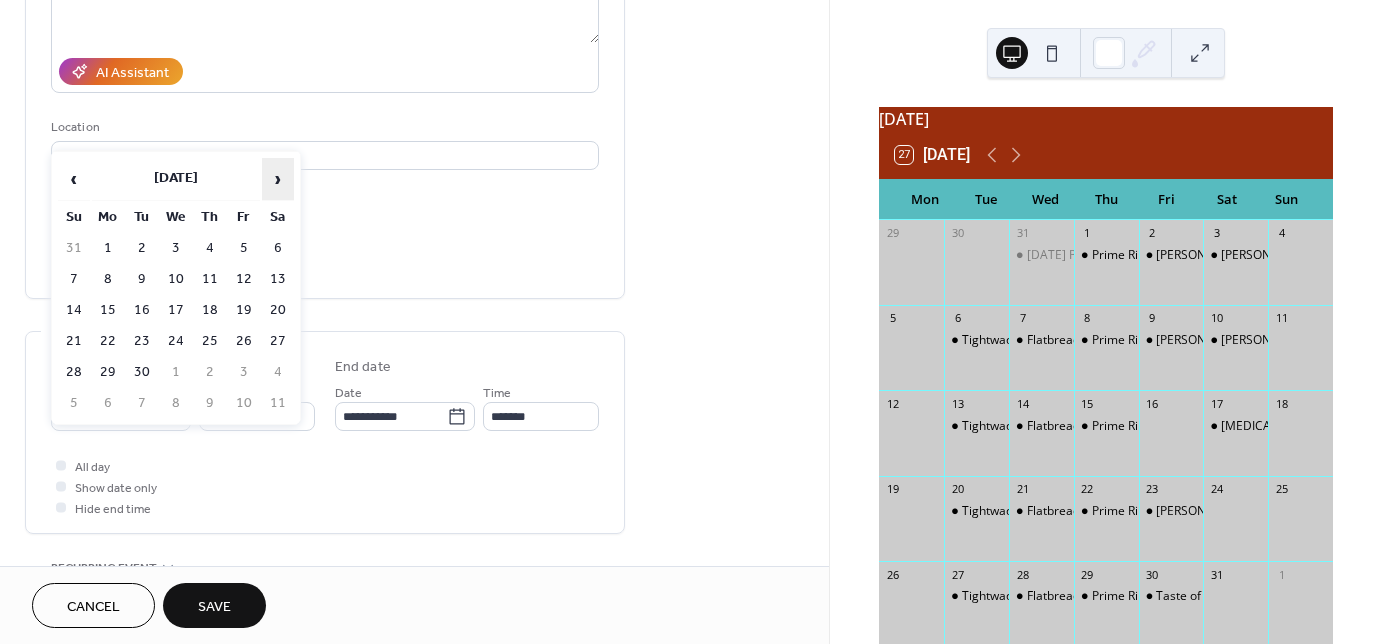 click on "›" at bounding box center [278, 179] 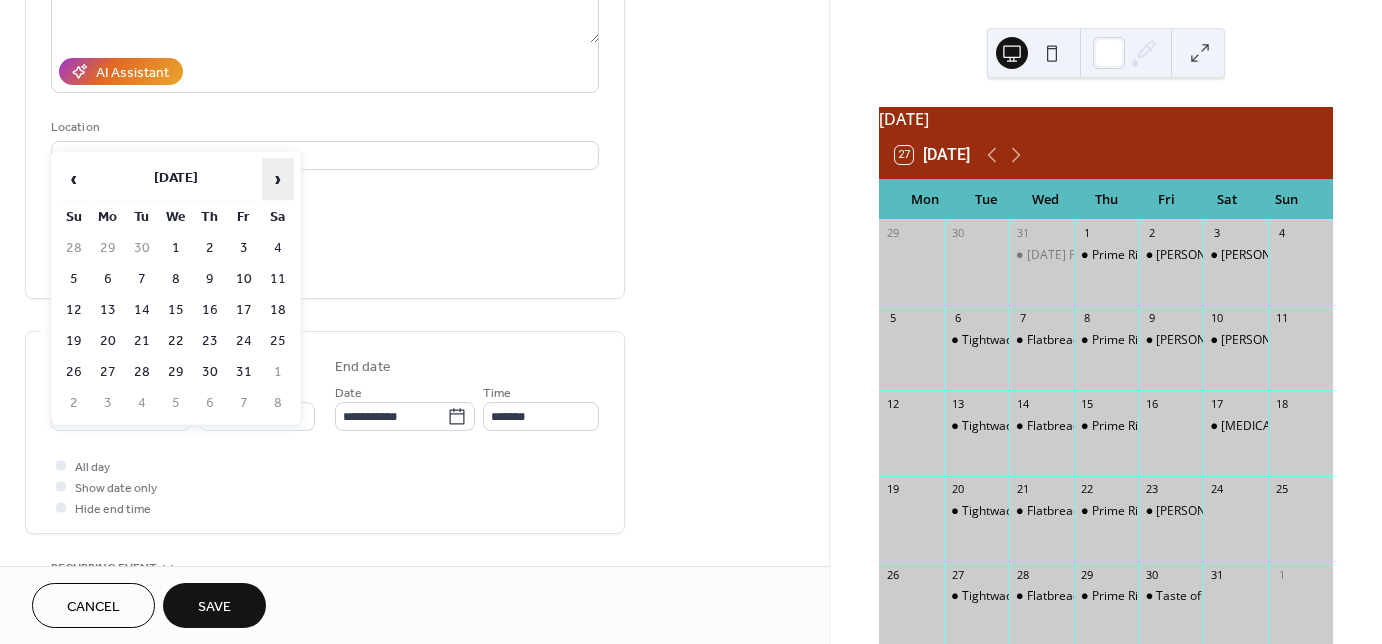 click on "›" at bounding box center (278, 179) 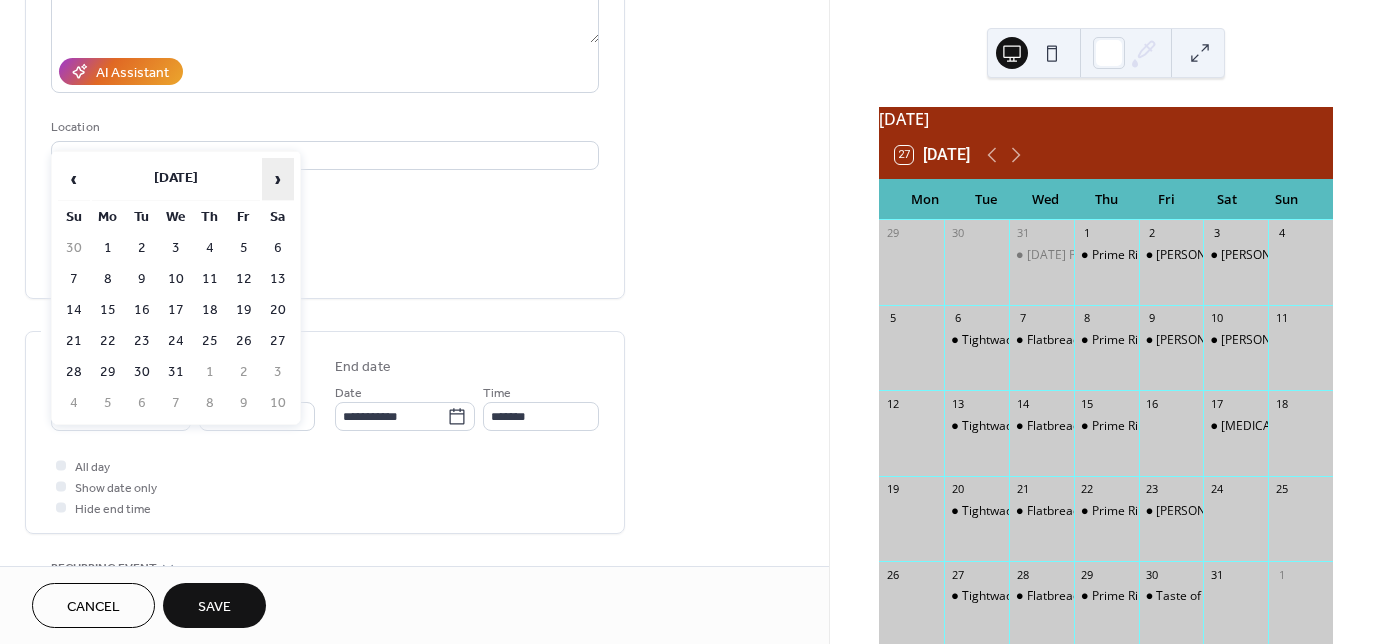 click on "›" at bounding box center (278, 179) 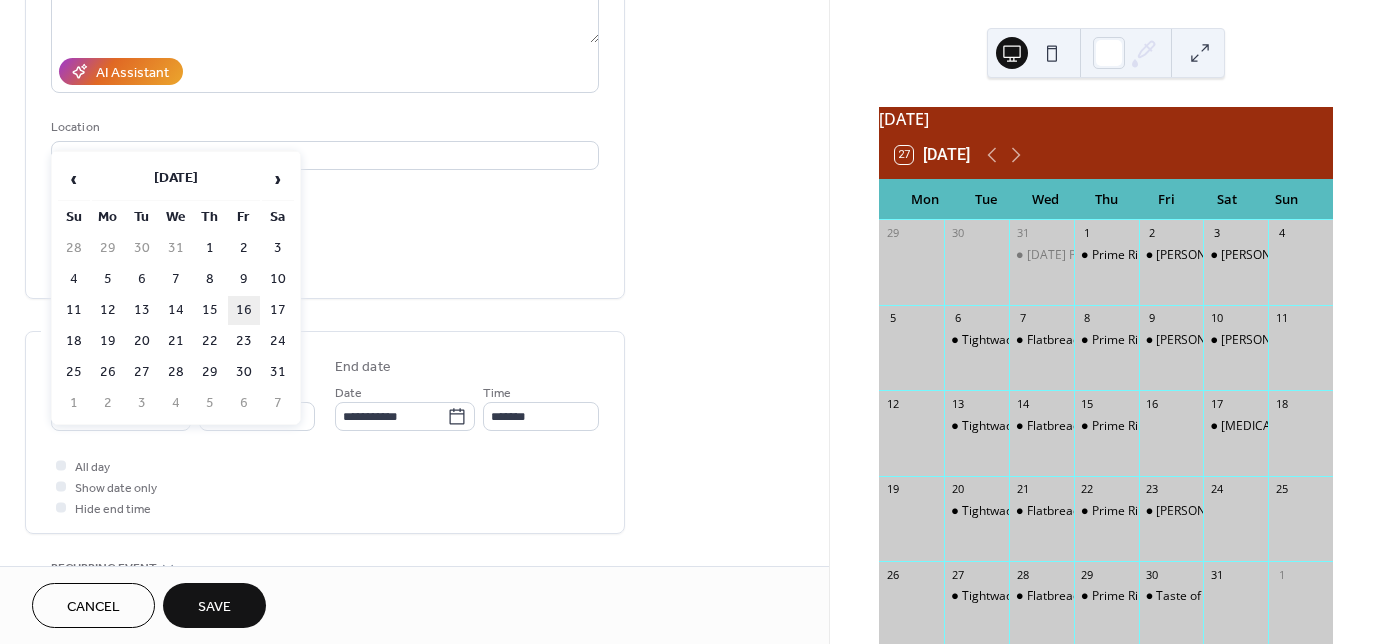 click on "16" at bounding box center (244, 310) 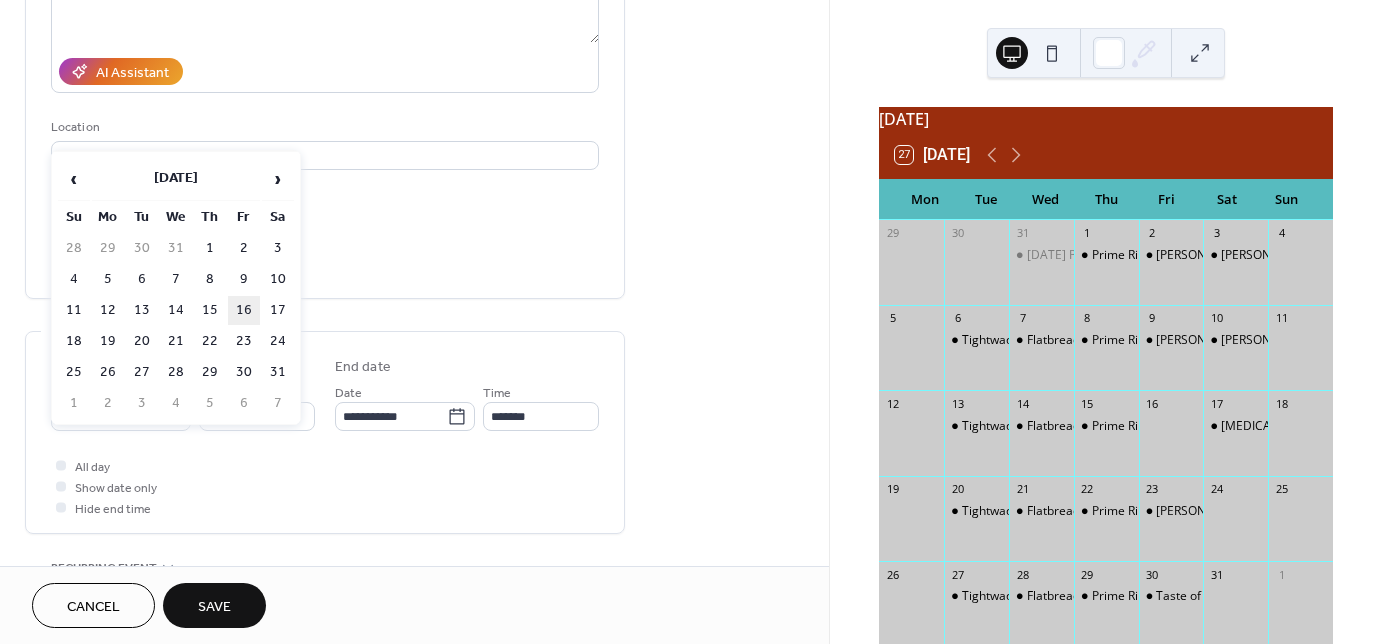 type on "**********" 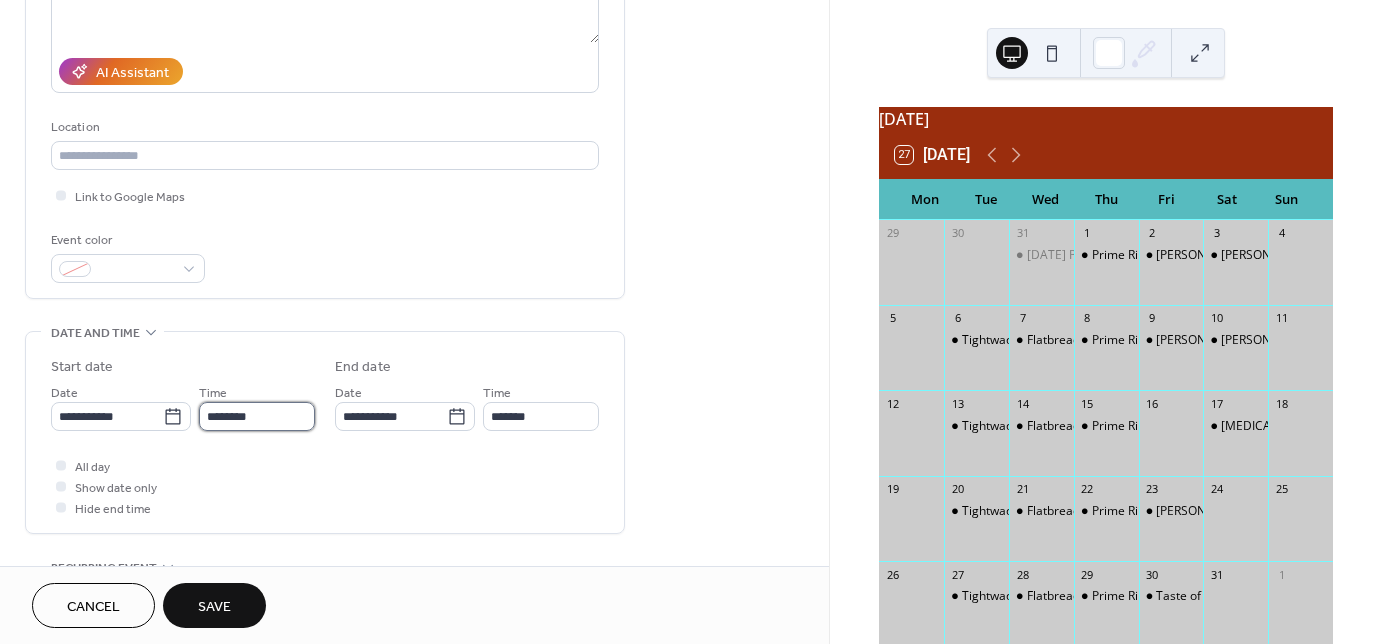 click on "********" at bounding box center (257, 416) 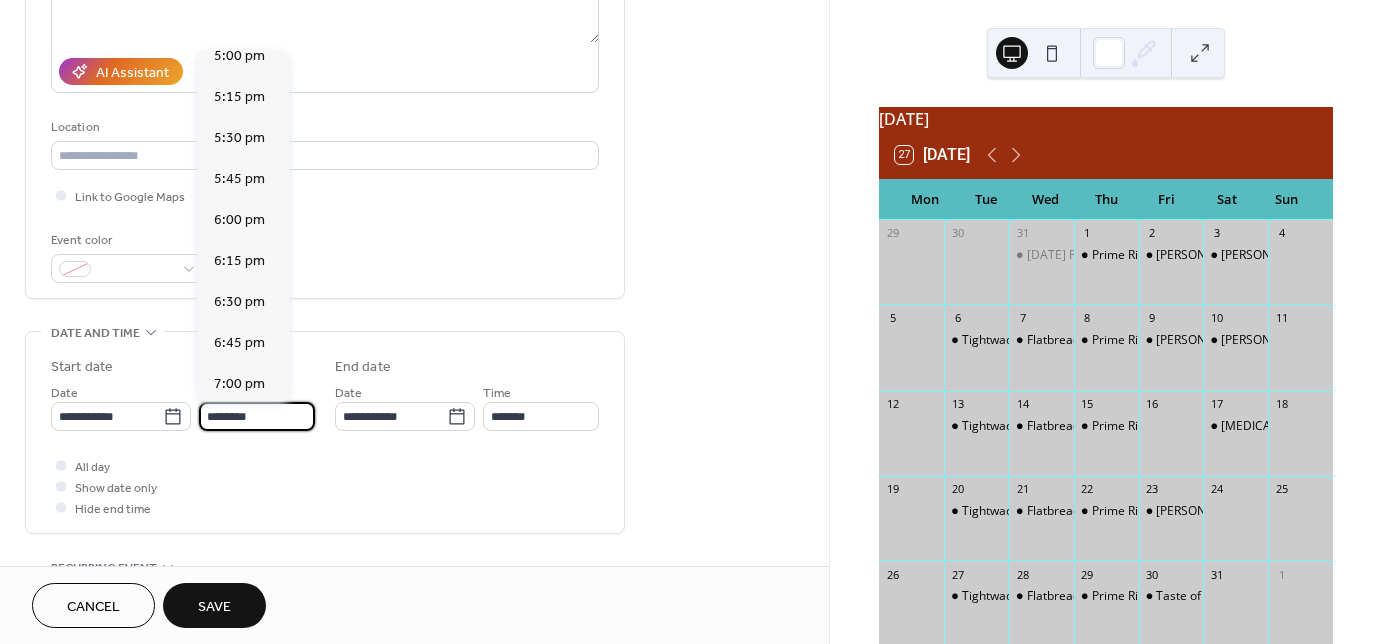 scroll, scrollTop: 2848, scrollLeft: 0, axis: vertical 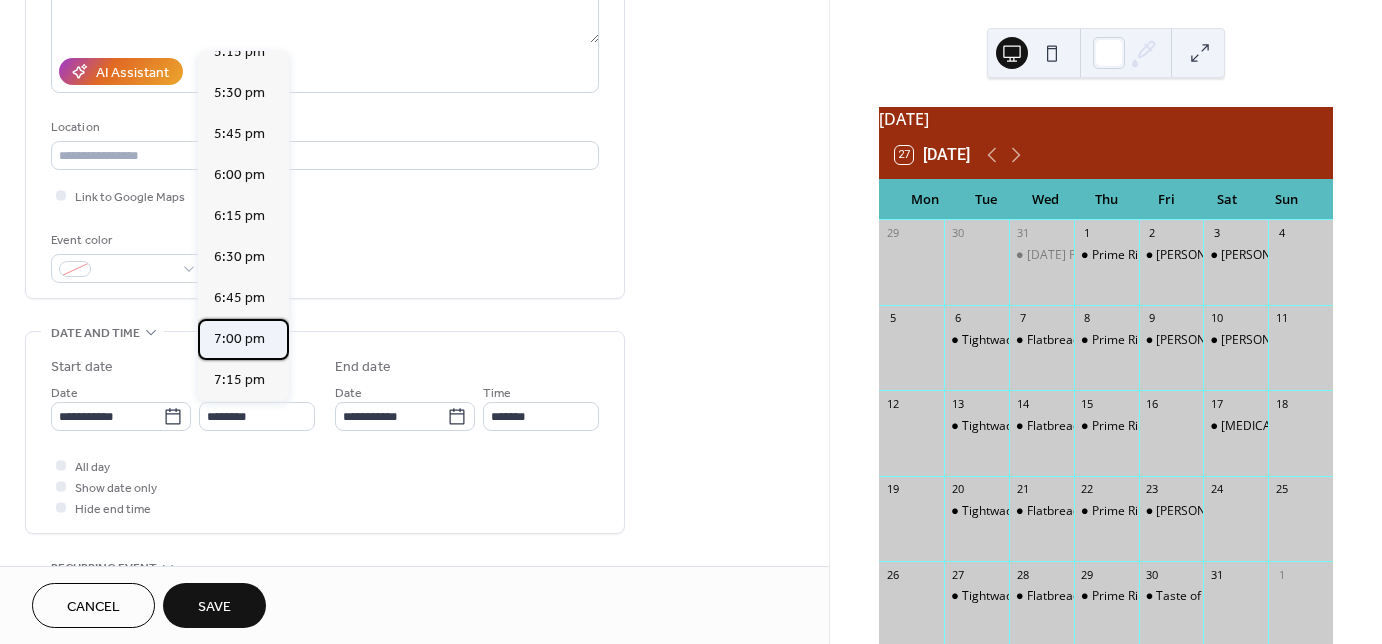 click on "7:00 pm" at bounding box center [239, 339] 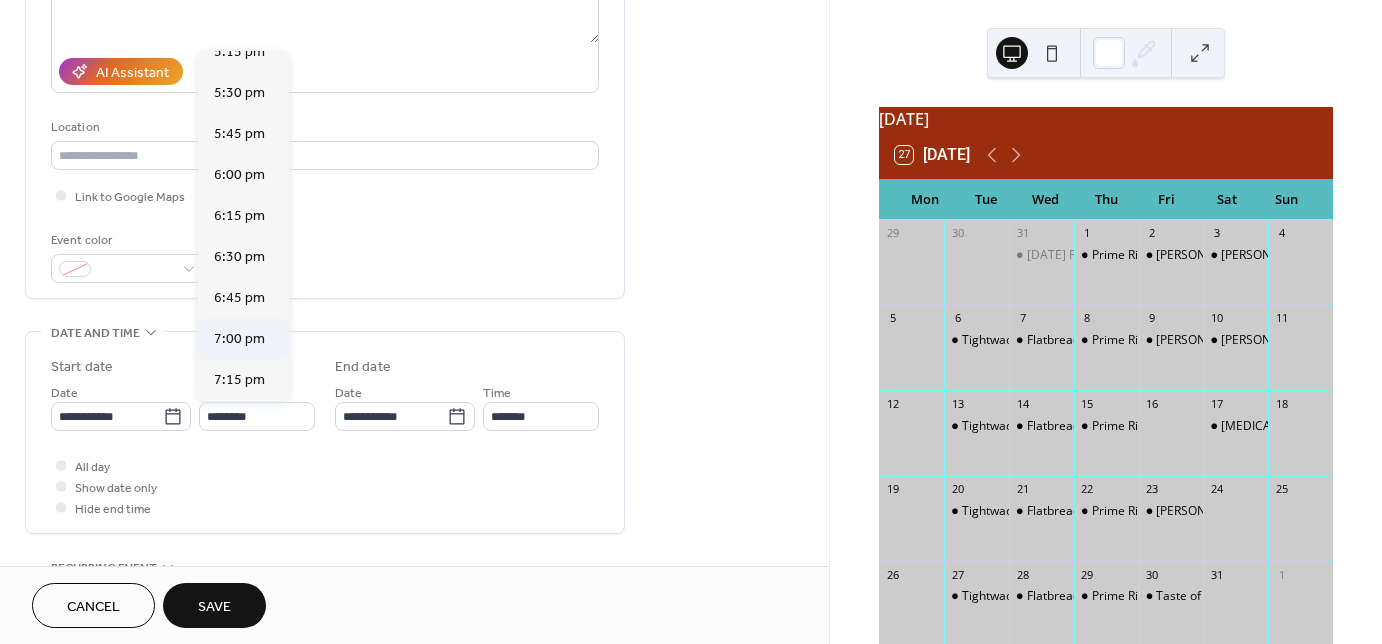 type on "*******" 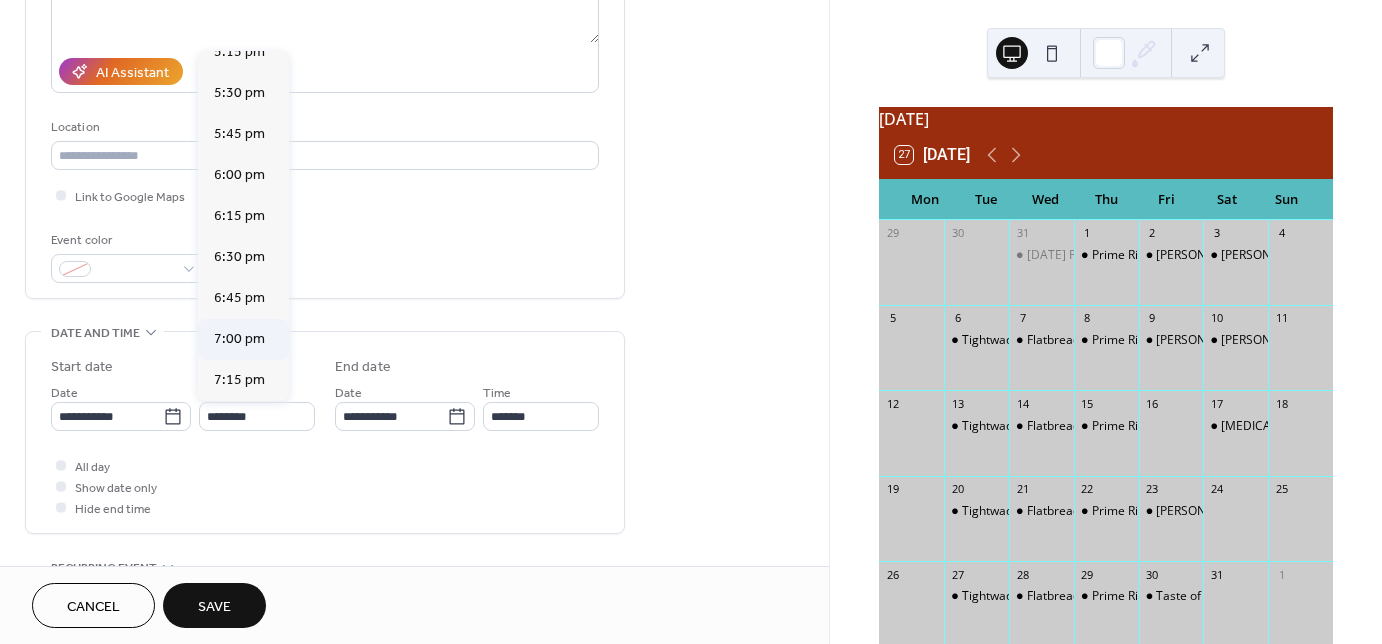 type on "********" 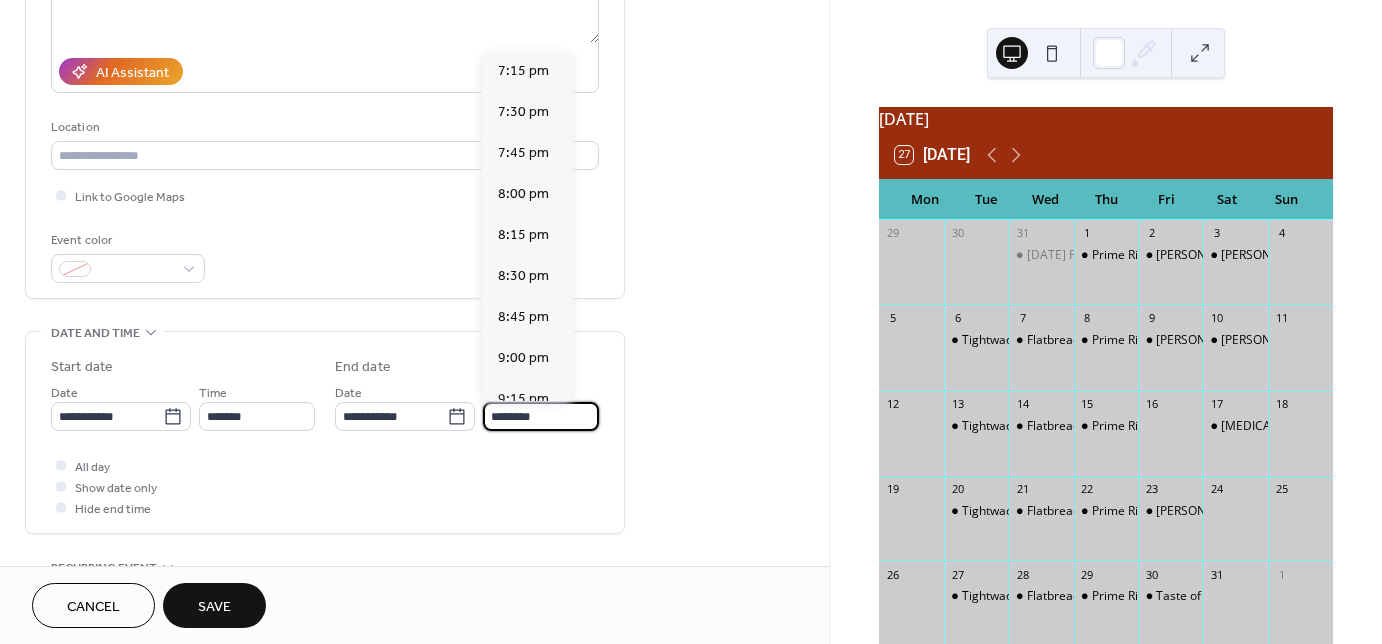 click on "********" at bounding box center (541, 416) 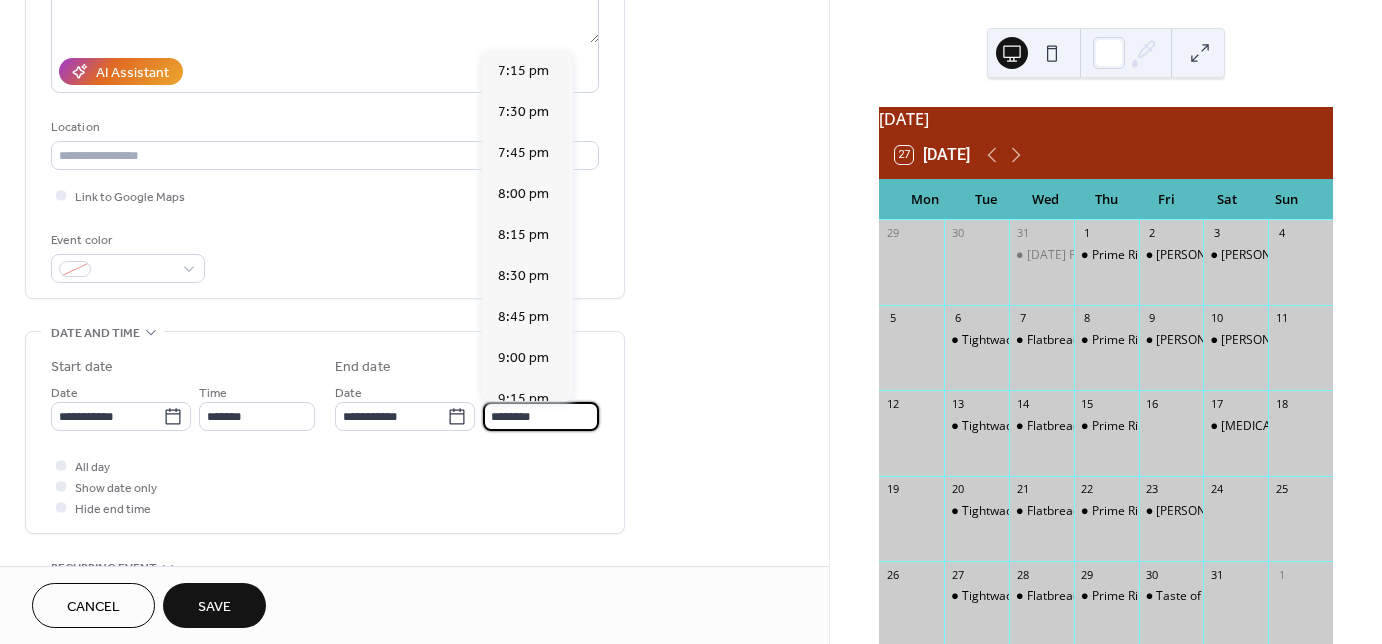 scroll, scrollTop: 428, scrollLeft: 0, axis: vertical 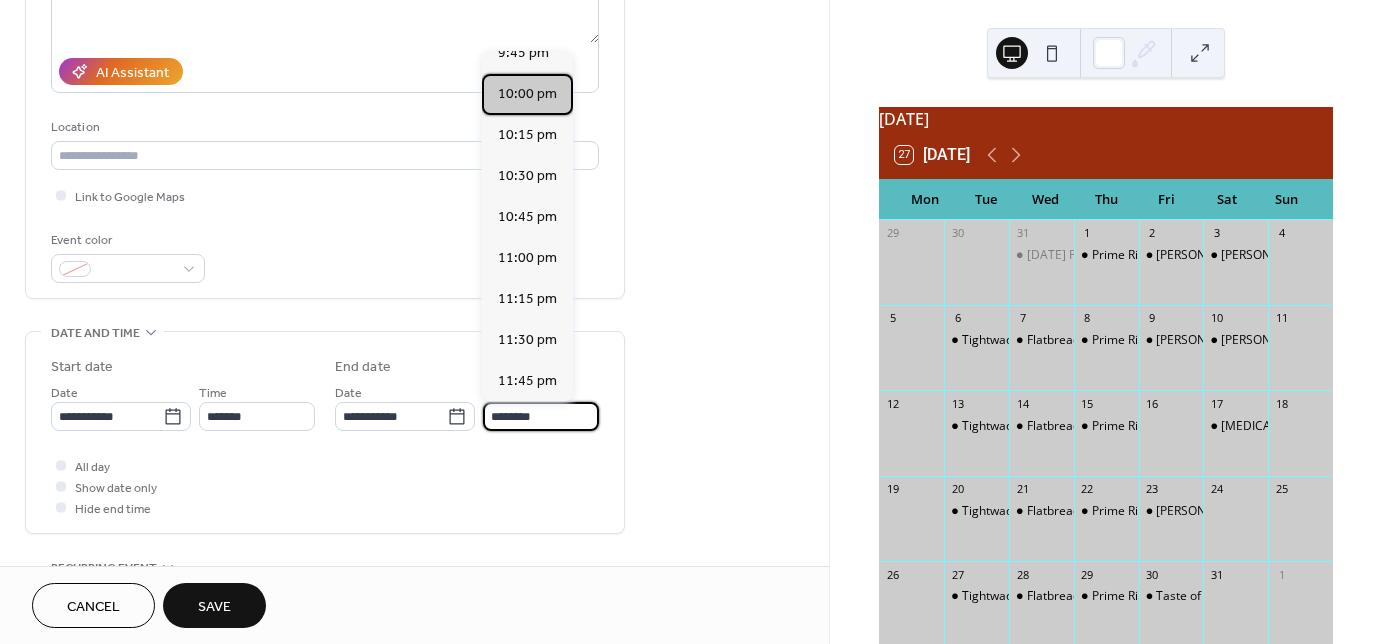 click on "10:00 pm" at bounding box center [527, 94] 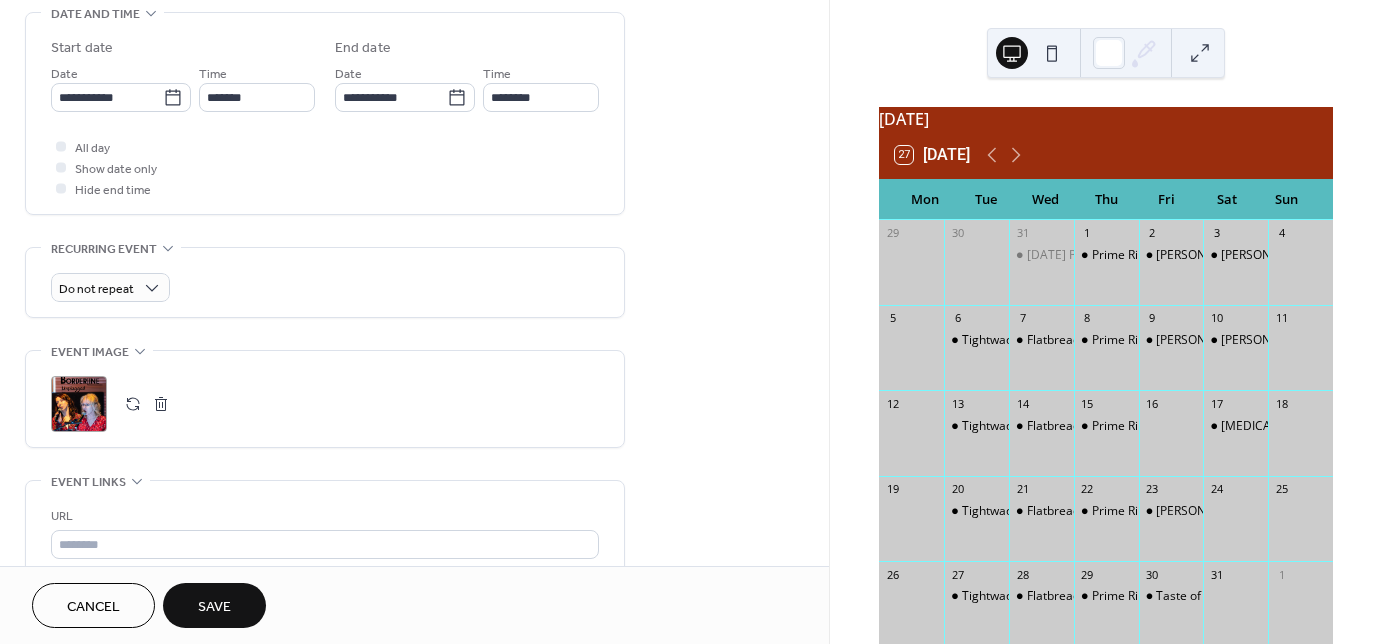 scroll, scrollTop: 640, scrollLeft: 0, axis: vertical 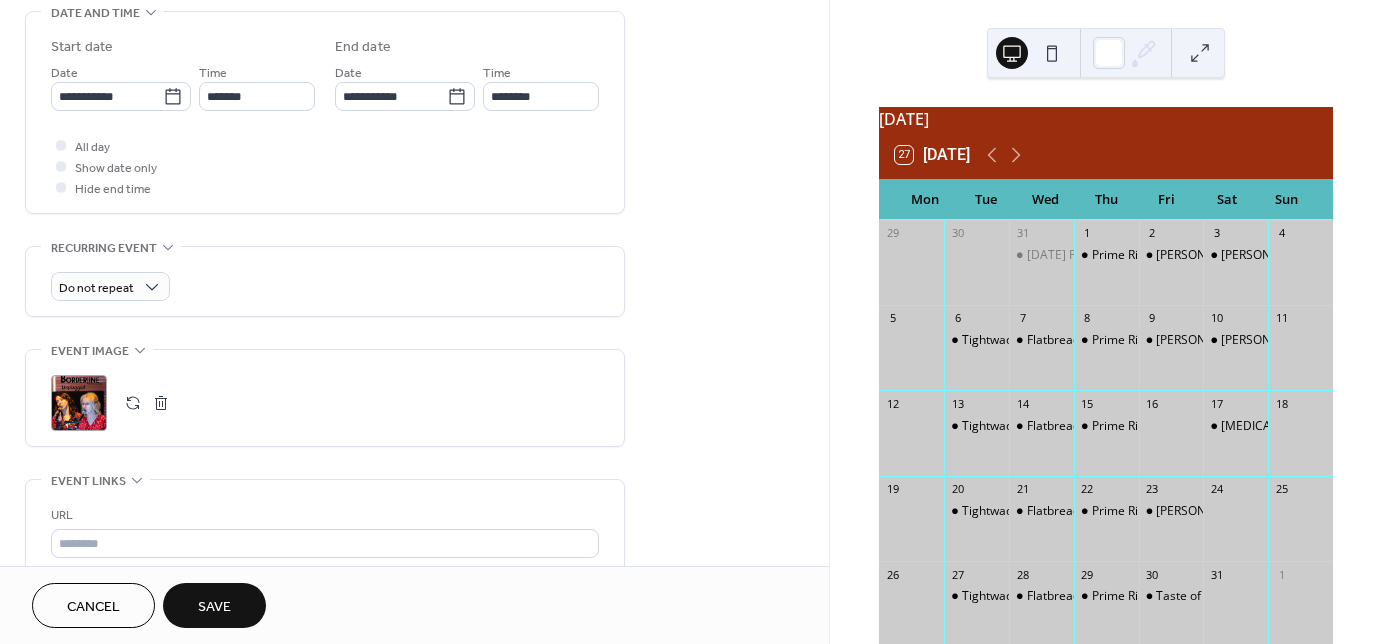 click on "Save" at bounding box center (214, 605) 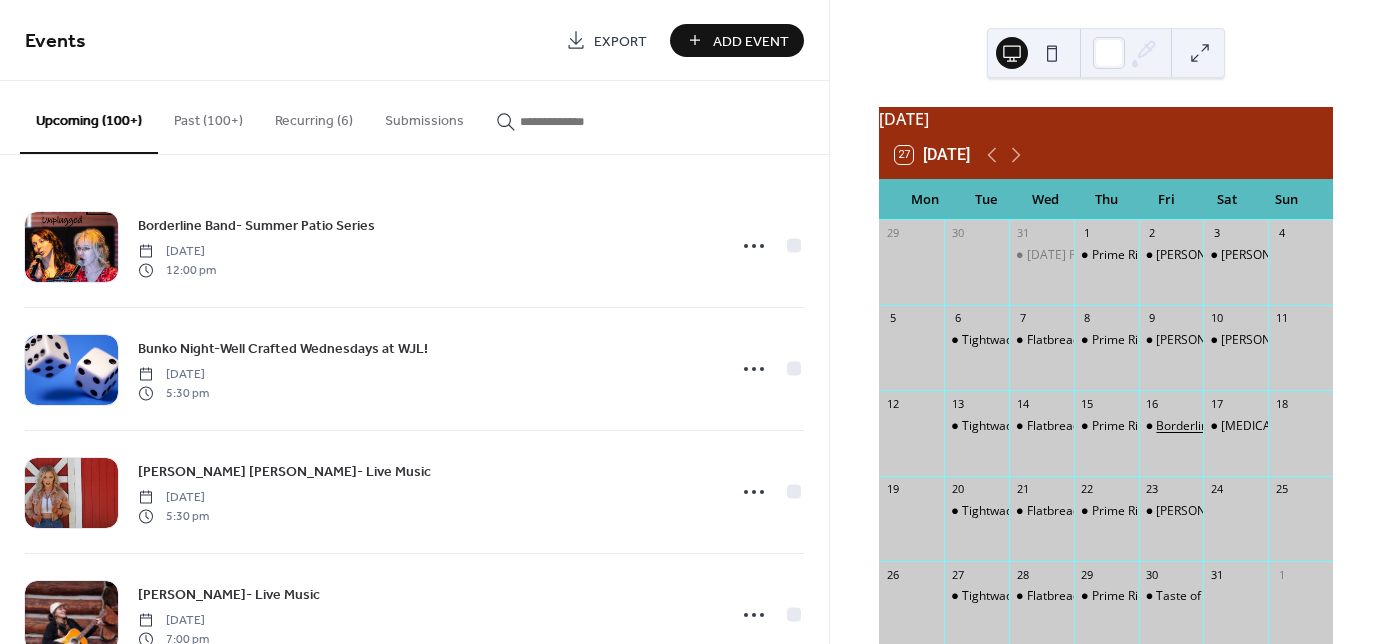 click on "Borderline Band- Live Music!" at bounding box center [1235, 426] 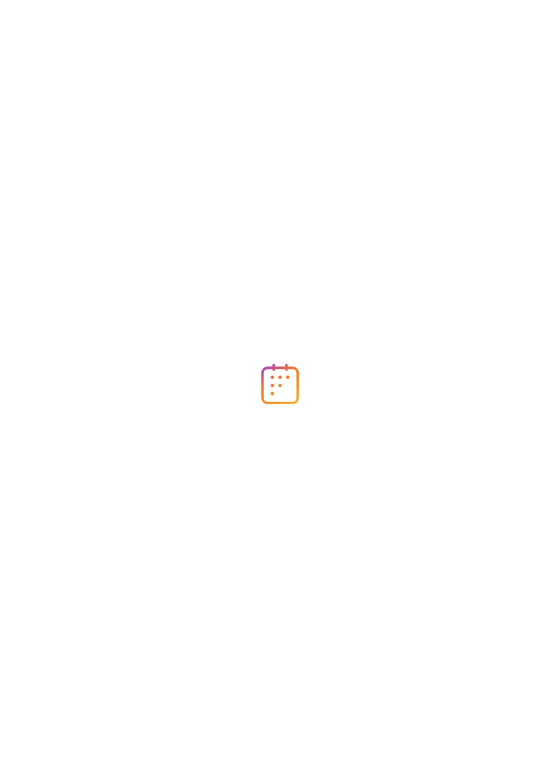 scroll, scrollTop: 0, scrollLeft: 0, axis: both 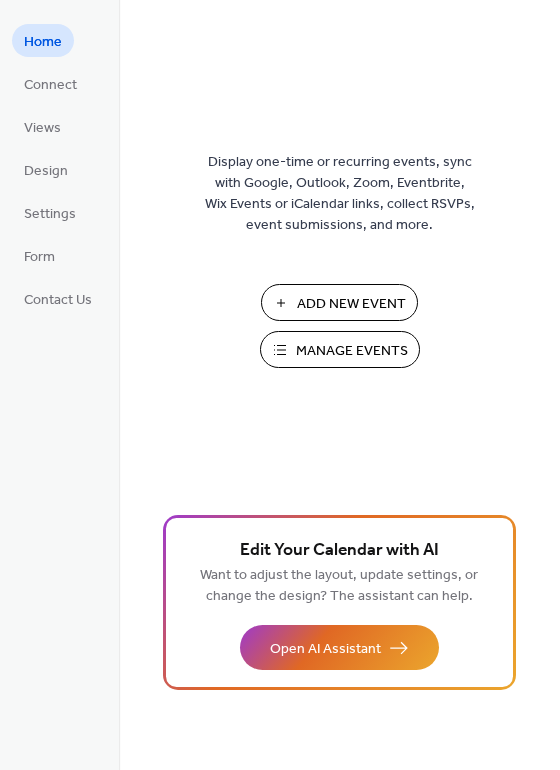 click on "Manage Events" at bounding box center (352, 351) 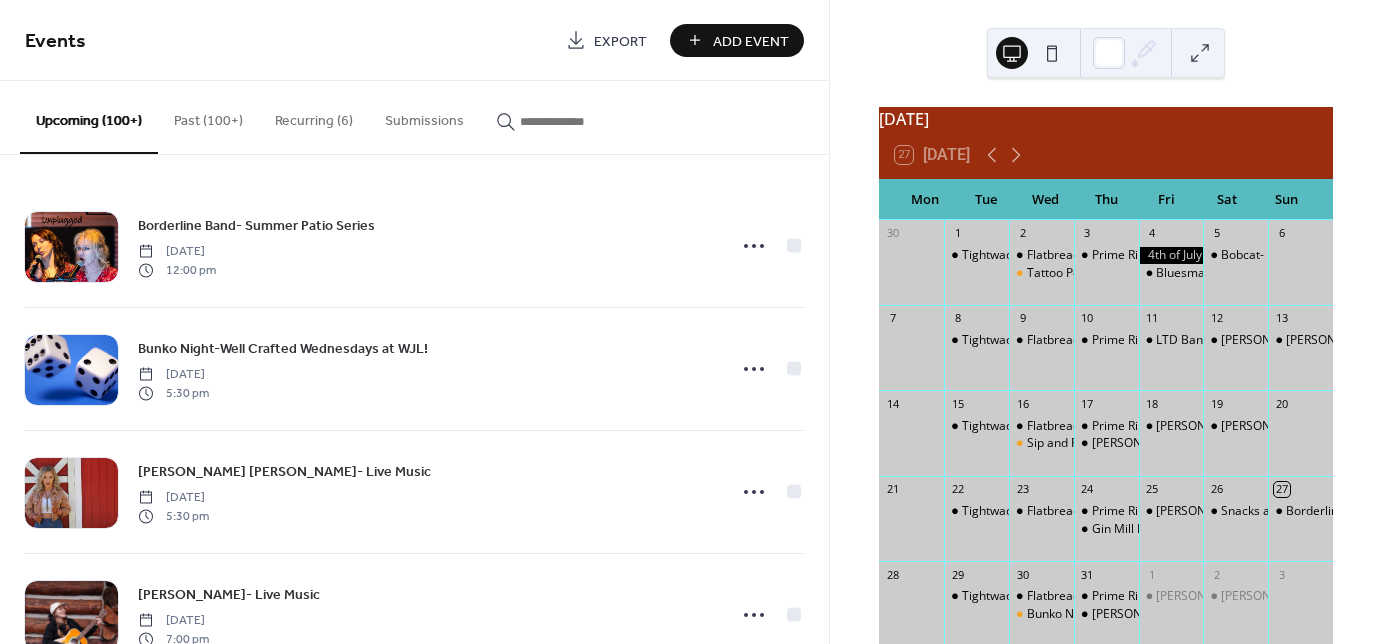scroll, scrollTop: 0, scrollLeft: 0, axis: both 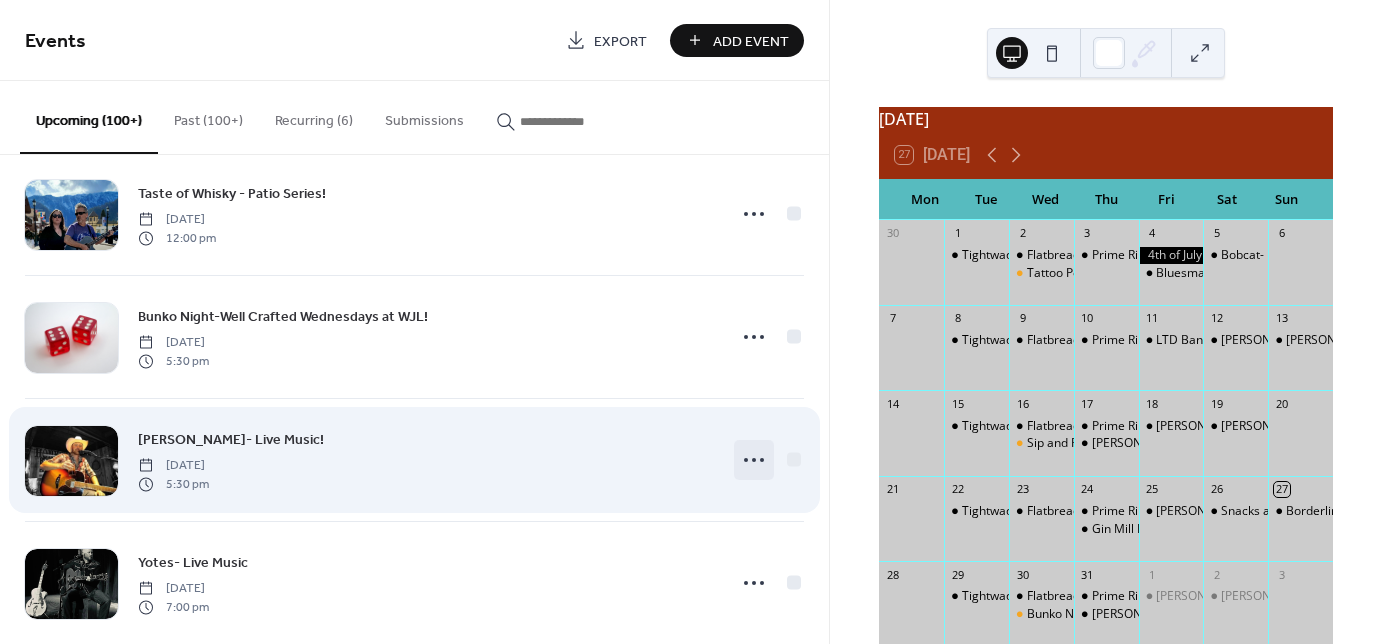click 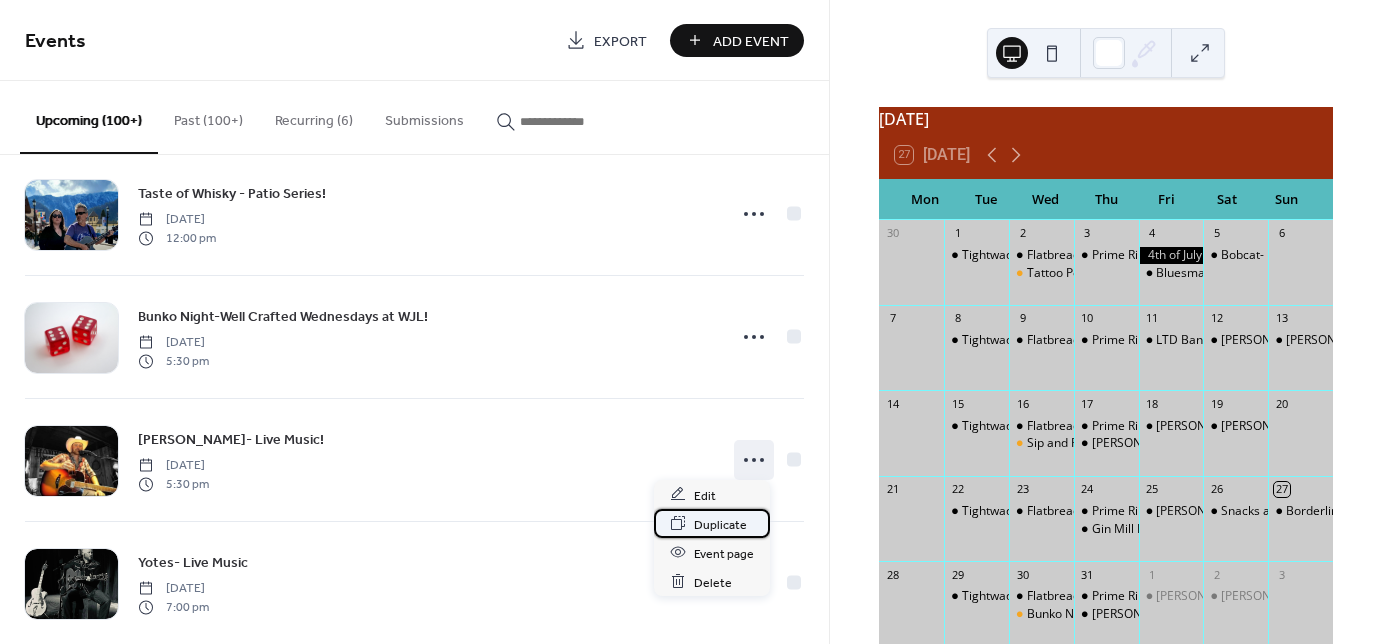 click on "Duplicate" at bounding box center (720, 524) 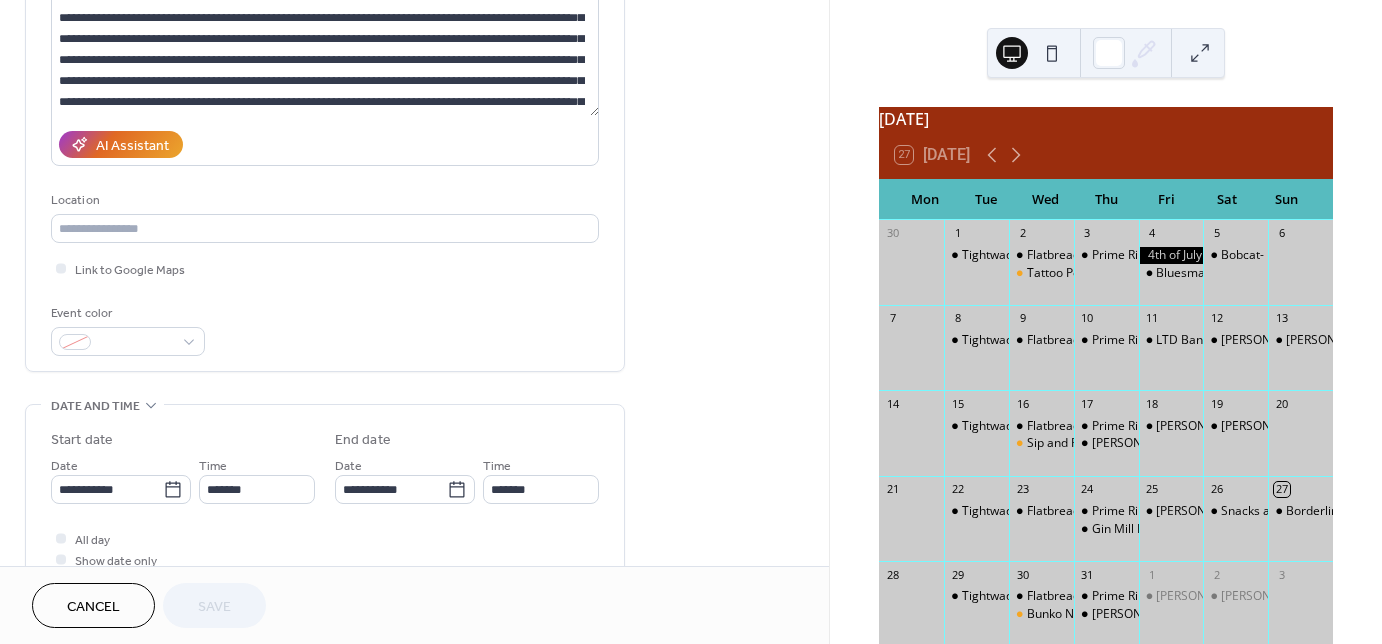 scroll, scrollTop: 320, scrollLeft: 0, axis: vertical 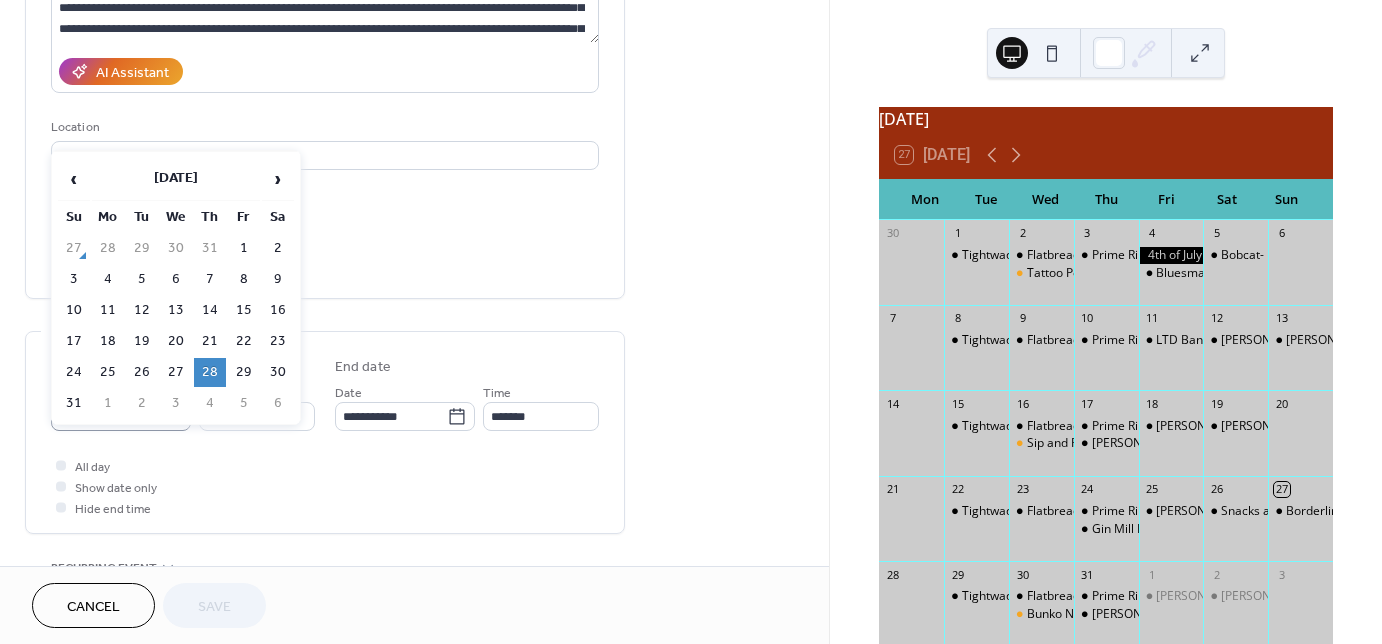 click 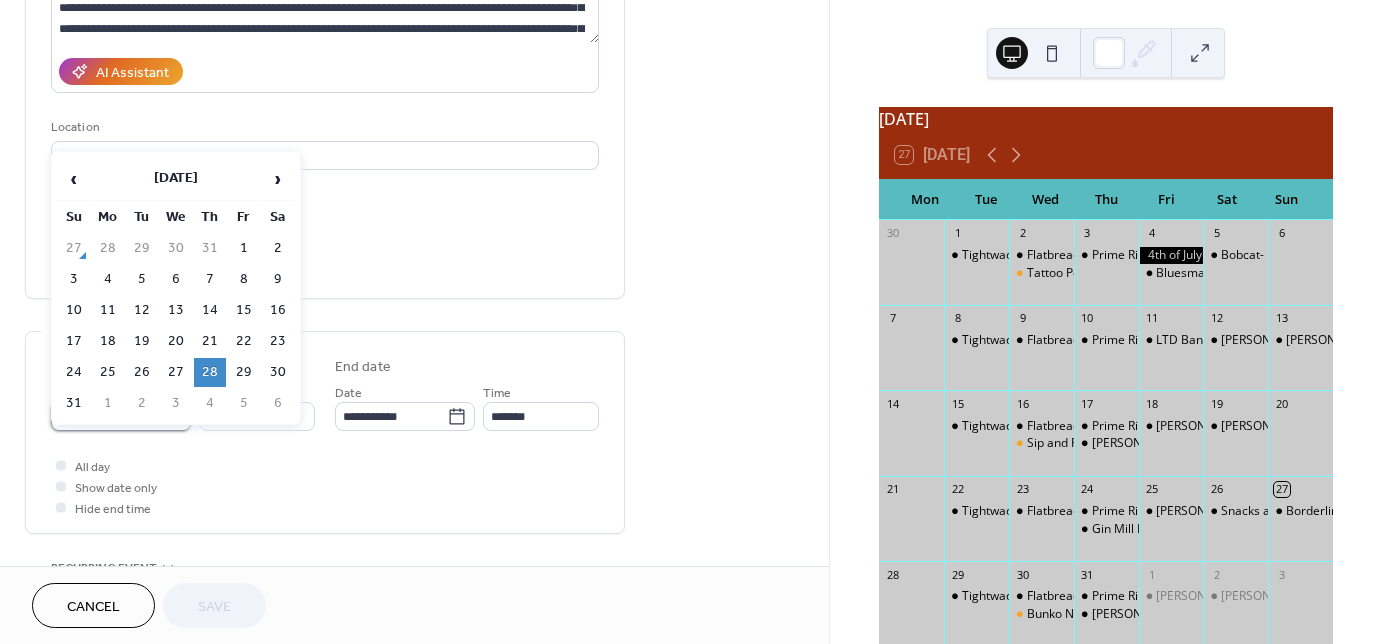 click on "**********" at bounding box center (107, 416) 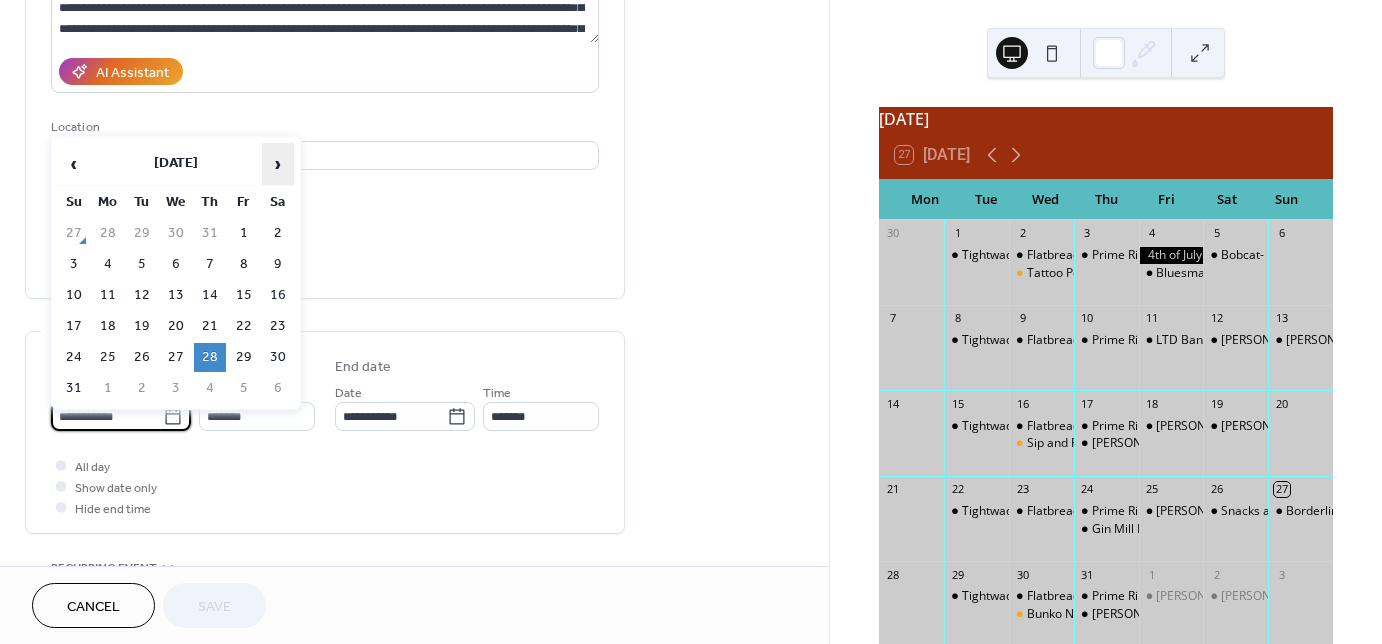 click on "›" at bounding box center [278, 164] 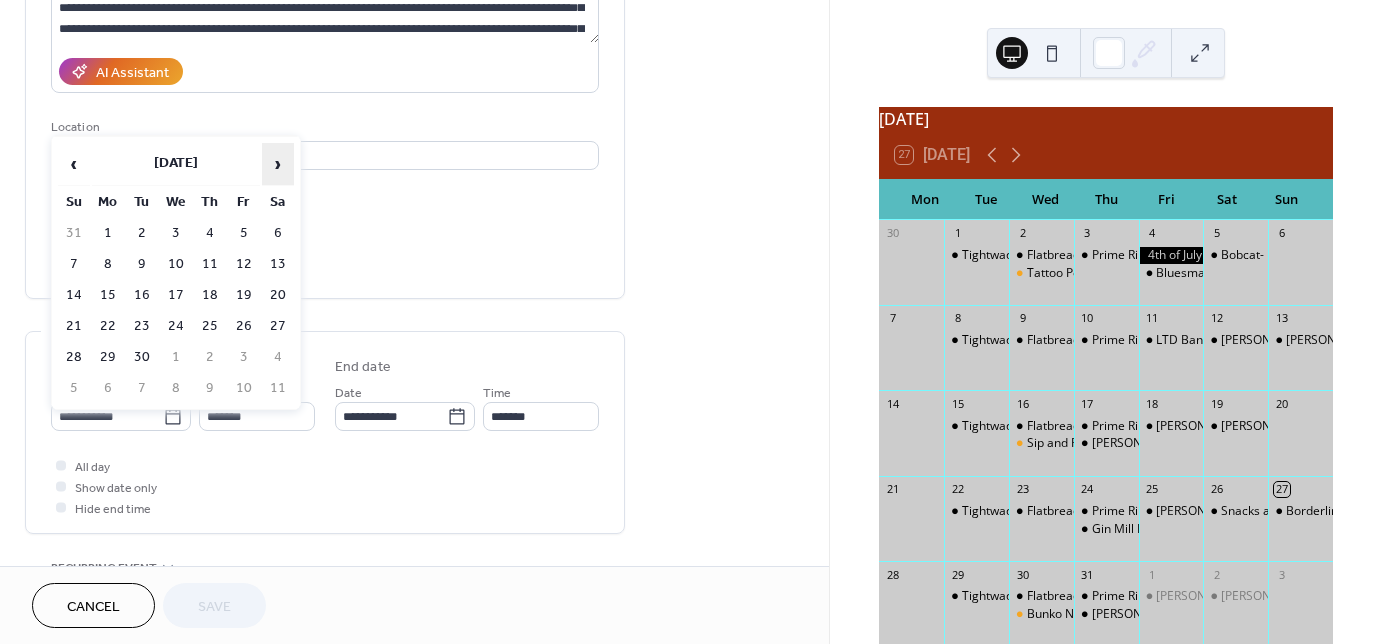 click on "›" at bounding box center (278, 164) 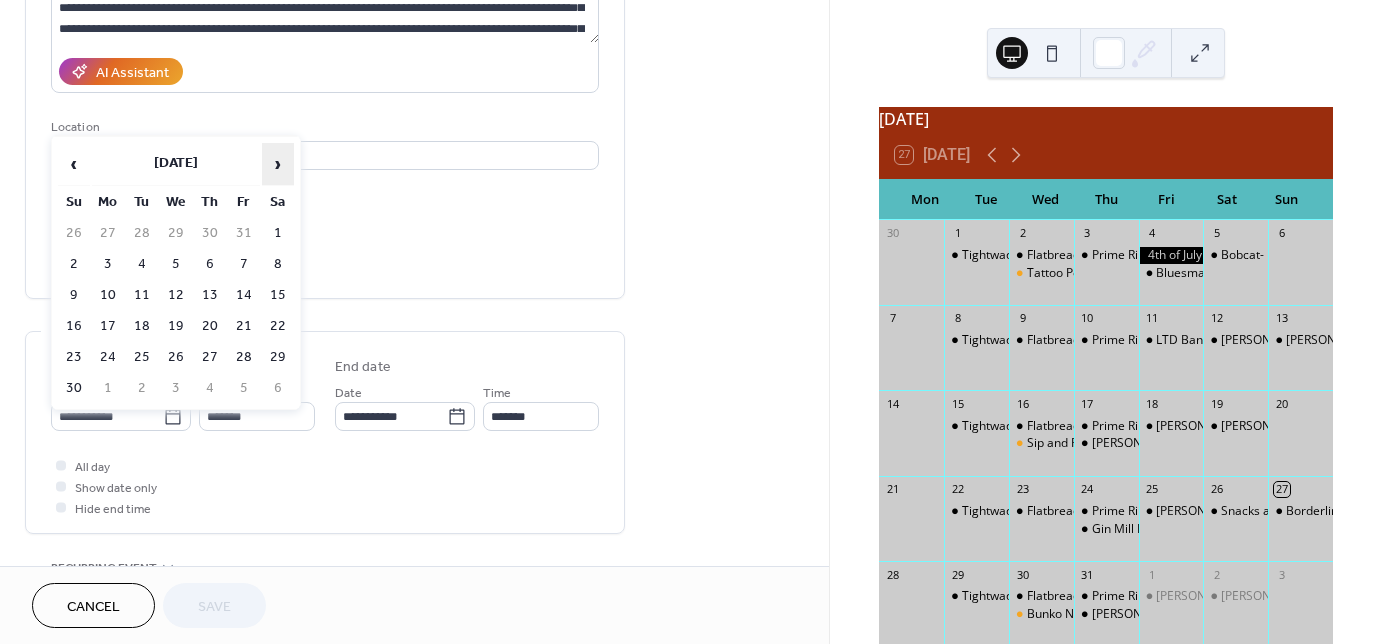 click on "›" at bounding box center (278, 164) 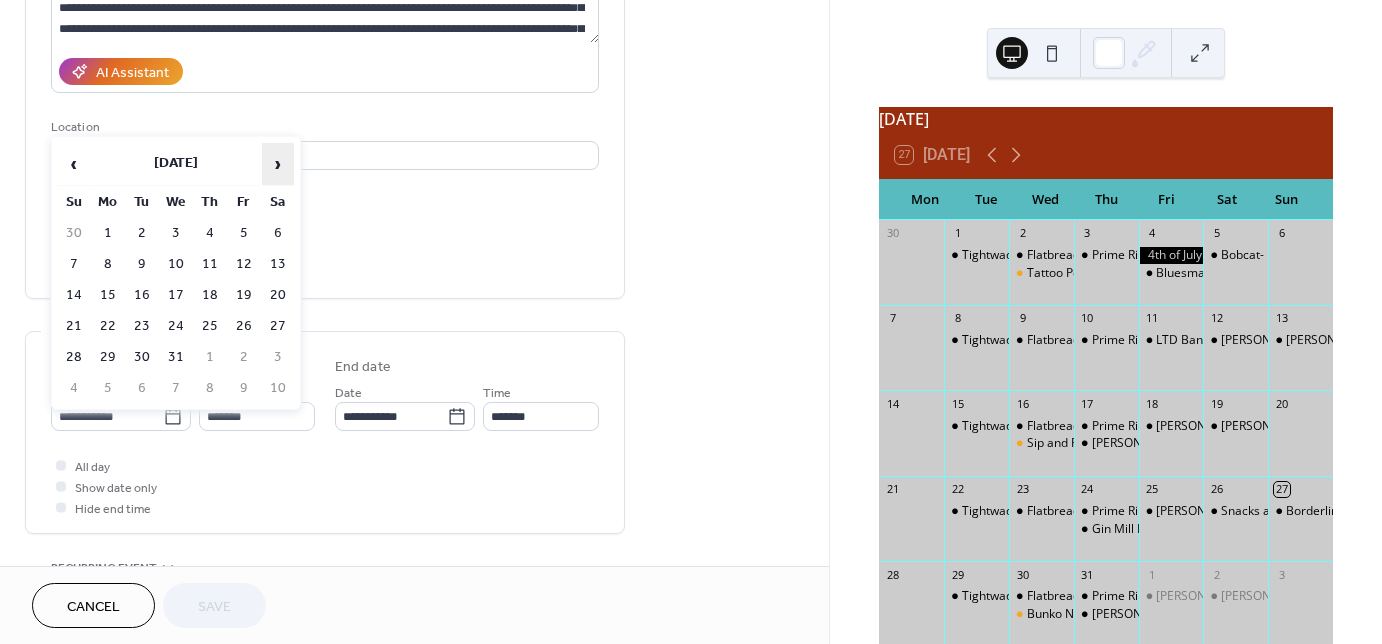 click on "›" at bounding box center [278, 164] 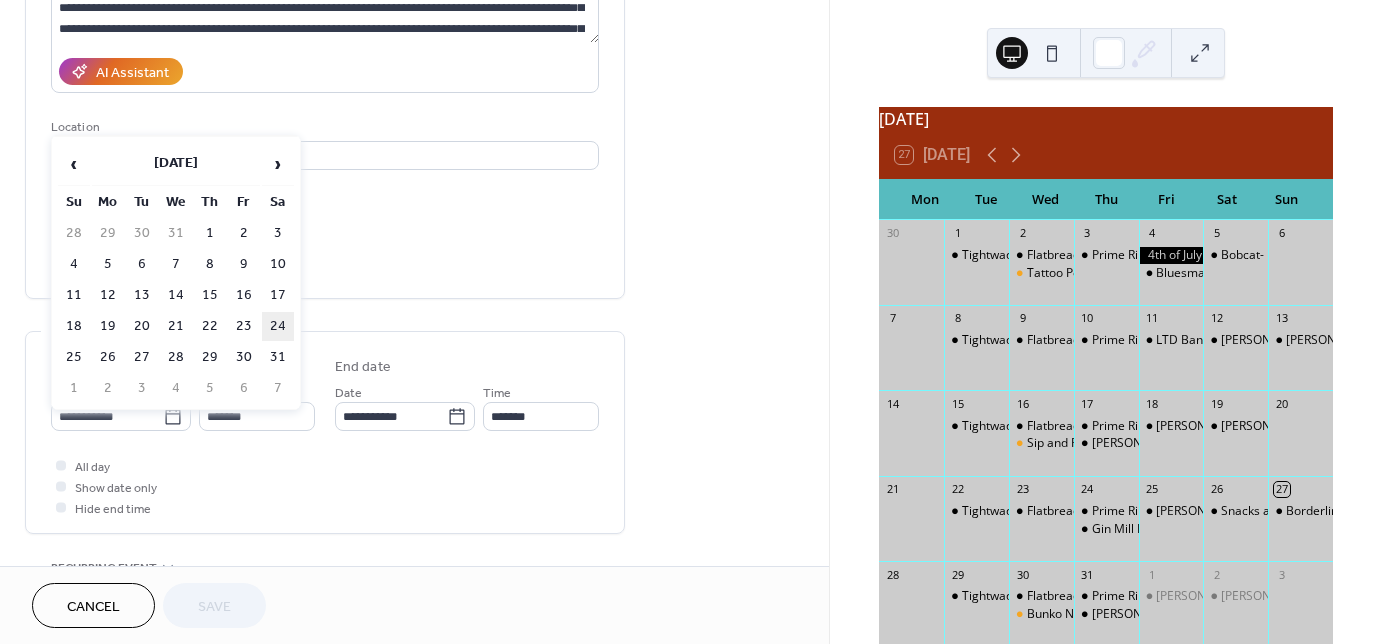 click on "24" at bounding box center (278, 326) 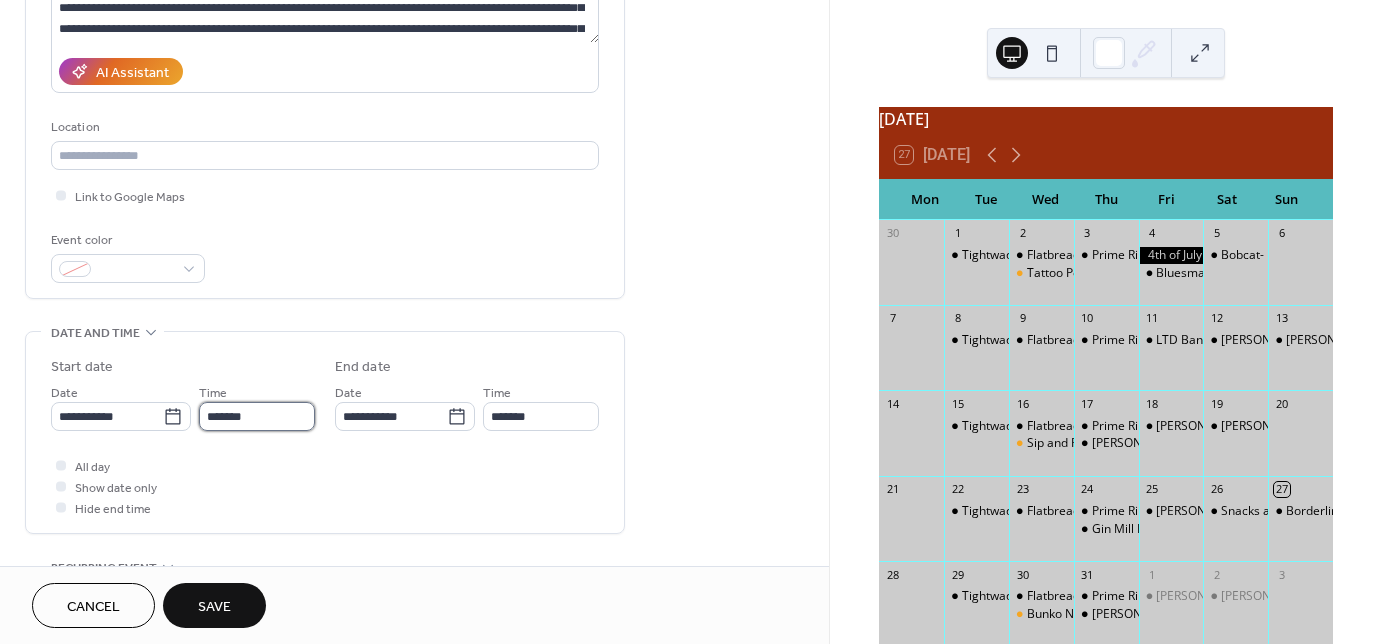 click on "*******" at bounding box center (257, 416) 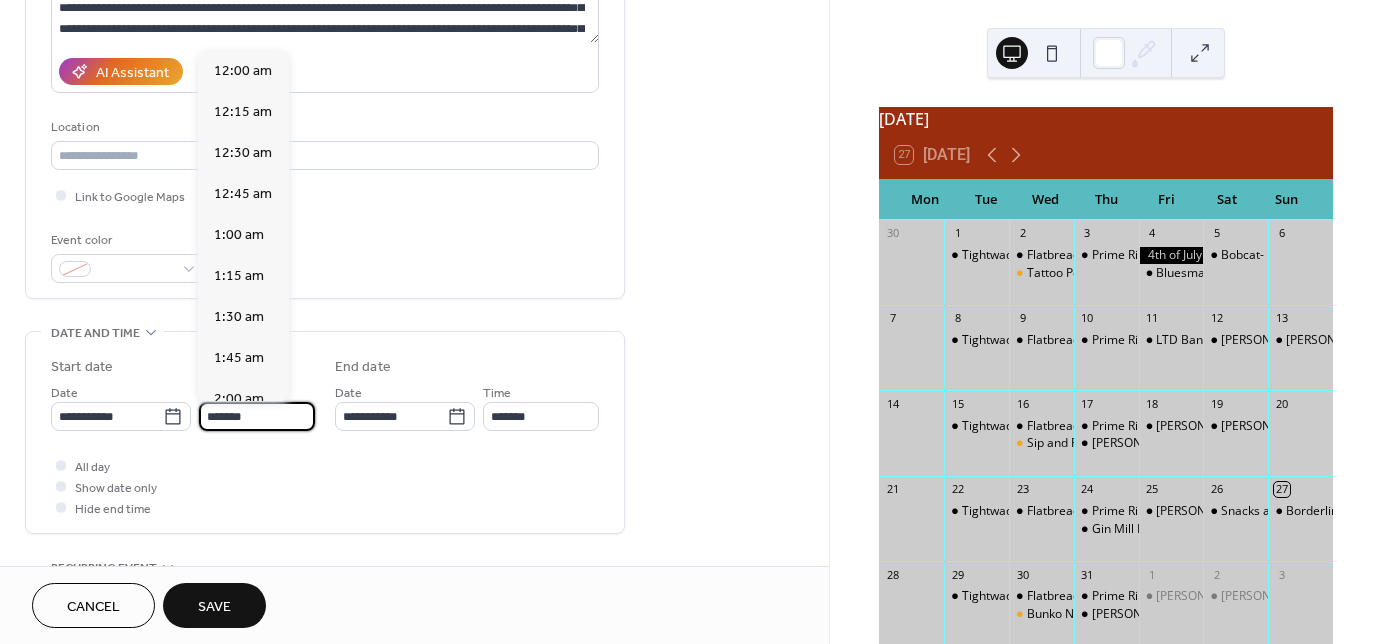 scroll, scrollTop: 2870, scrollLeft: 0, axis: vertical 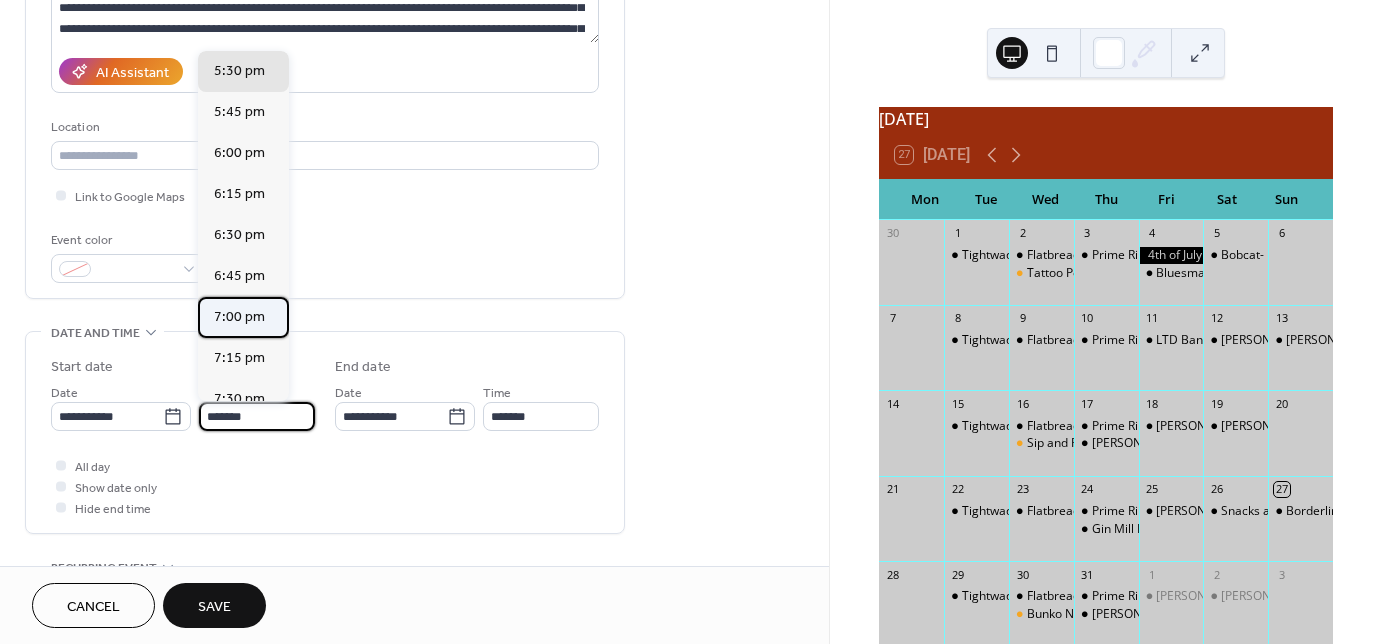 click on "7:00 pm" at bounding box center [239, 317] 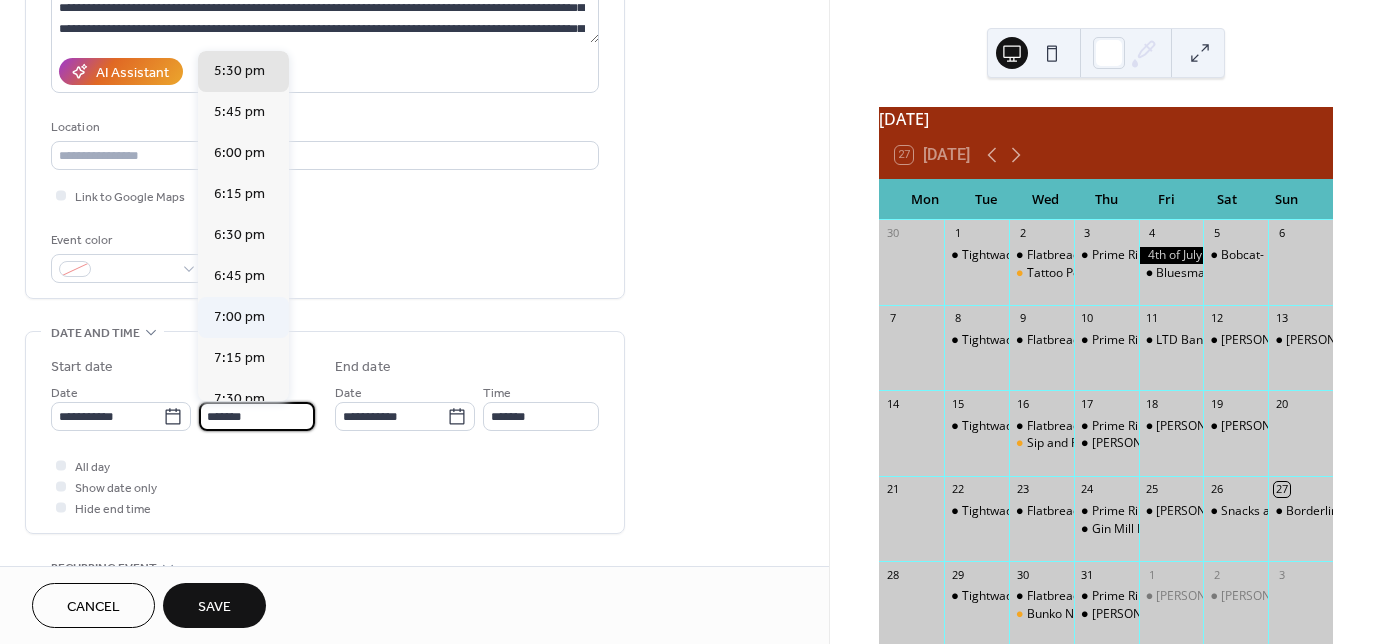 type on "*******" 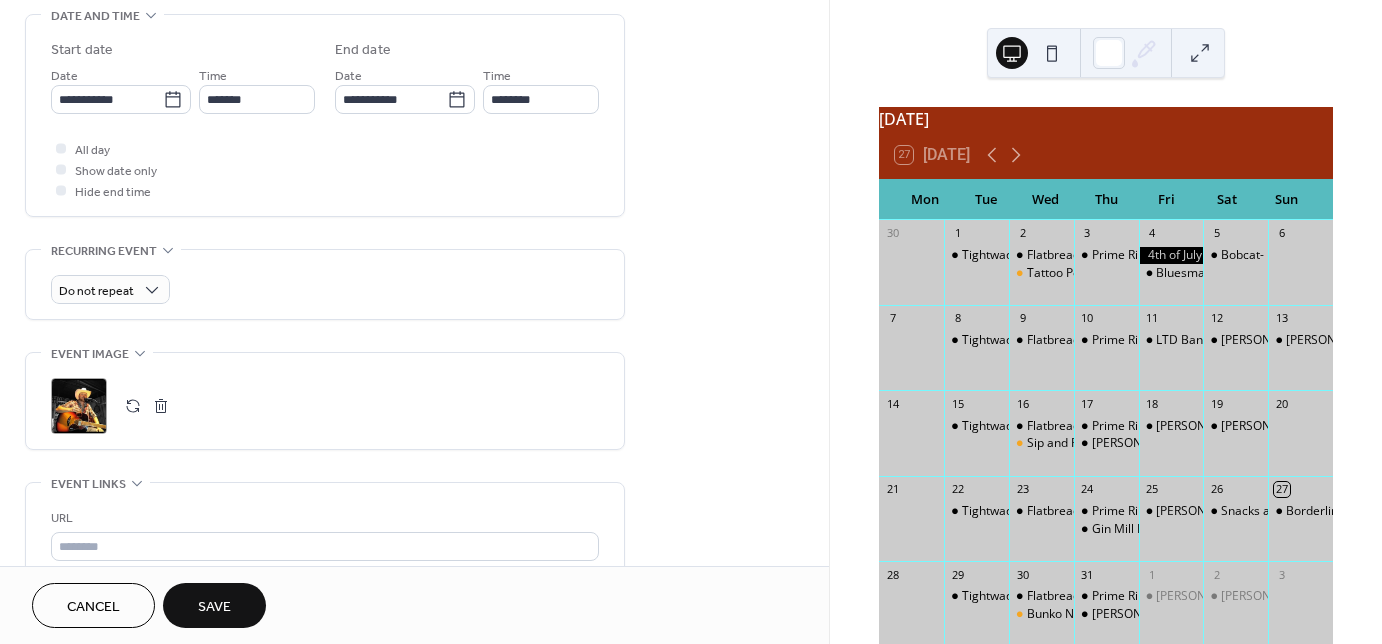 scroll, scrollTop: 640, scrollLeft: 0, axis: vertical 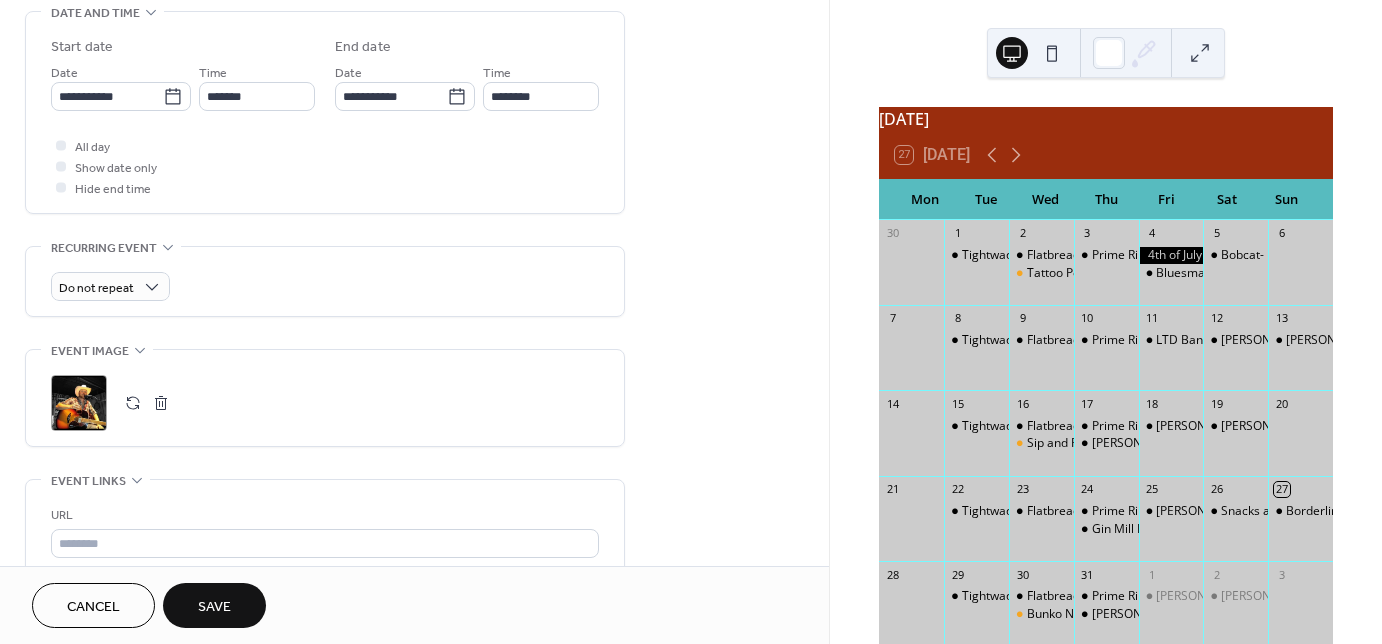 click on "Save" at bounding box center (214, 607) 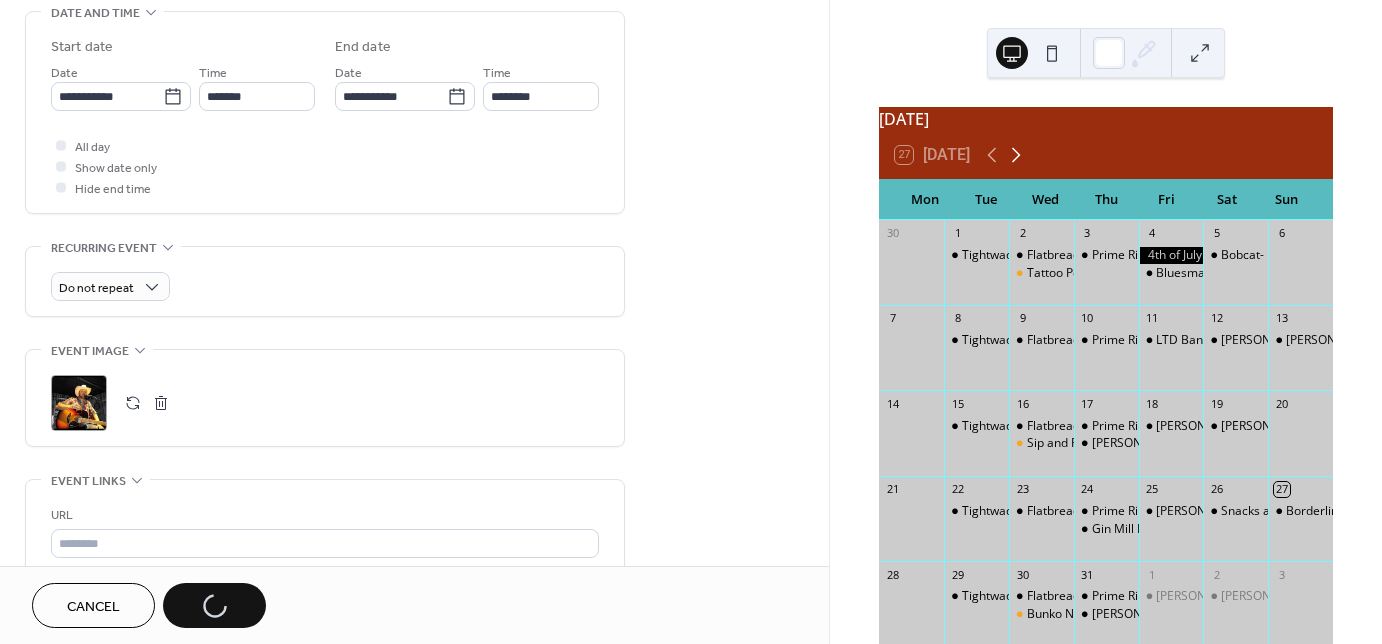 click 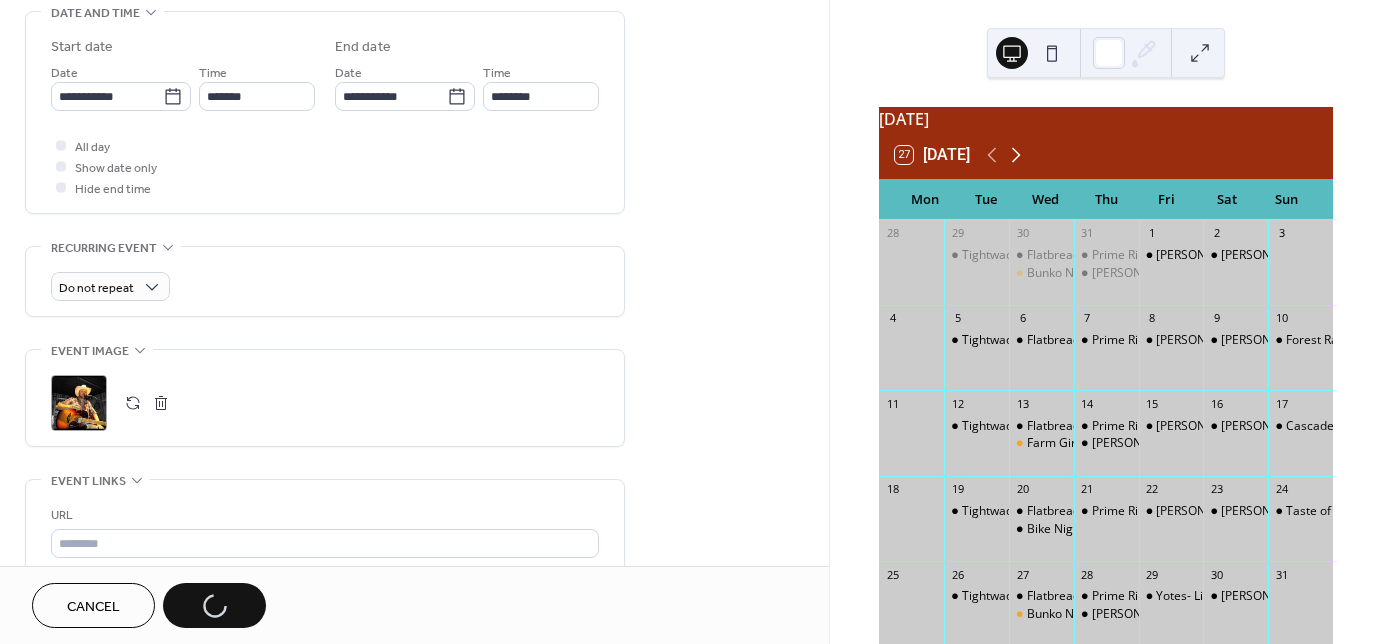 click 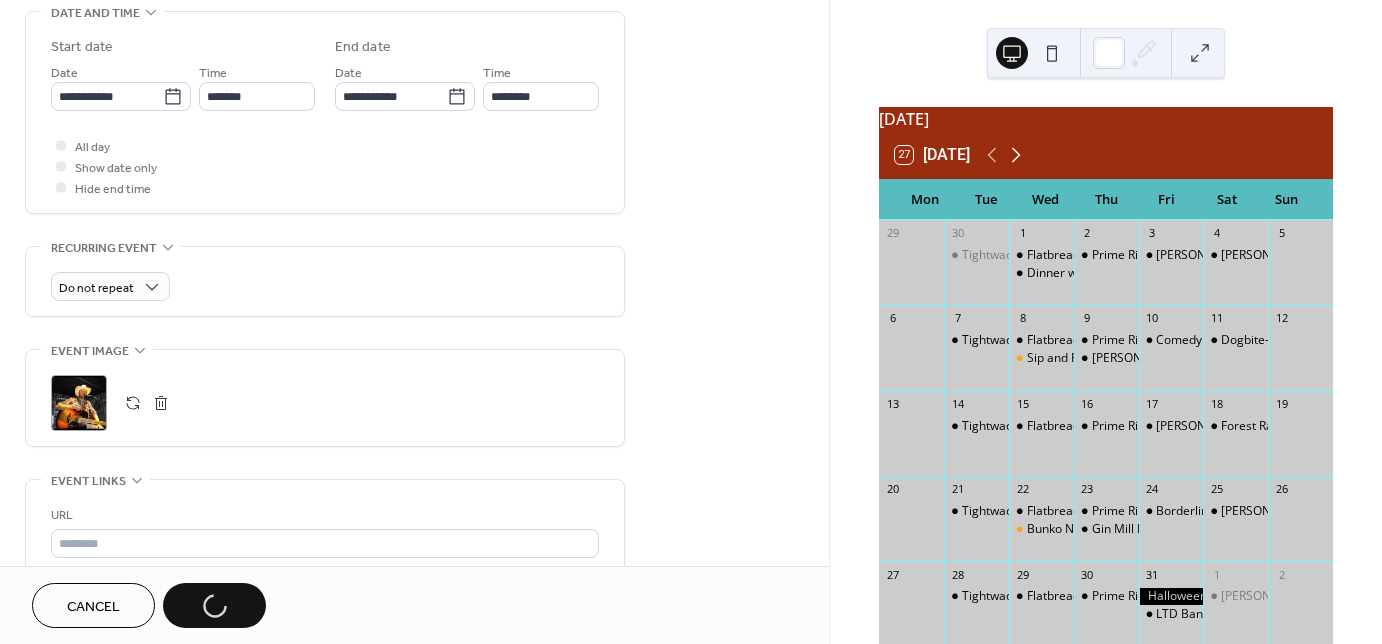 click 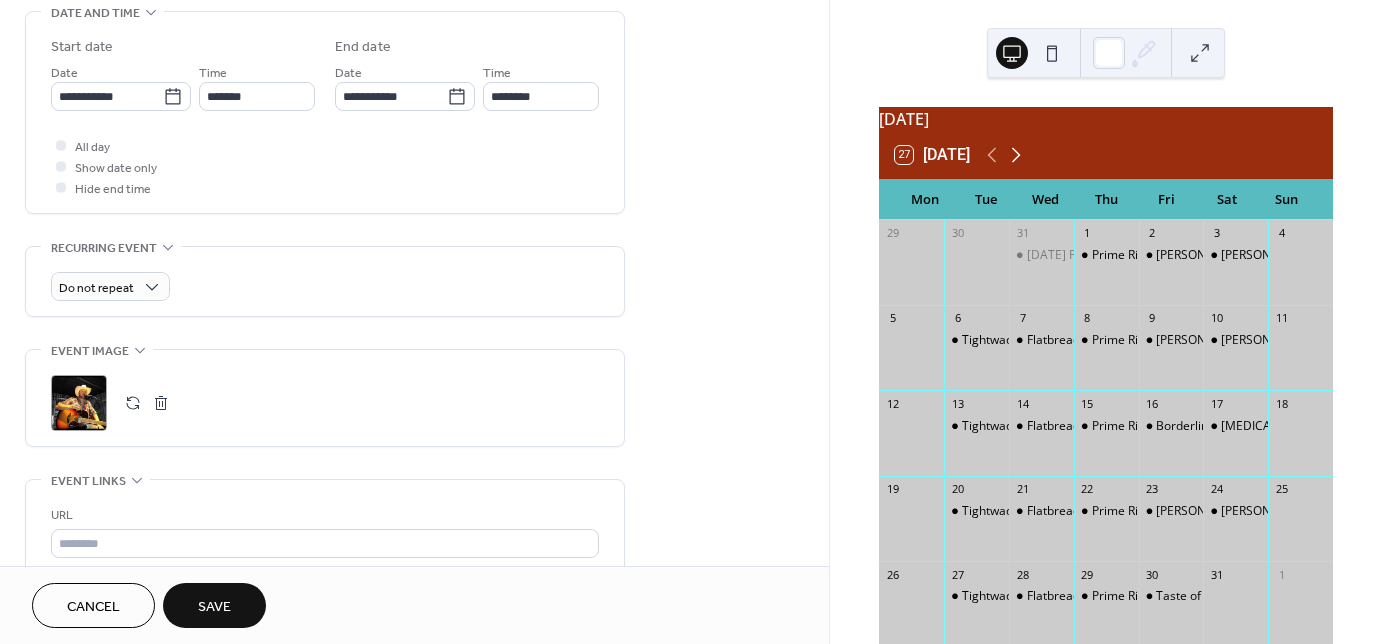 click 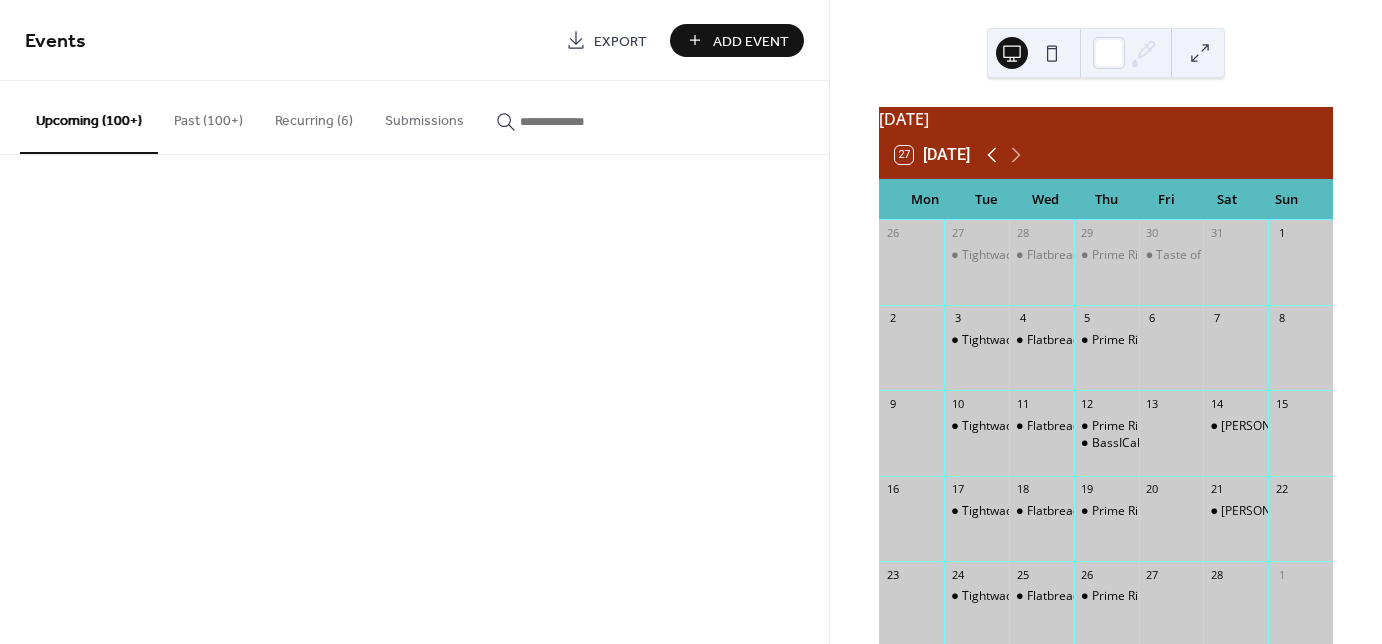 click 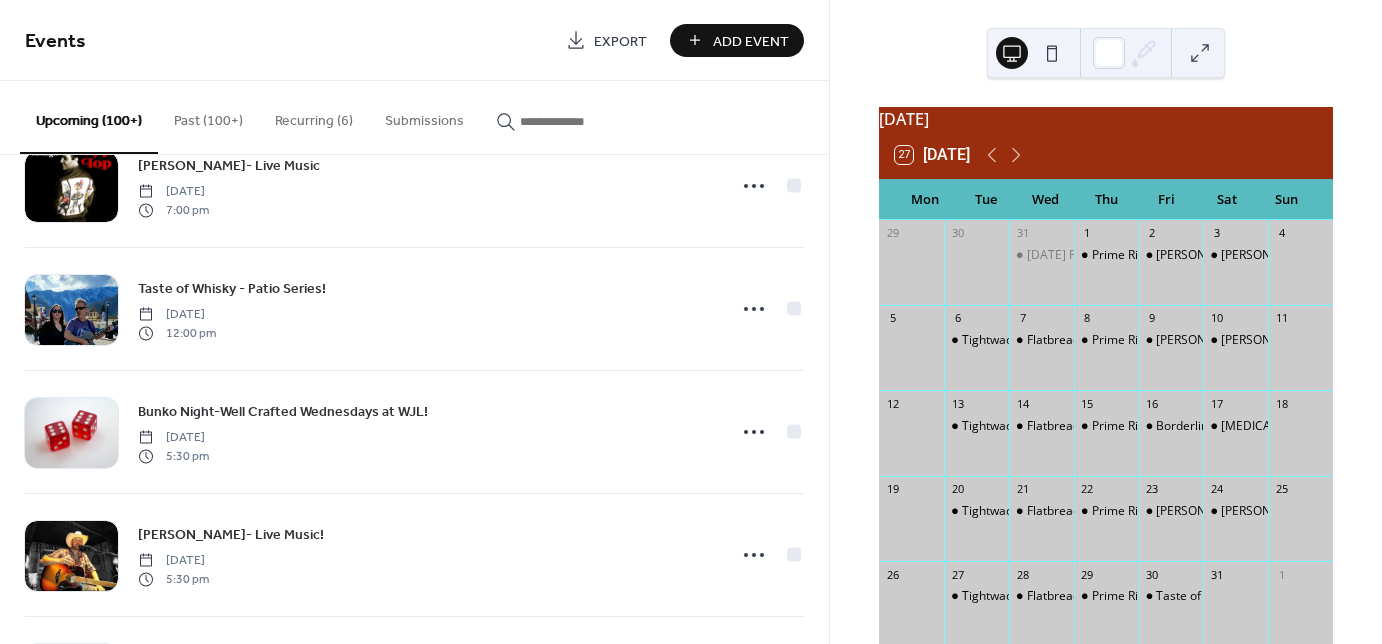 scroll, scrollTop: 1920, scrollLeft: 0, axis: vertical 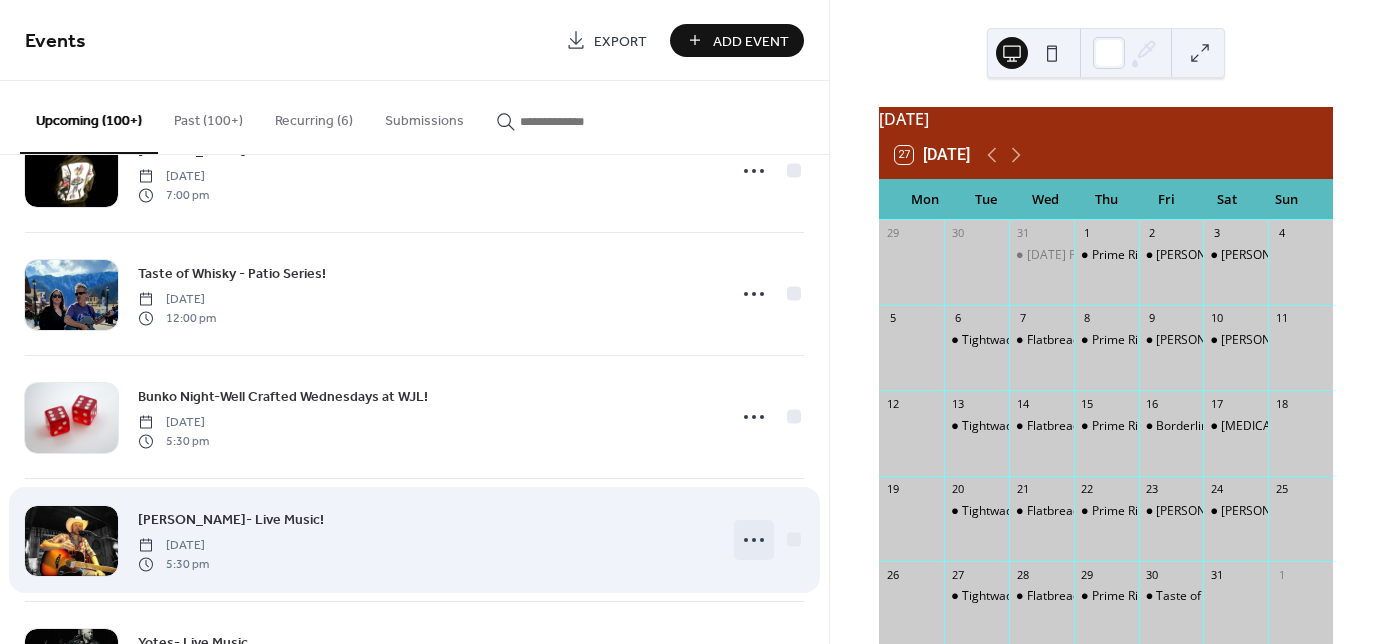 click 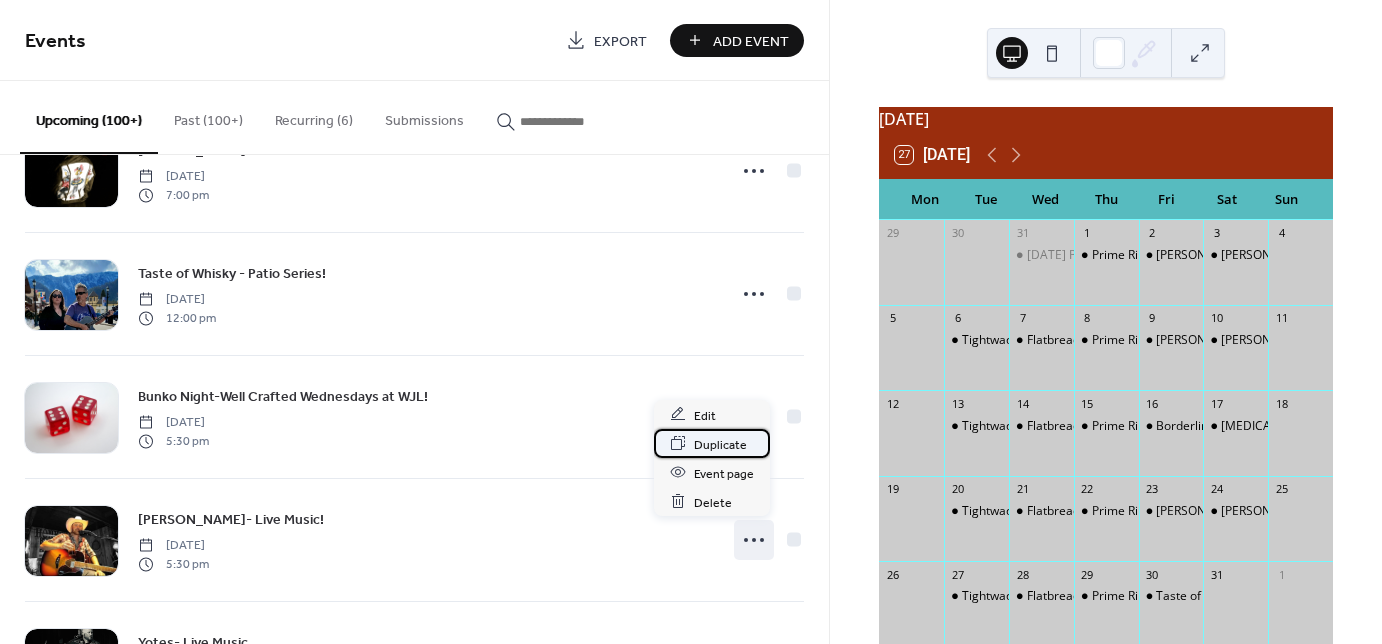 click on "Duplicate" at bounding box center (720, 444) 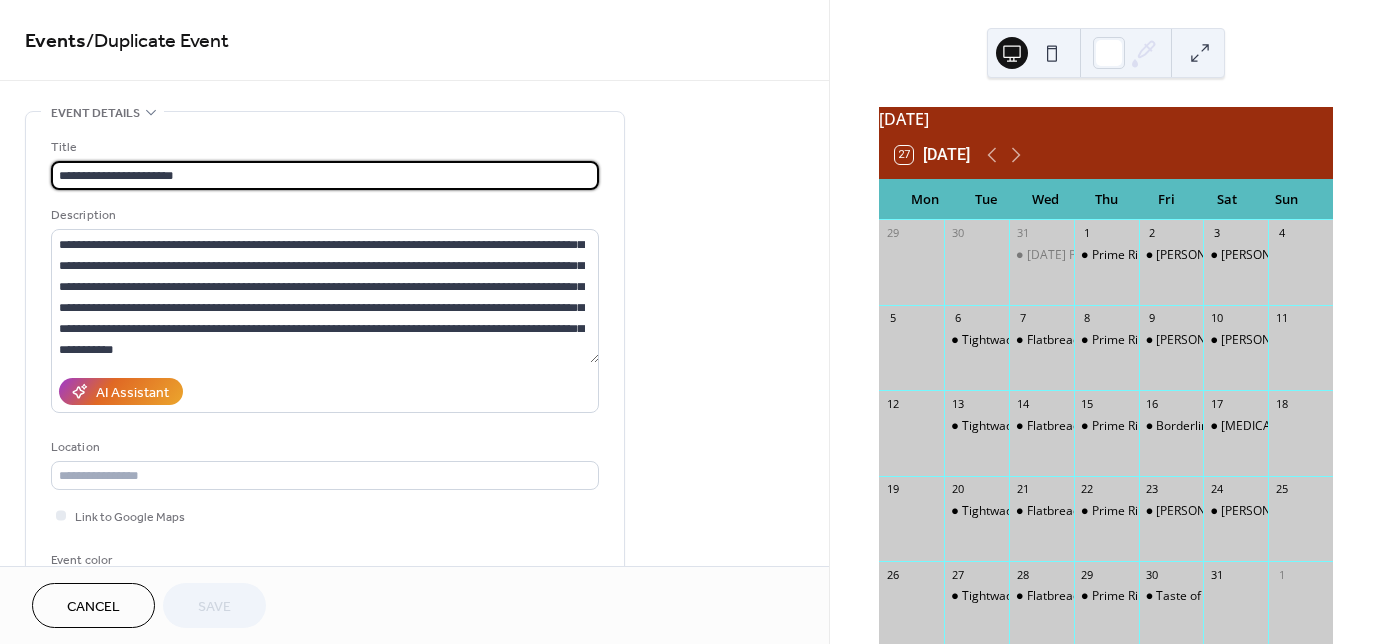 scroll, scrollTop: 104, scrollLeft: 0, axis: vertical 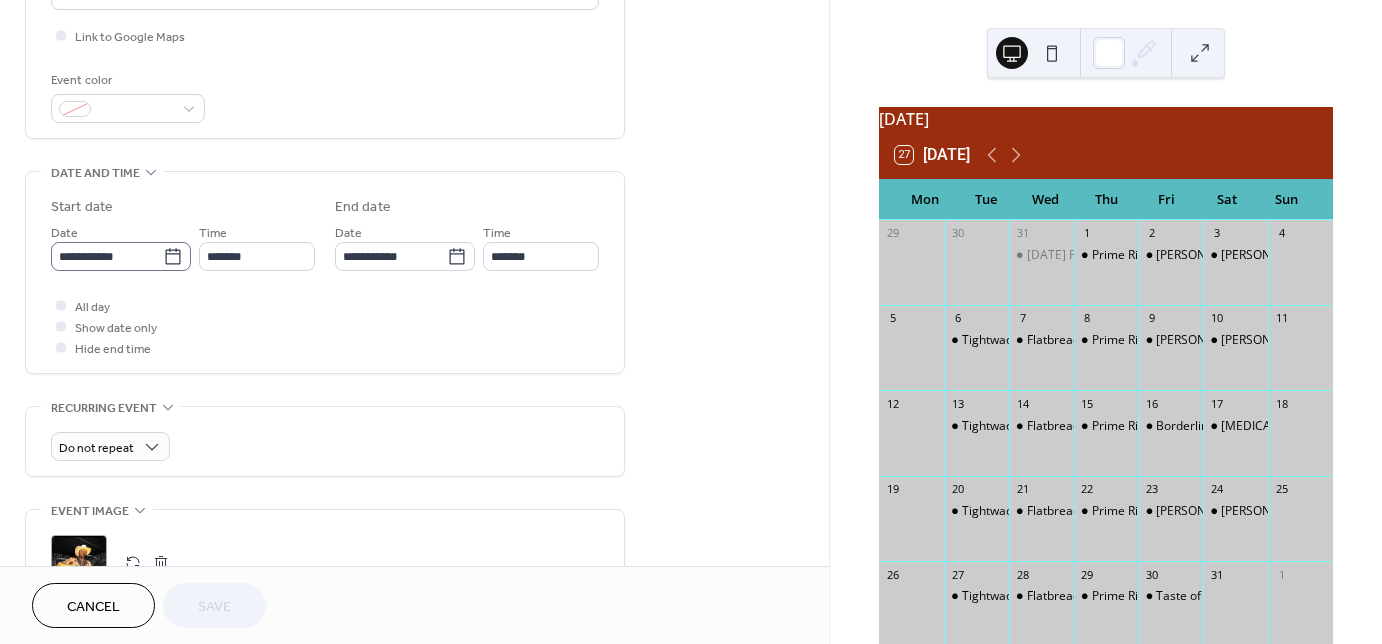 click 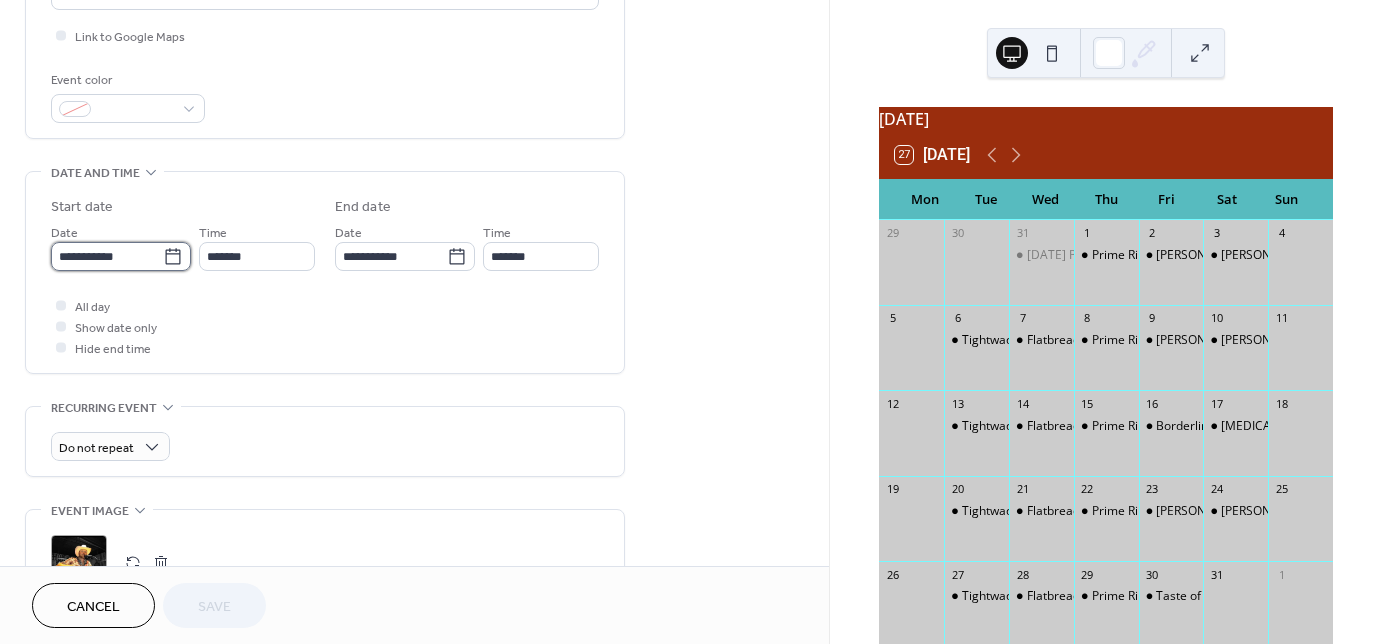 click on "**********" at bounding box center [107, 256] 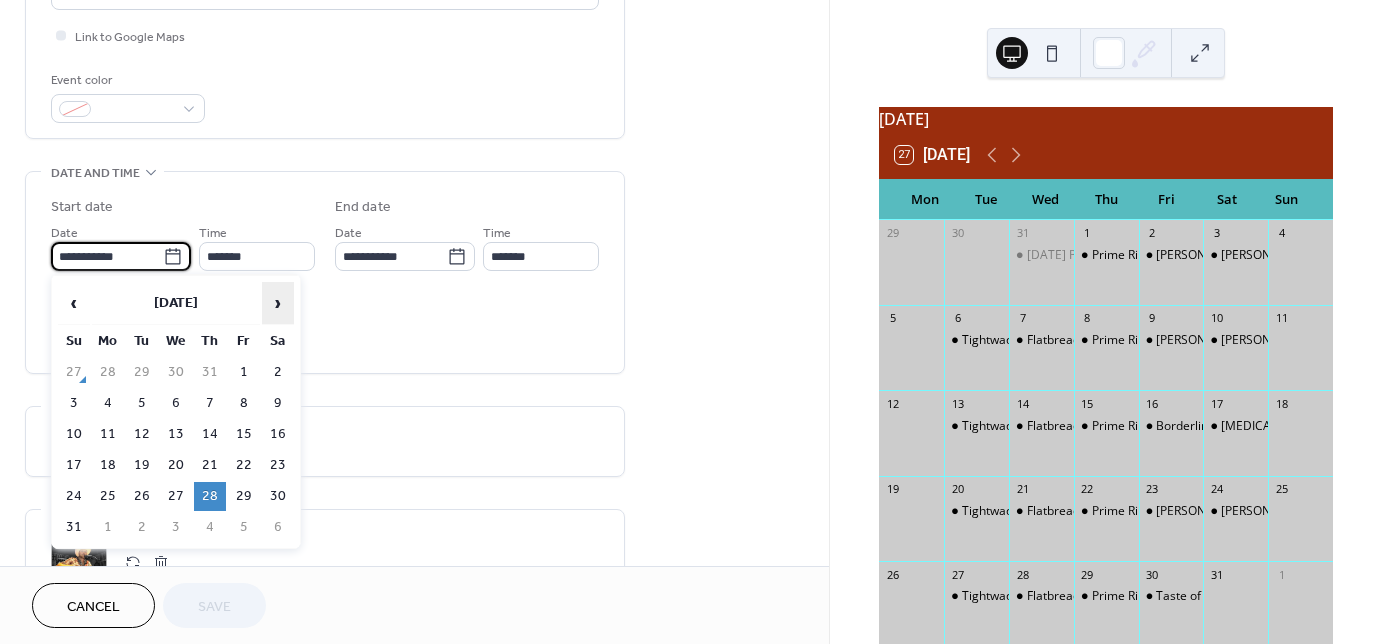 click on "›" at bounding box center (278, 303) 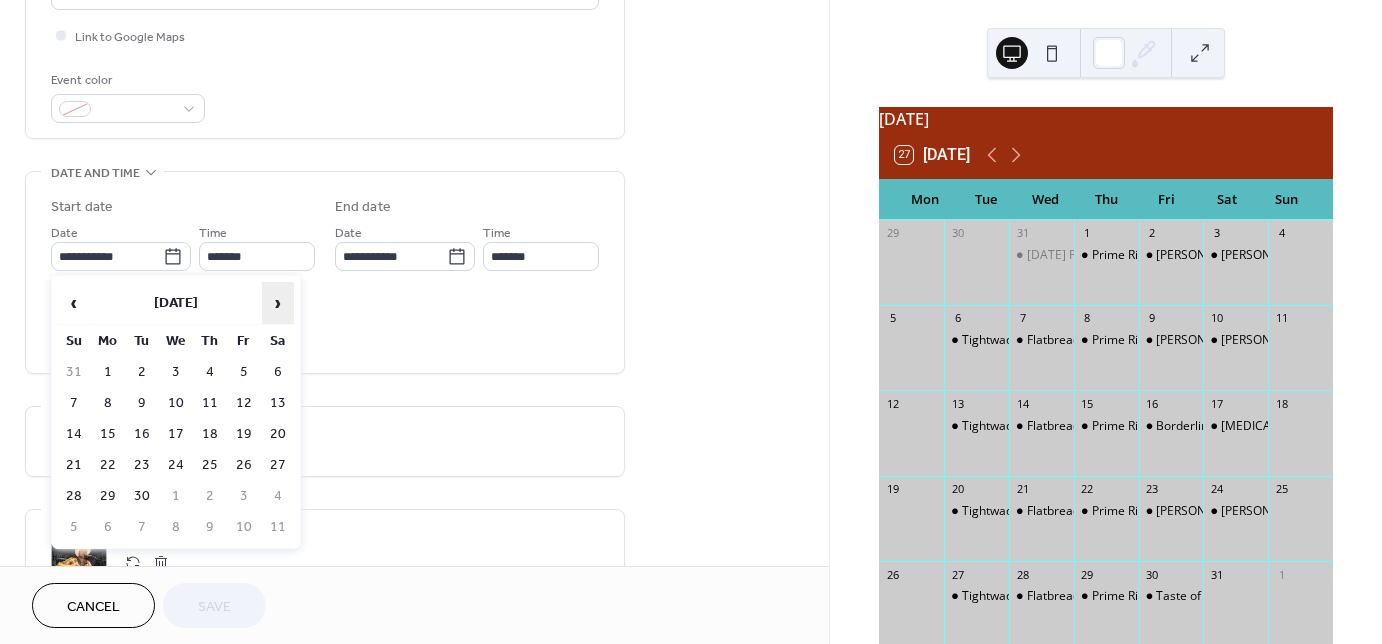 click on "›" at bounding box center [278, 303] 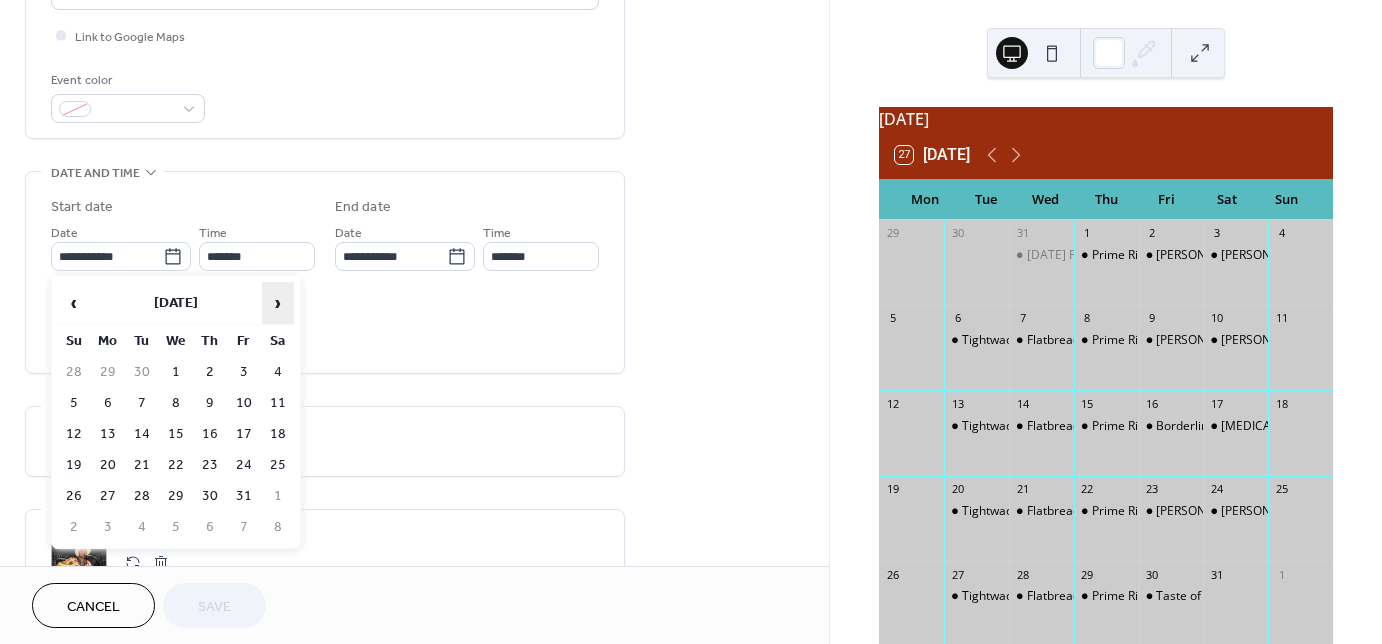click on "›" at bounding box center [278, 303] 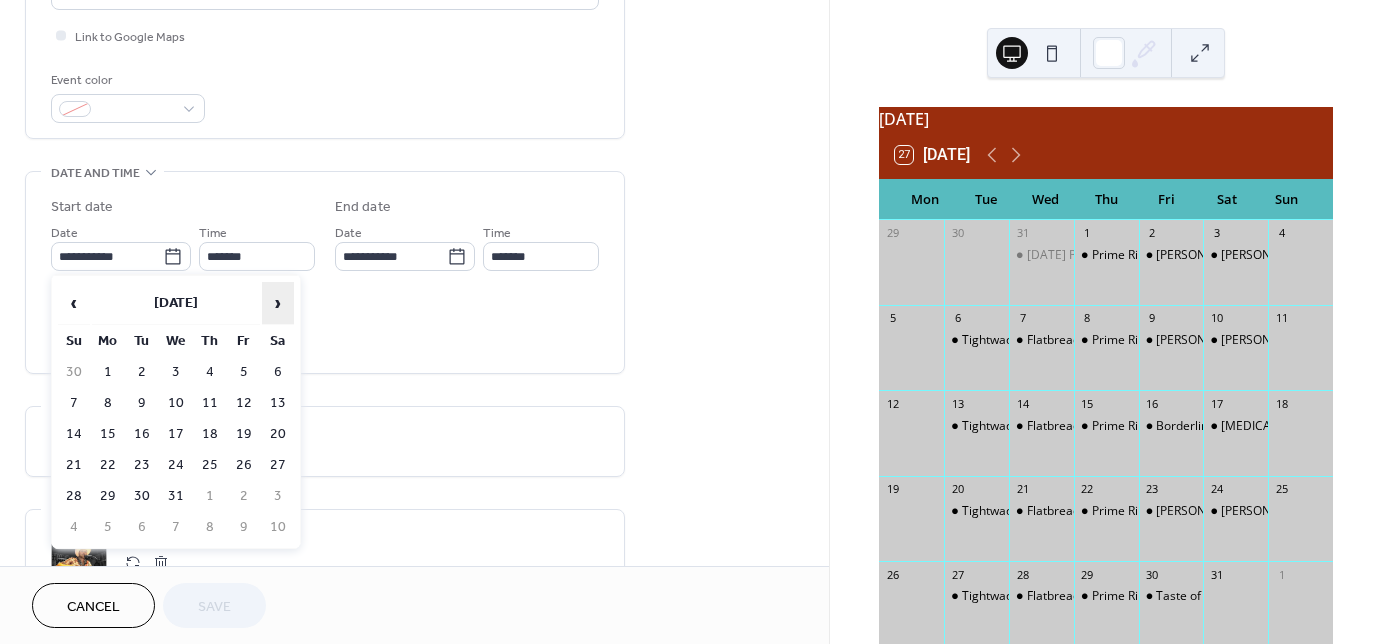 click on "›" at bounding box center (278, 303) 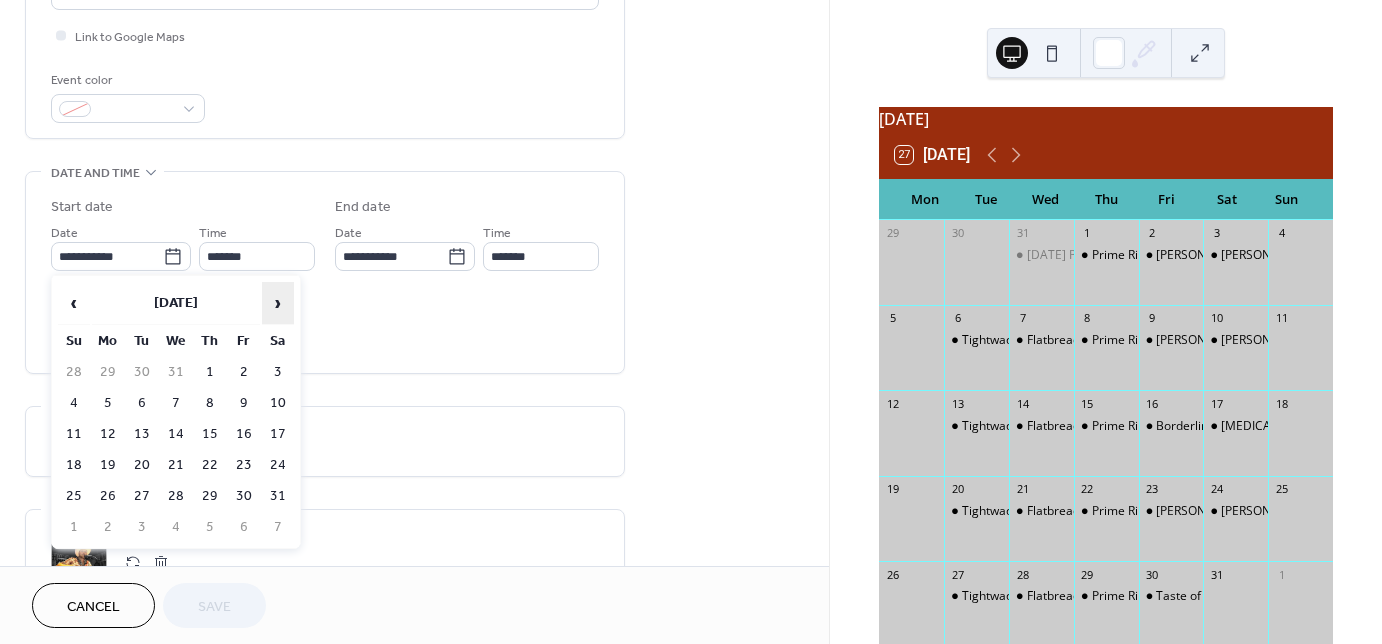 click on "›" at bounding box center [278, 303] 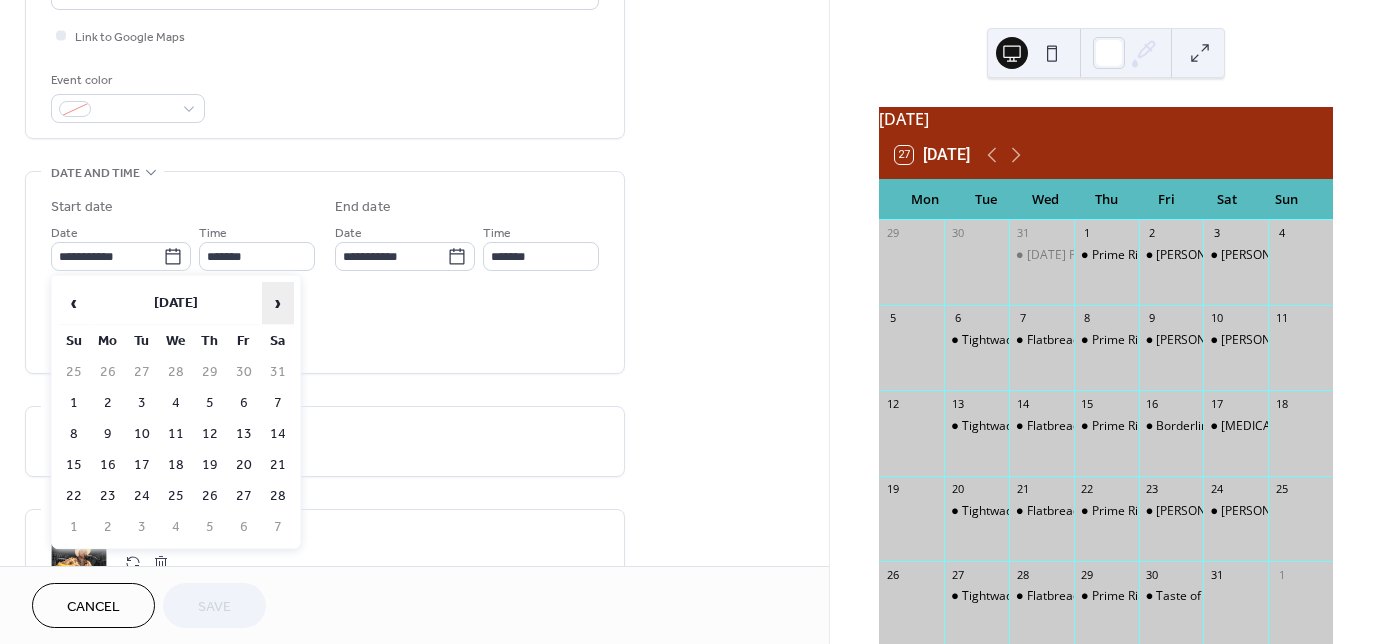 click on "›" at bounding box center (278, 303) 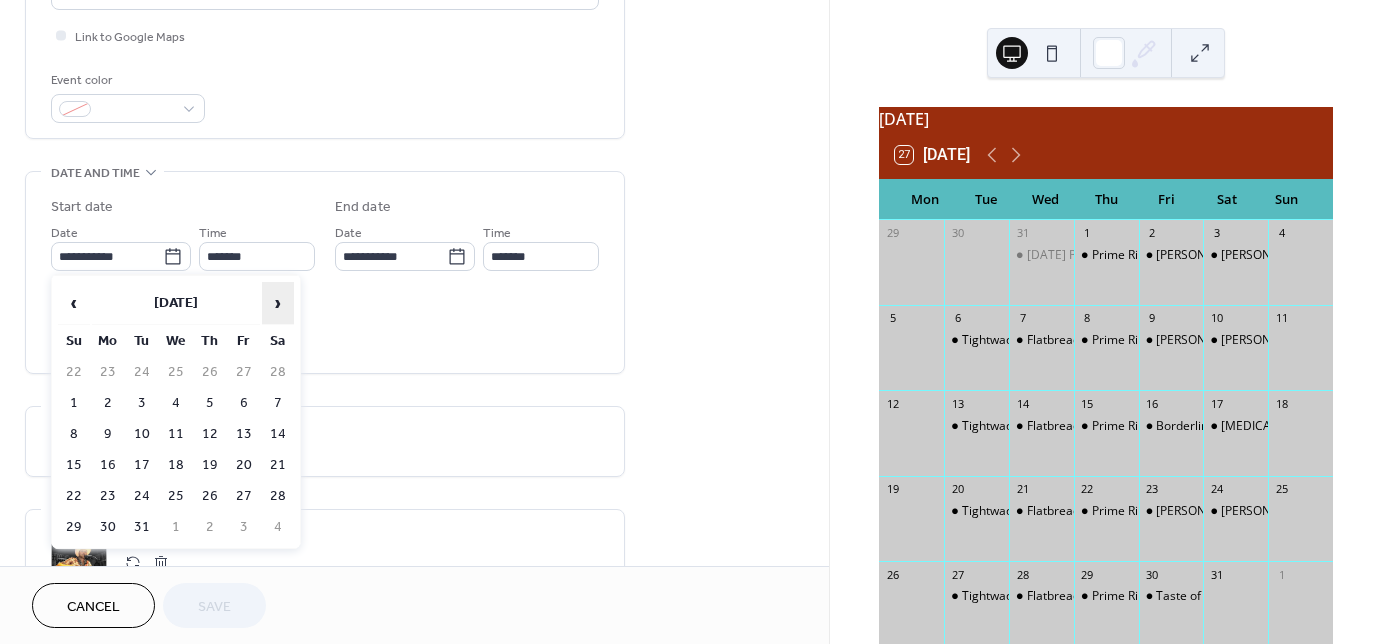 click on "›" at bounding box center (278, 303) 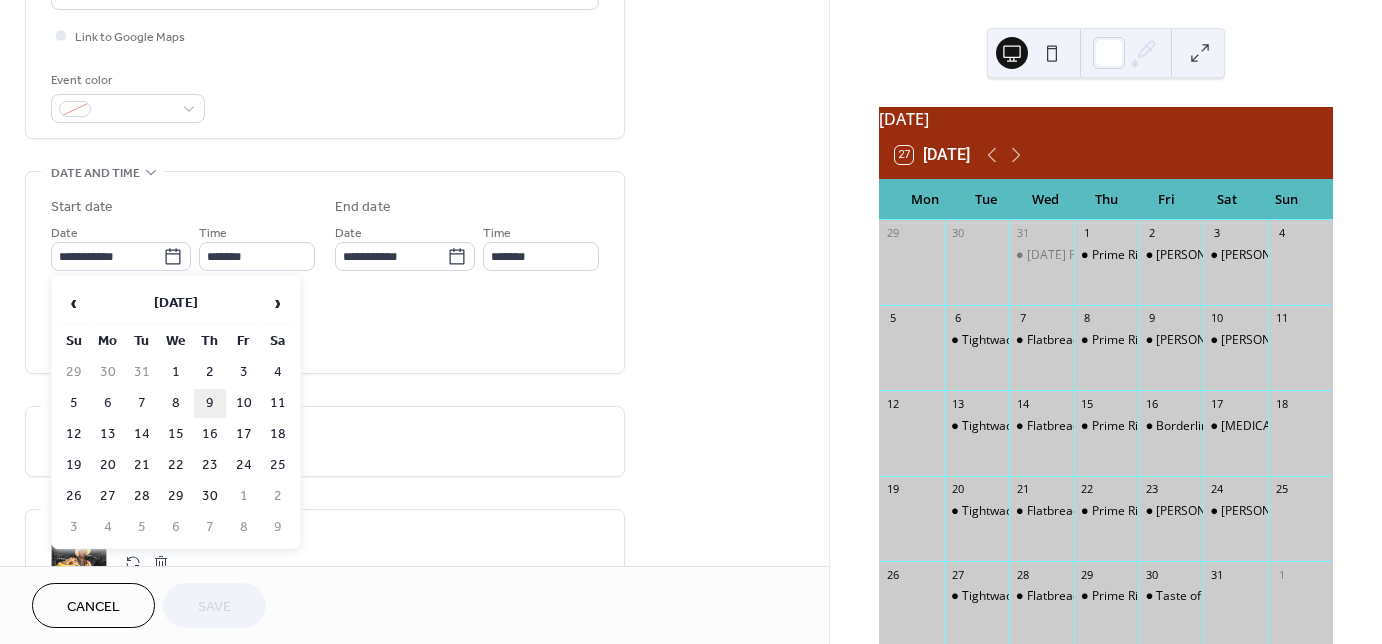 click on "9" at bounding box center [210, 403] 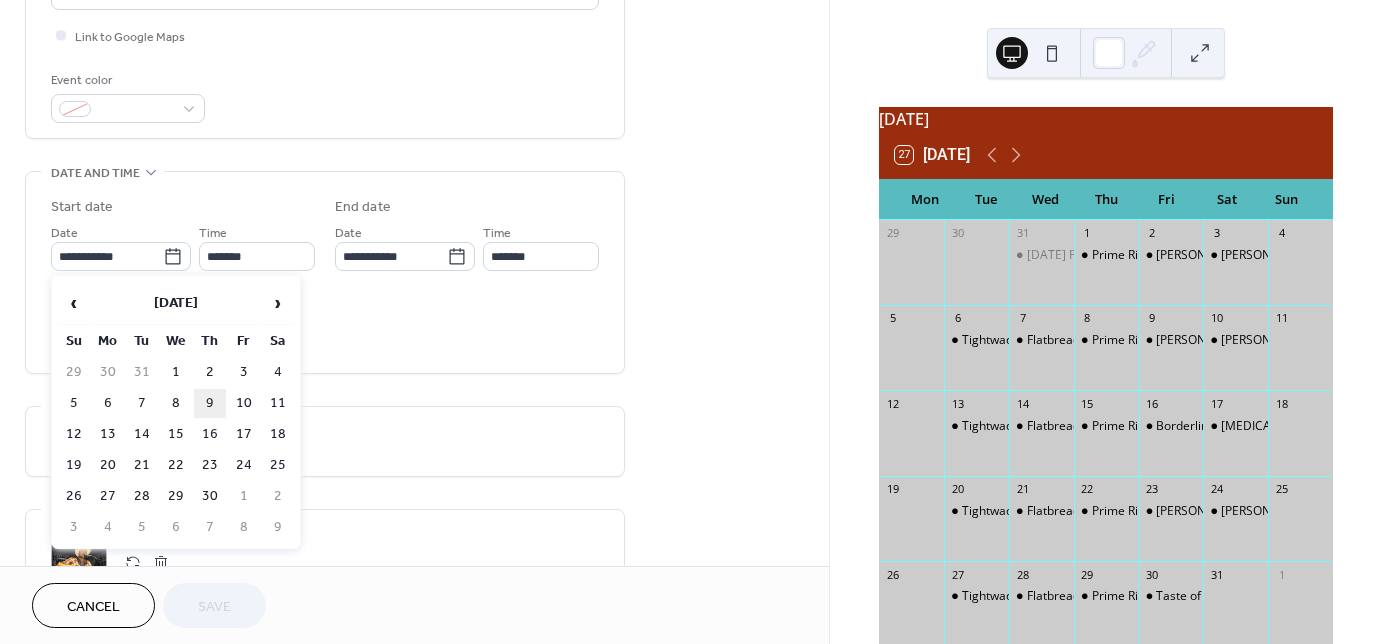 type on "**********" 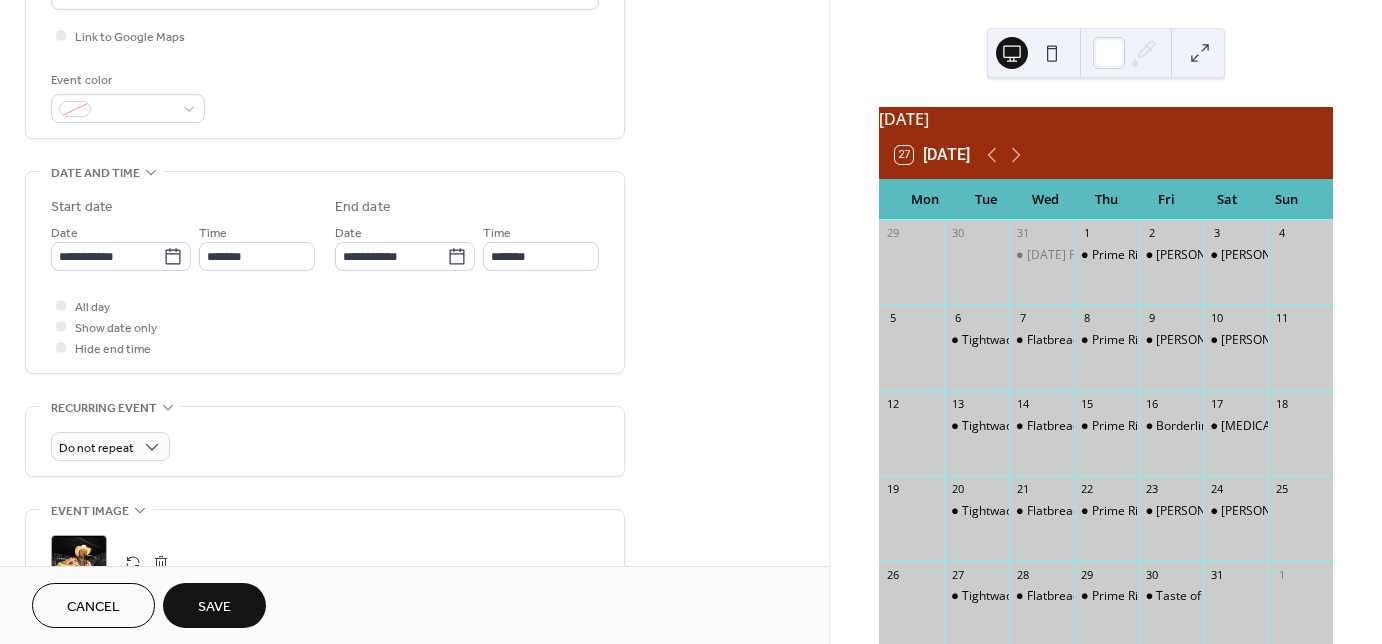click on "Save" at bounding box center [214, 607] 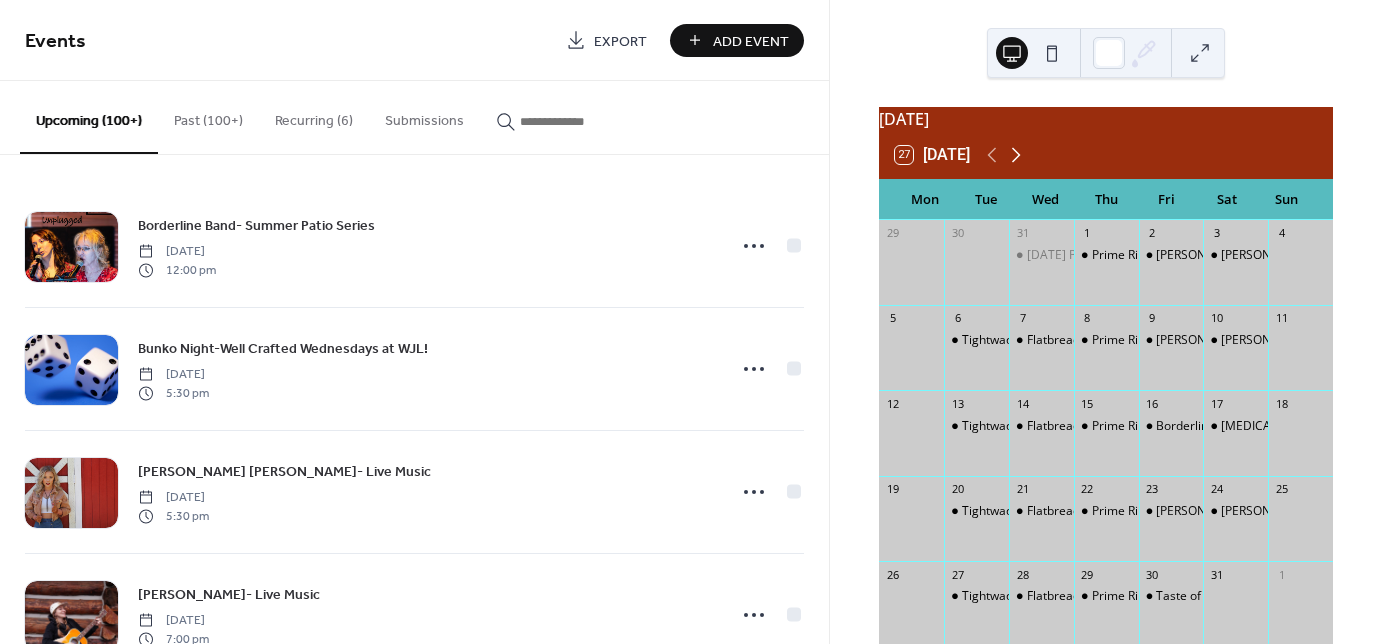 click 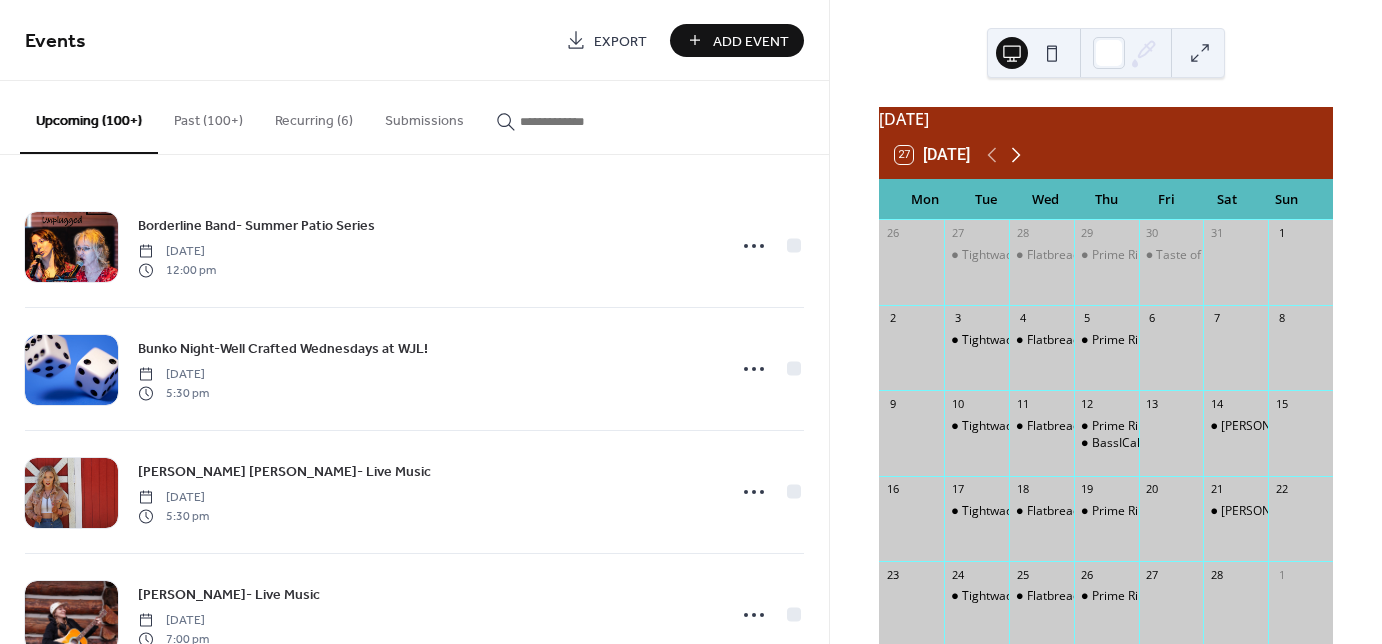 click 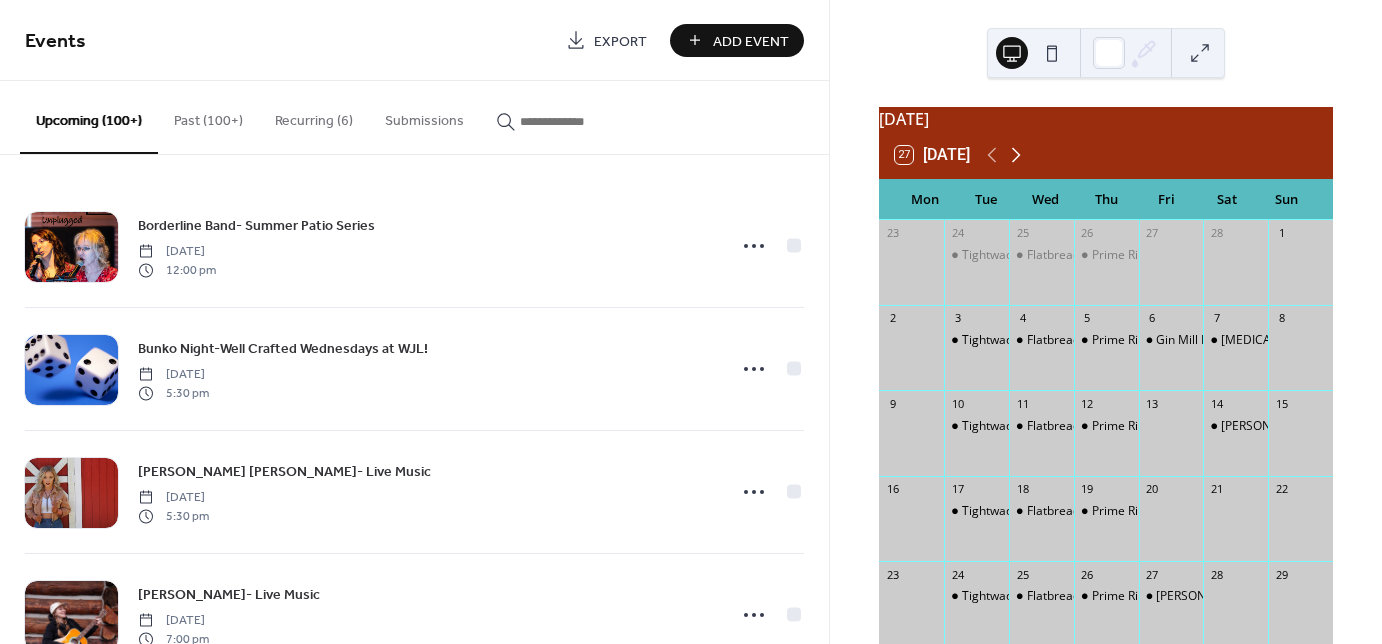click 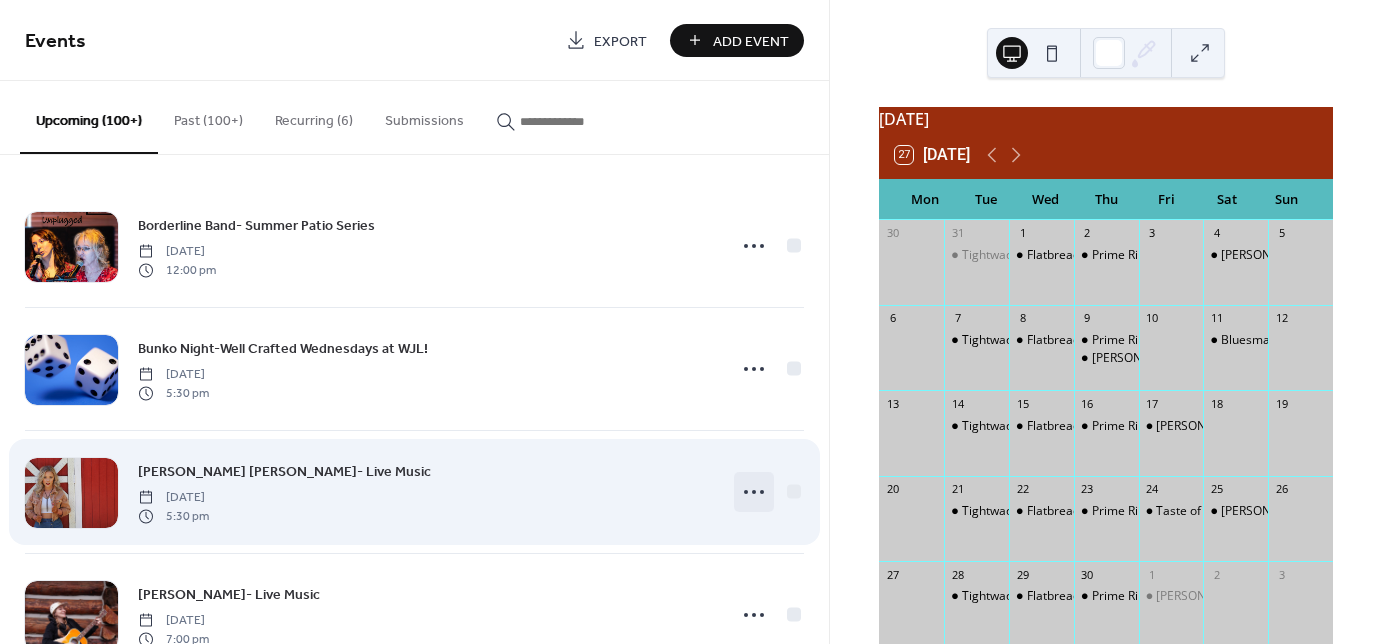 click 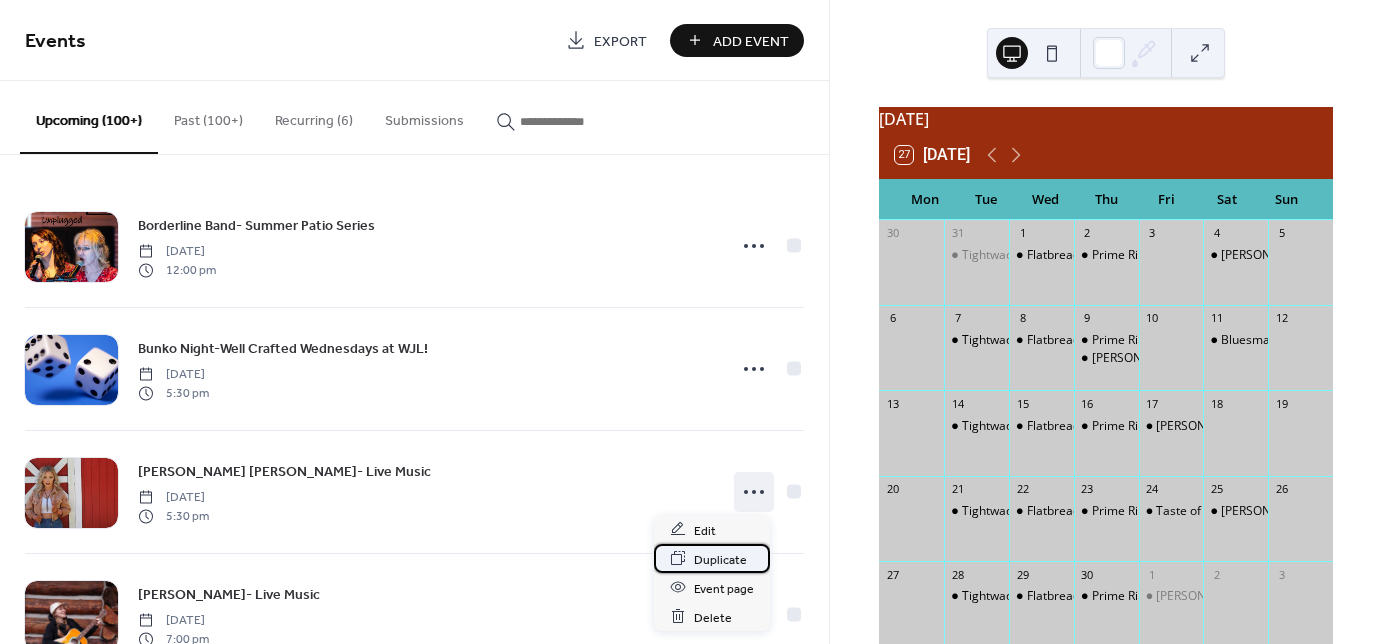 click on "Duplicate" at bounding box center (720, 559) 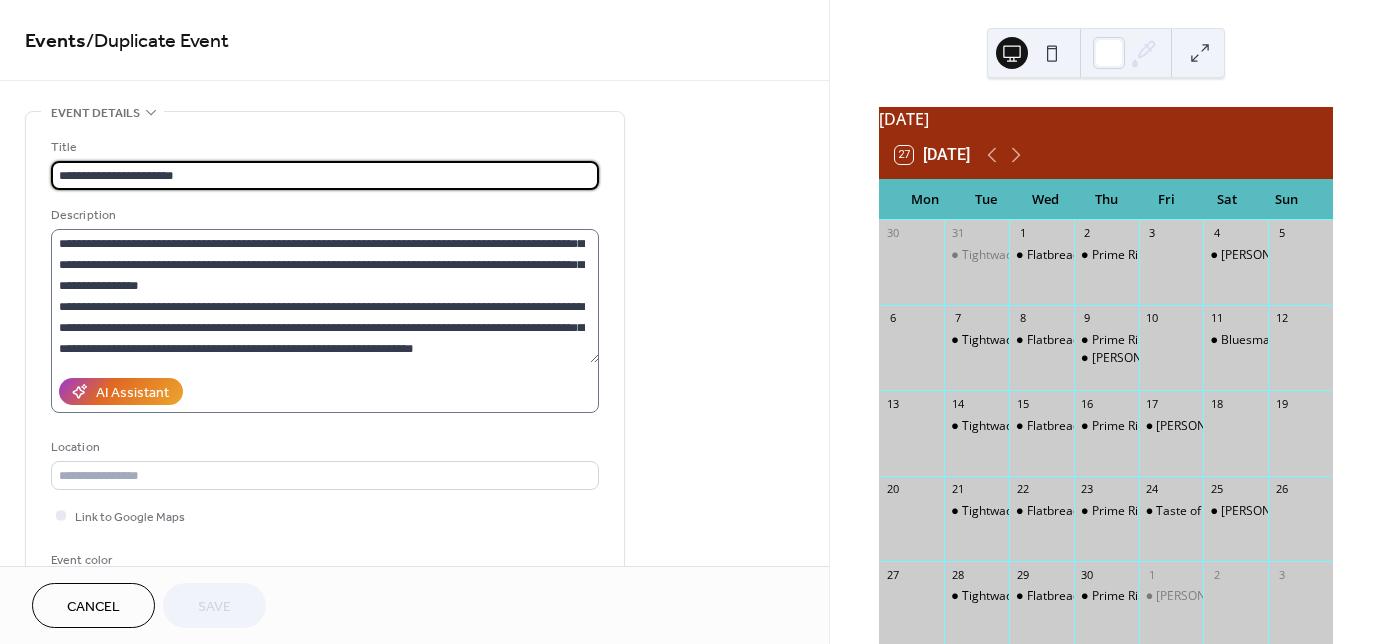 scroll, scrollTop: 62, scrollLeft: 0, axis: vertical 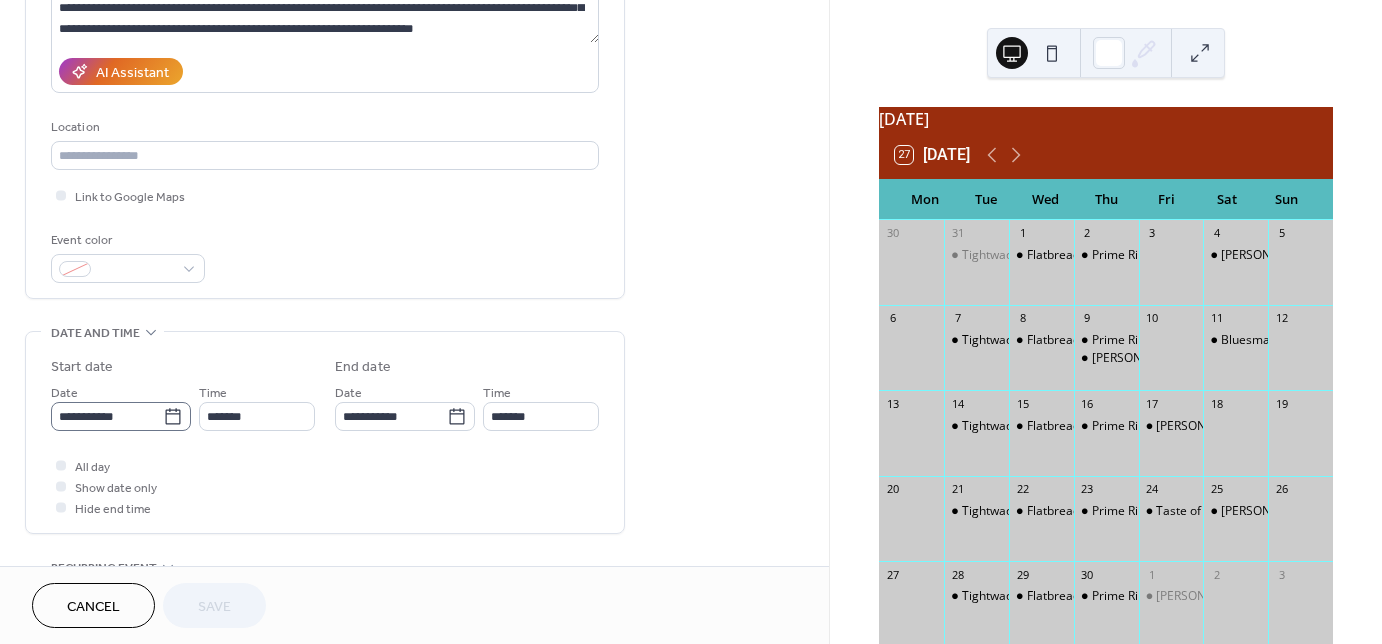 click 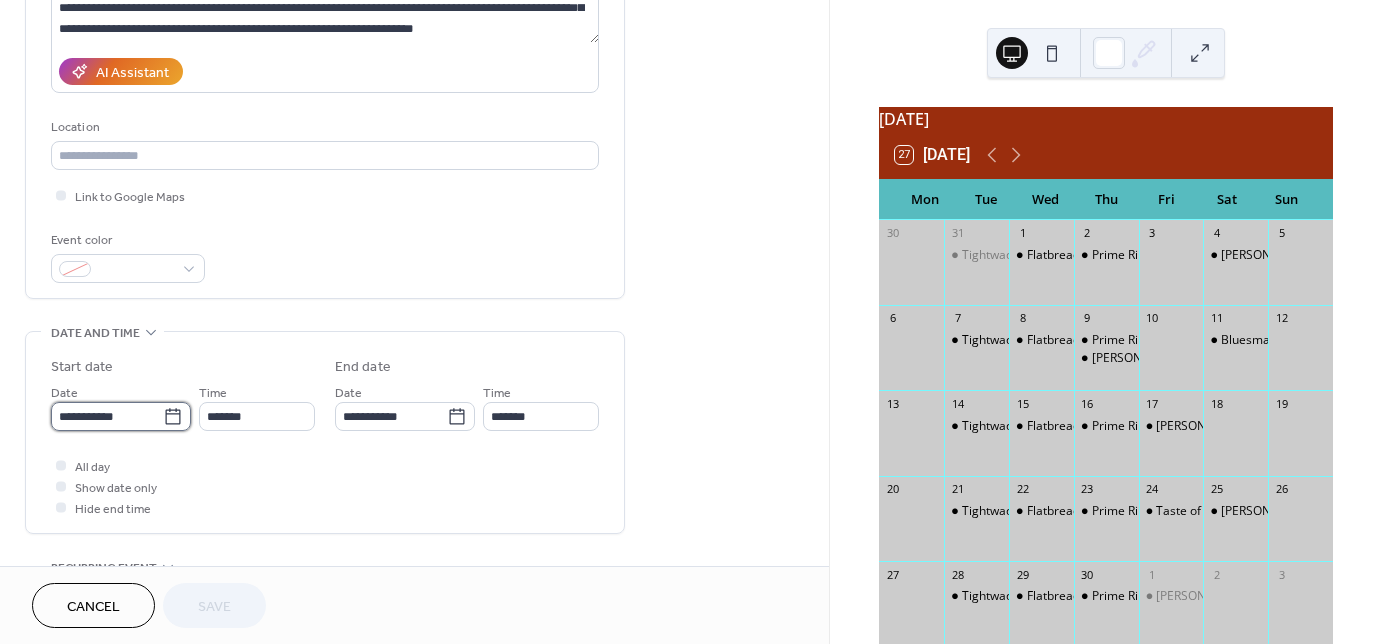 click on "**********" at bounding box center (107, 416) 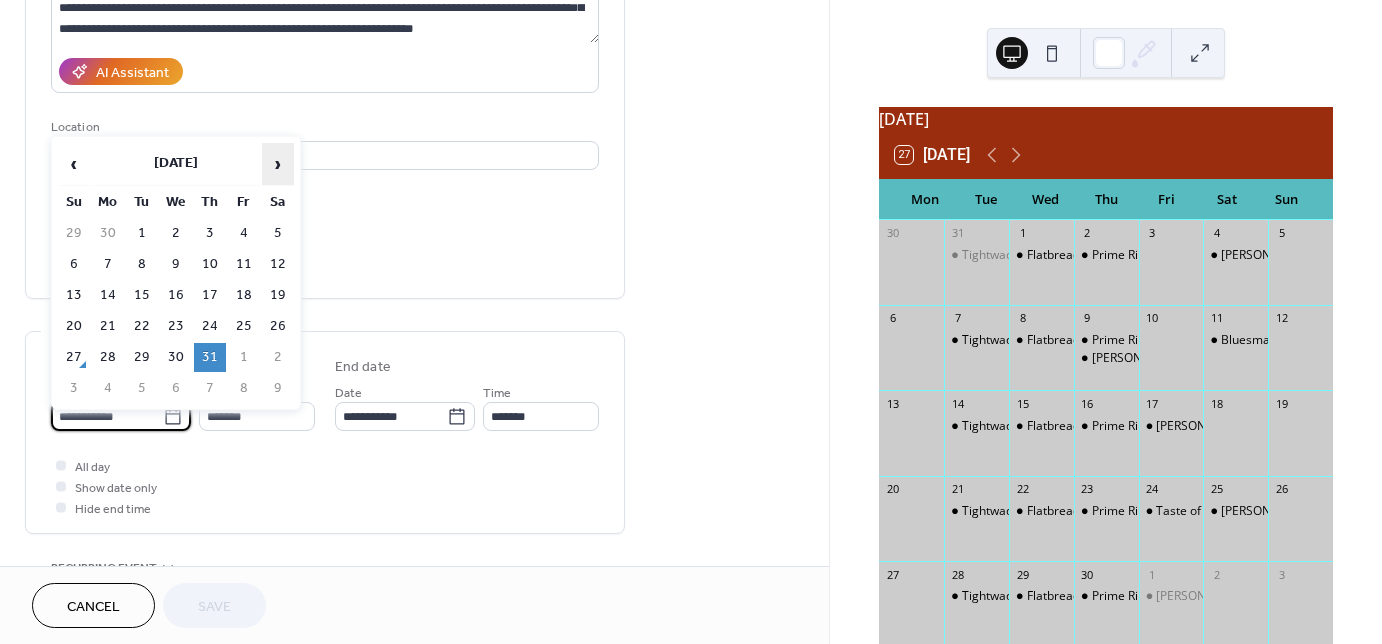 click on "›" at bounding box center [278, 164] 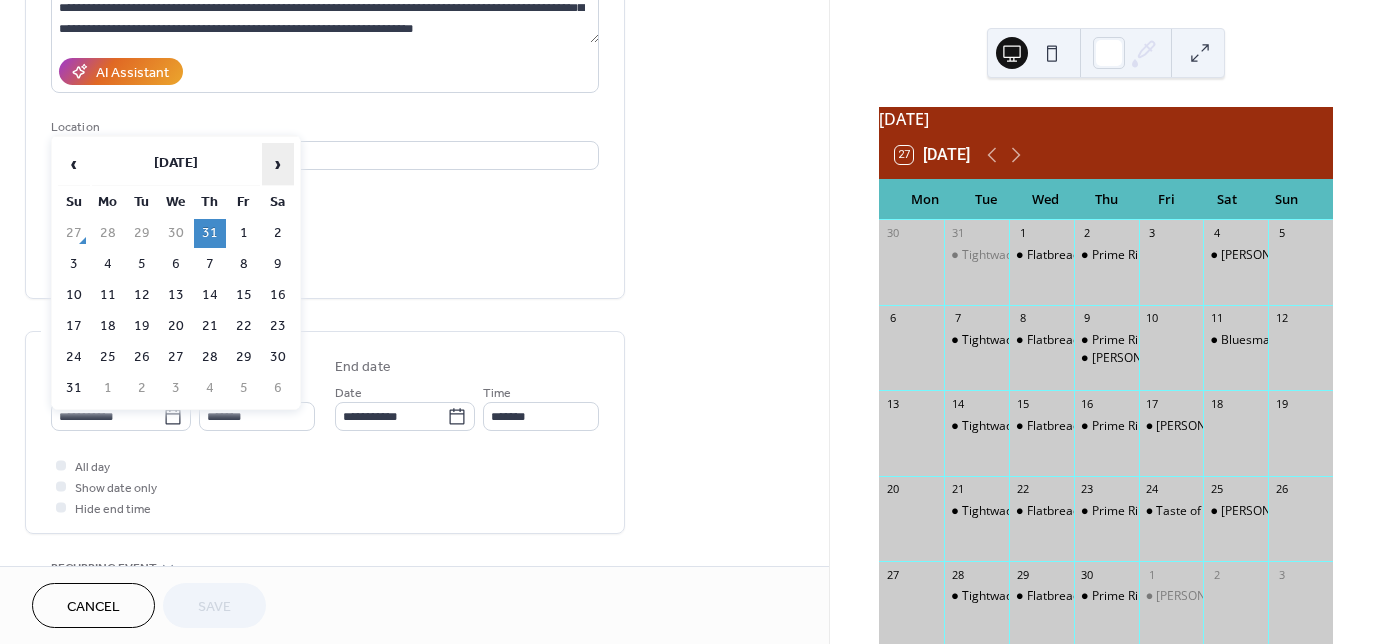 click on "›" at bounding box center [278, 164] 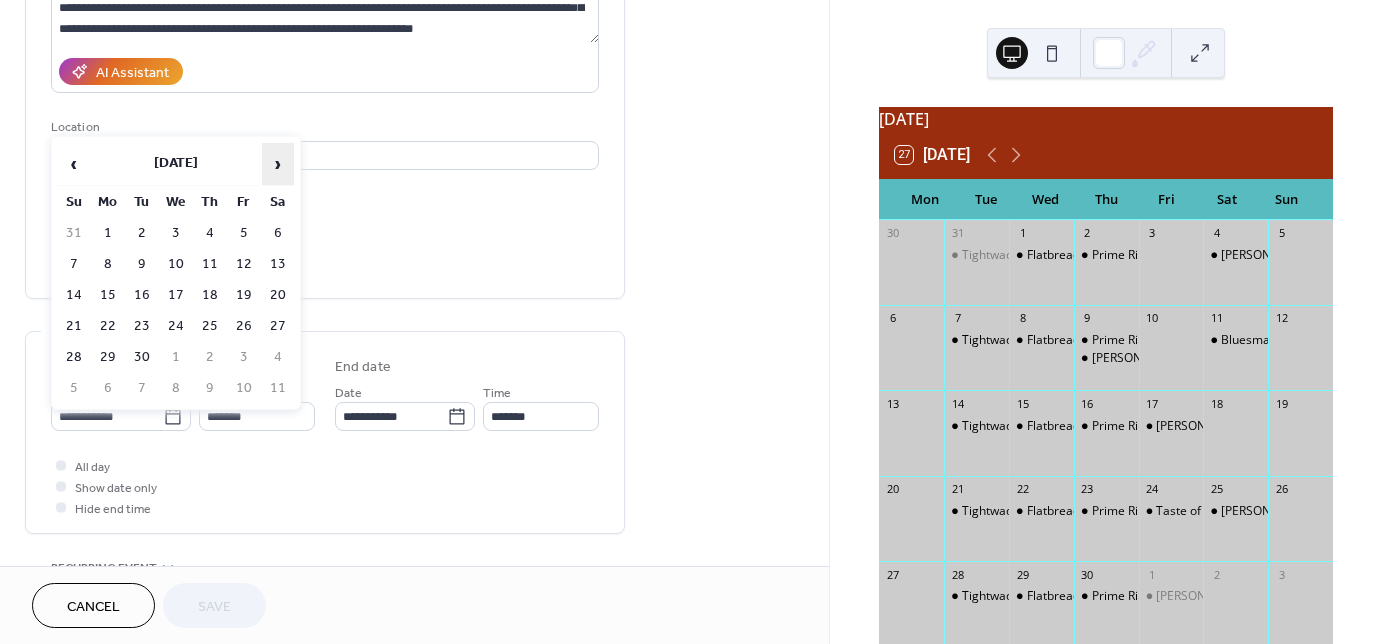 click on "›" at bounding box center [278, 164] 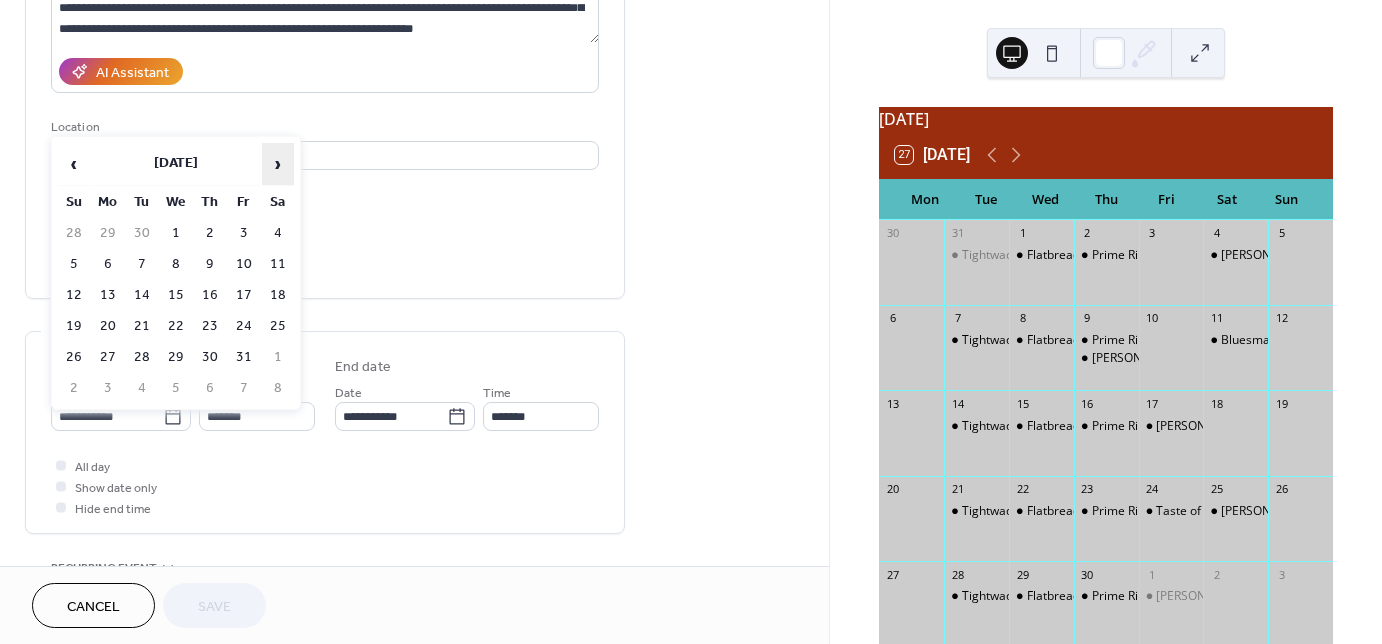 click on "›" at bounding box center [278, 164] 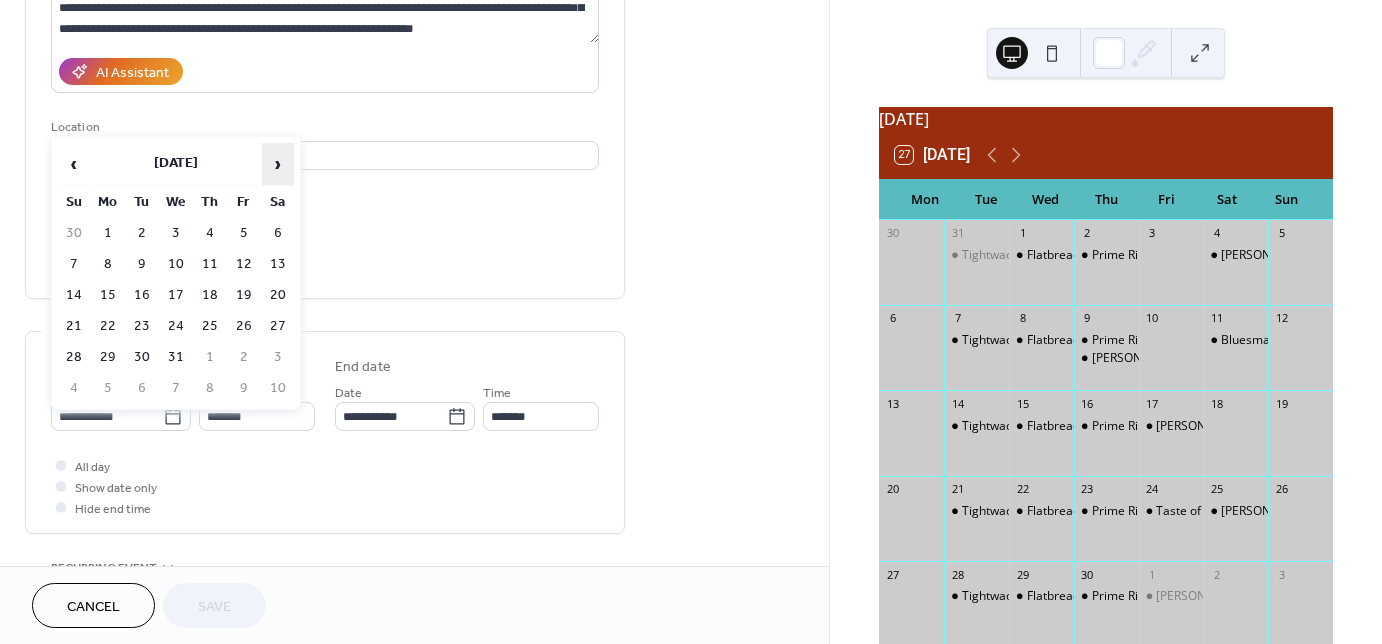 click on "›" at bounding box center (278, 164) 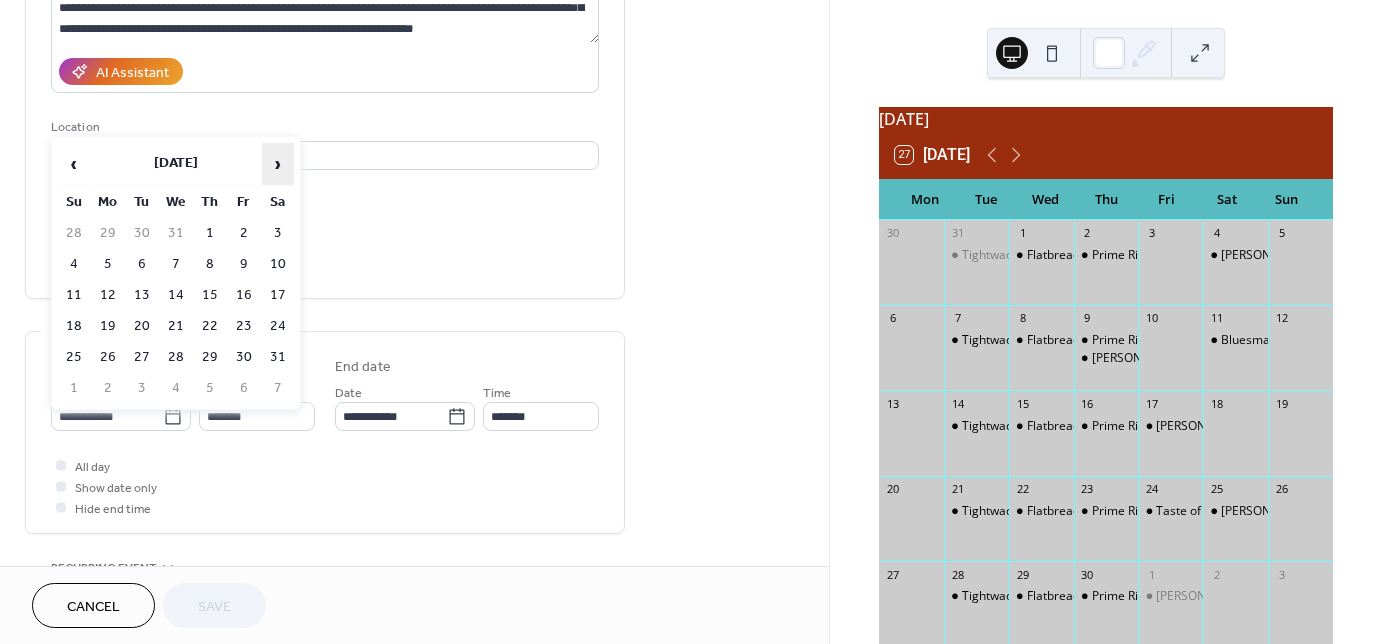 click on "›" at bounding box center [278, 164] 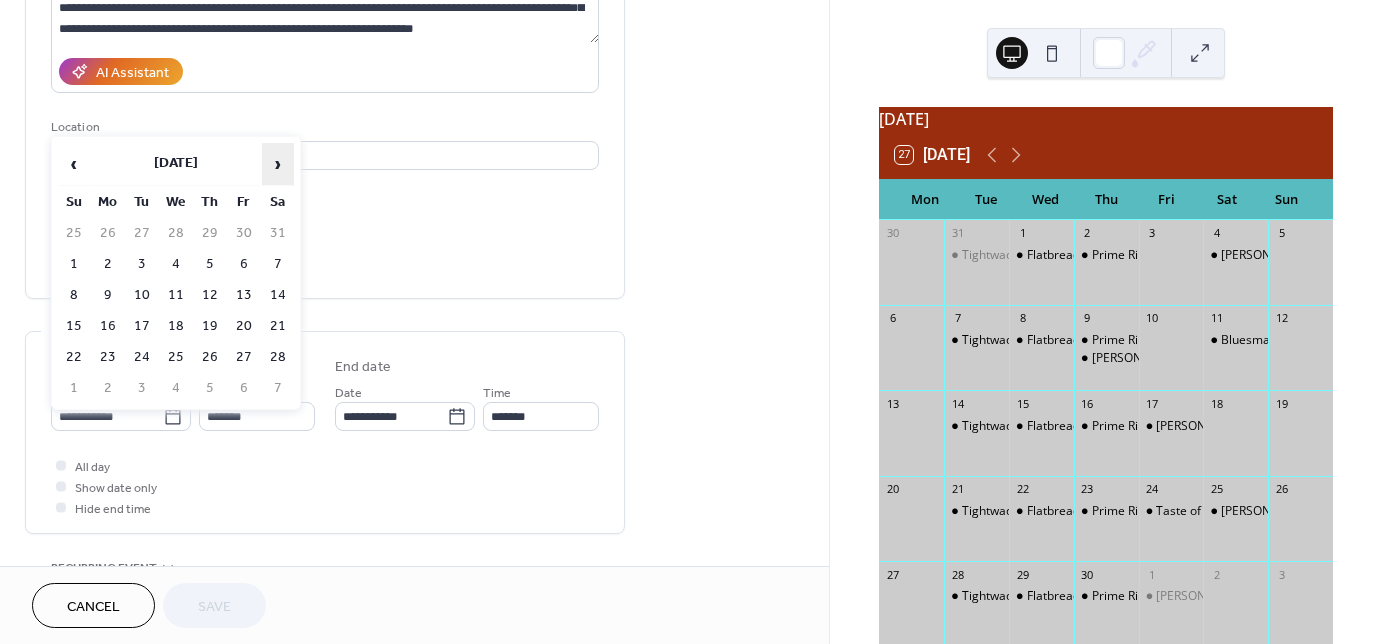 click on "›" at bounding box center (278, 164) 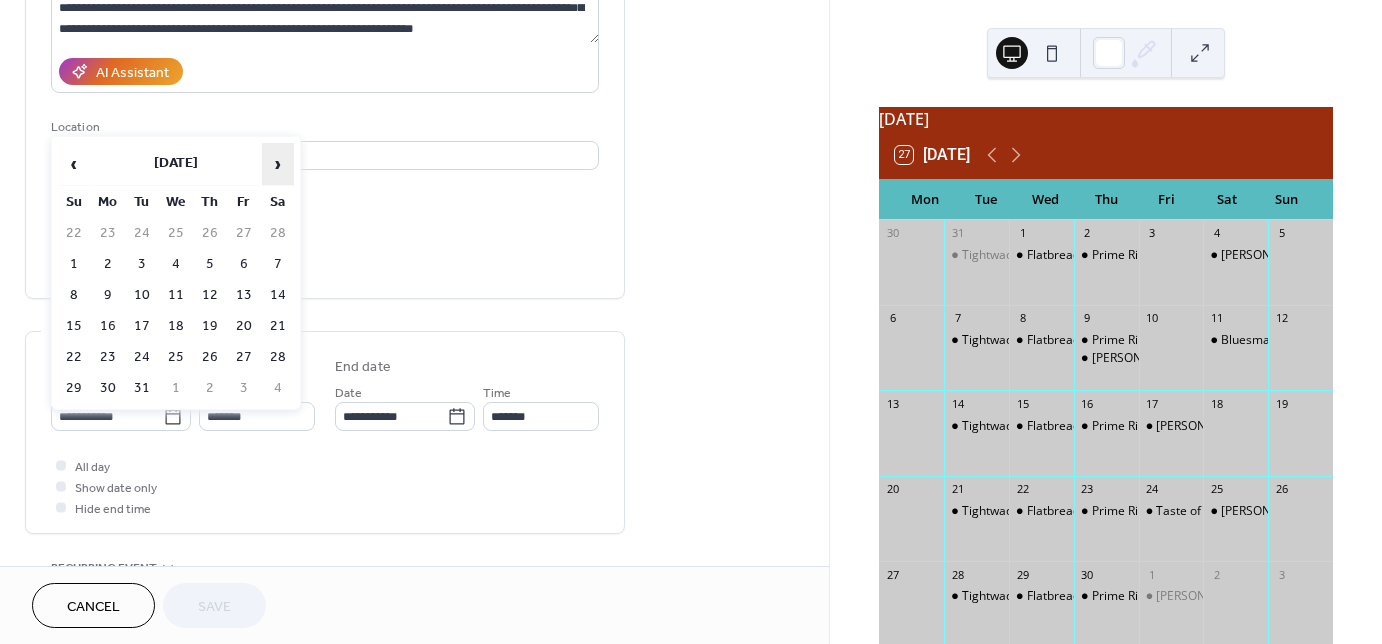 click on "›" at bounding box center [278, 164] 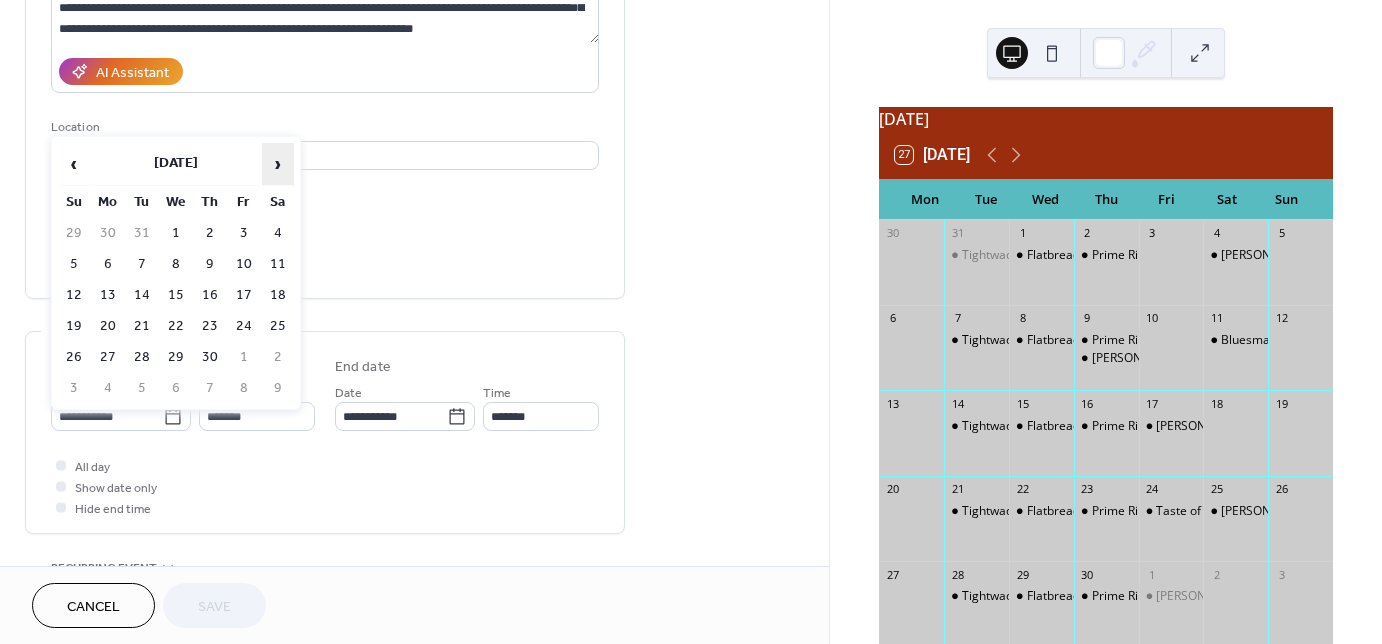 click on "›" at bounding box center [278, 164] 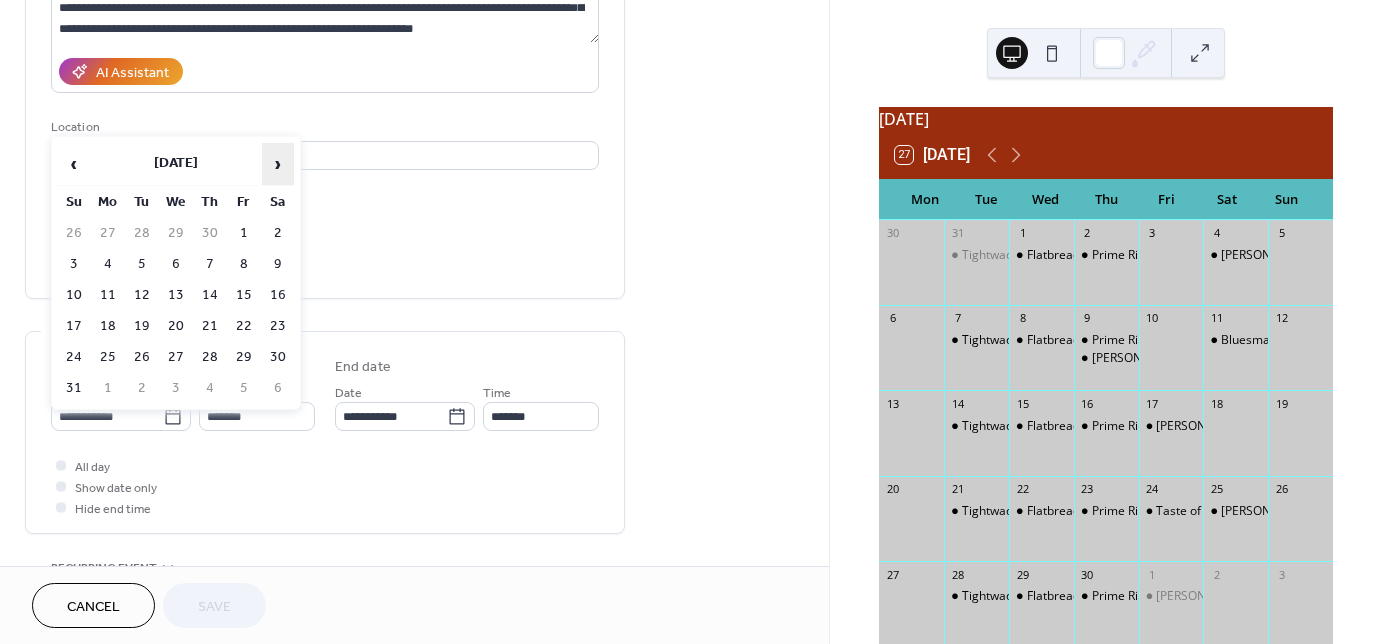 click on "›" at bounding box center (278, 164) 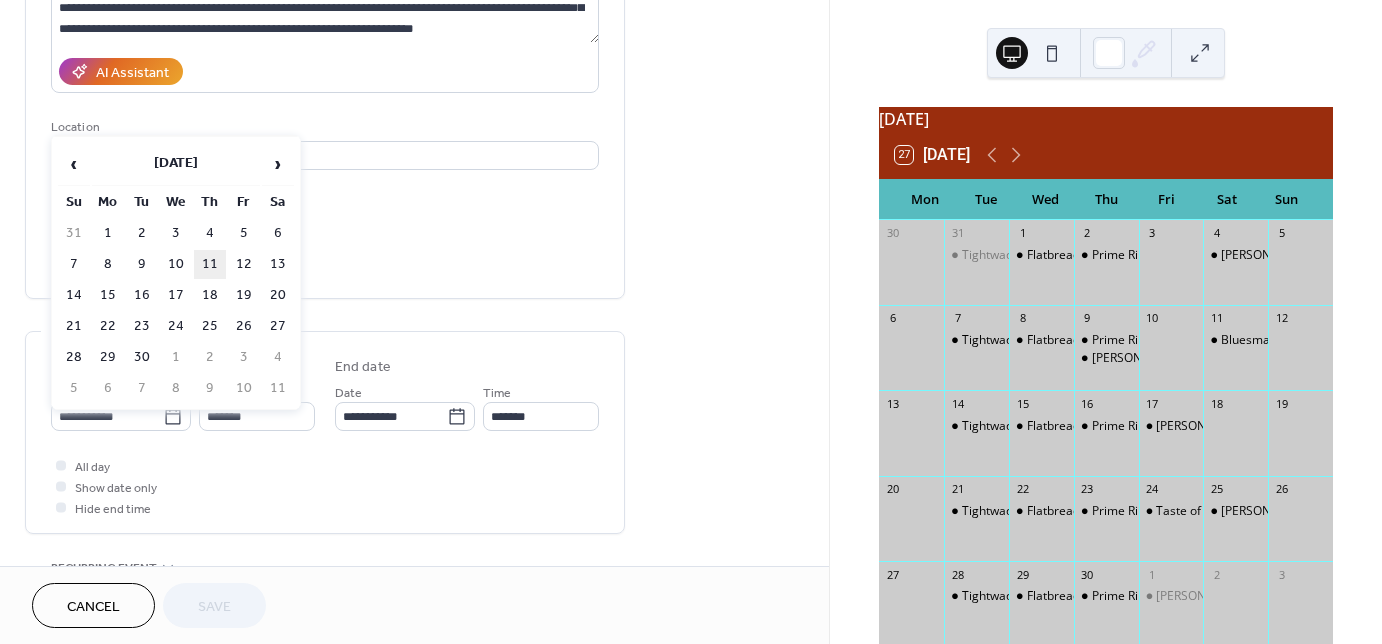 click on "11" at bounding box center [210, 264] 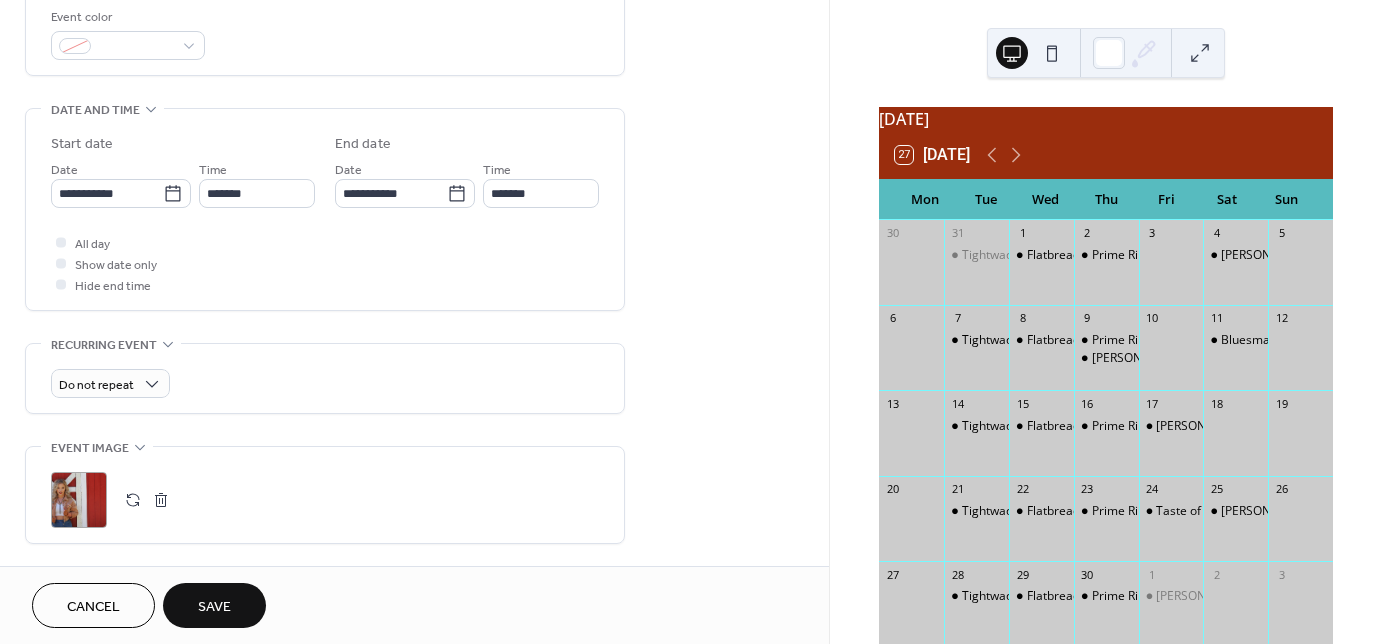 scroll, scrollTop: 560, scrollLeft: 0, axis: vertical 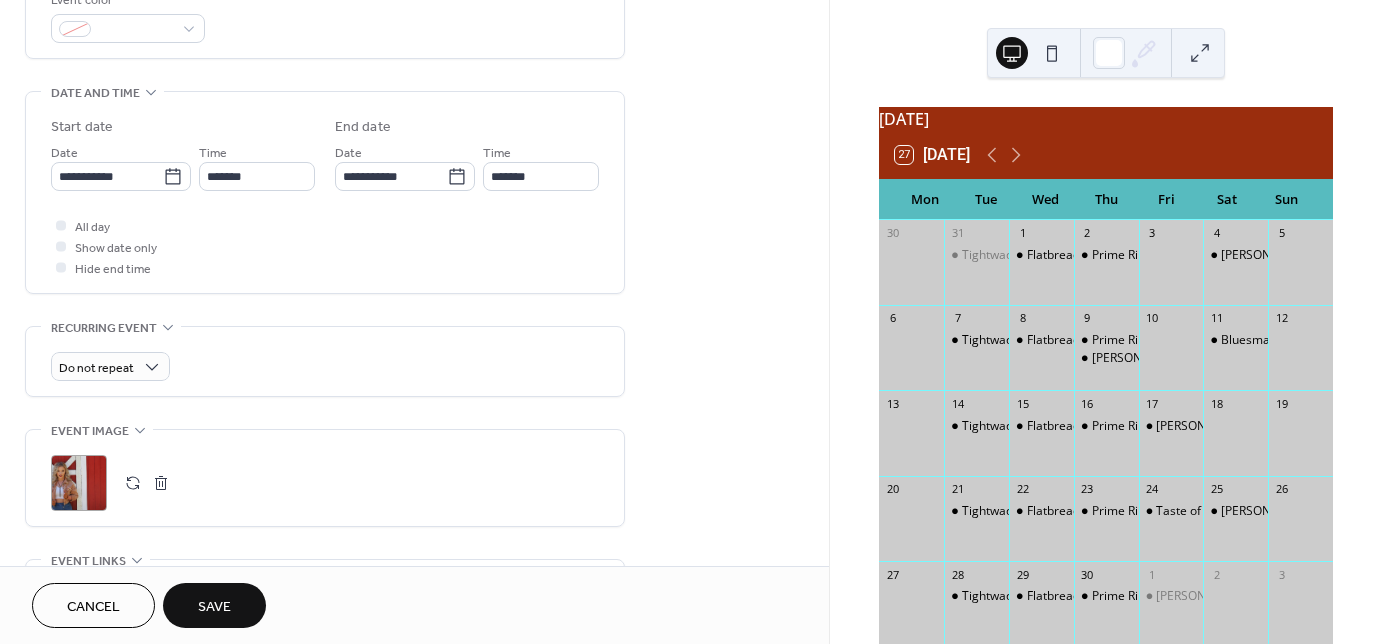 click on "Save" at bounding box center (214, 607) 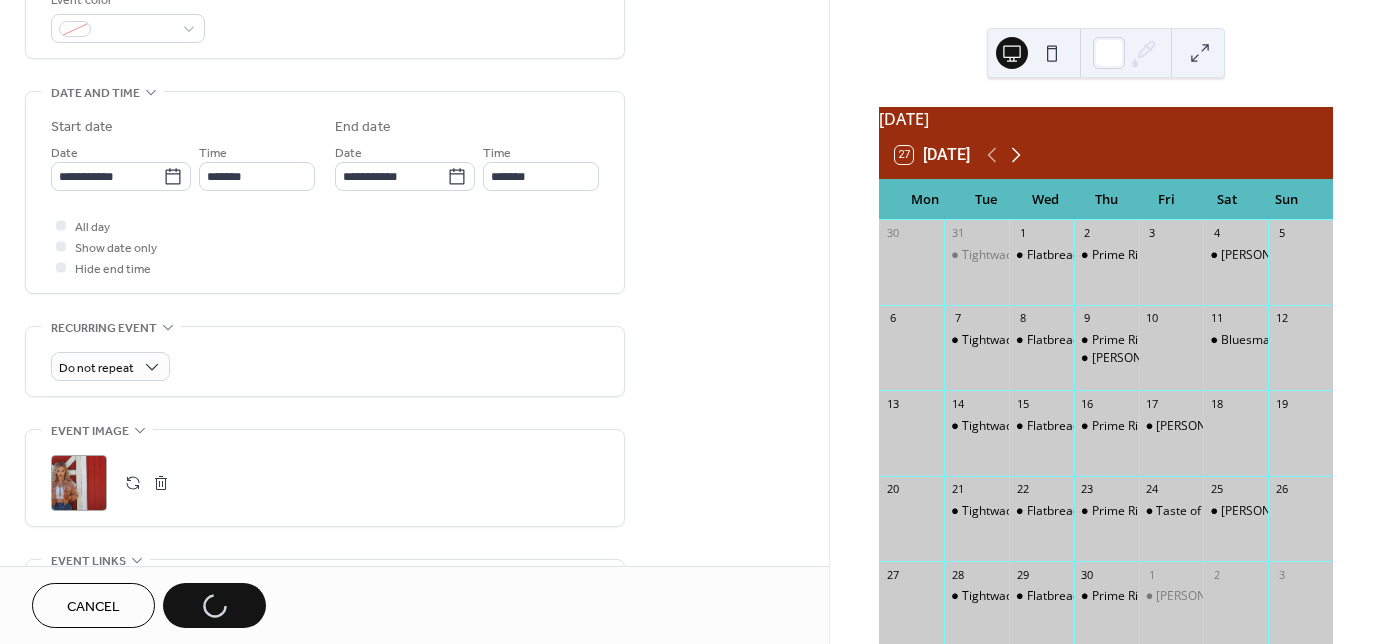 click 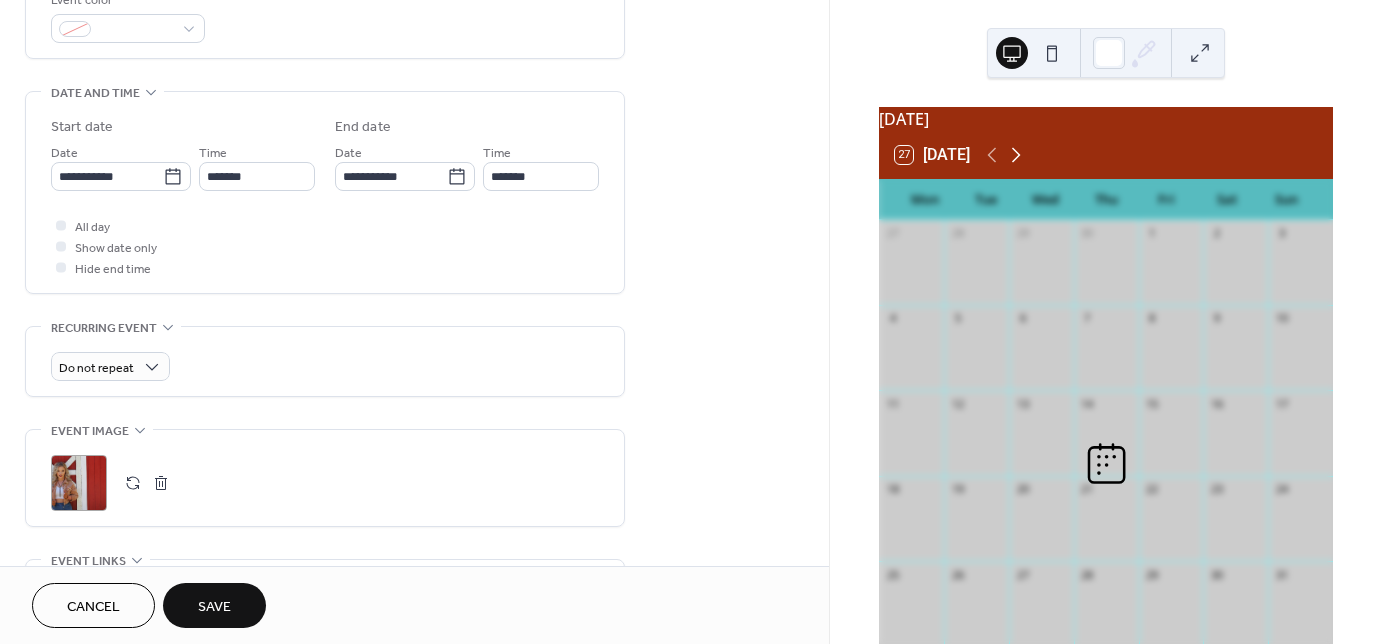 click 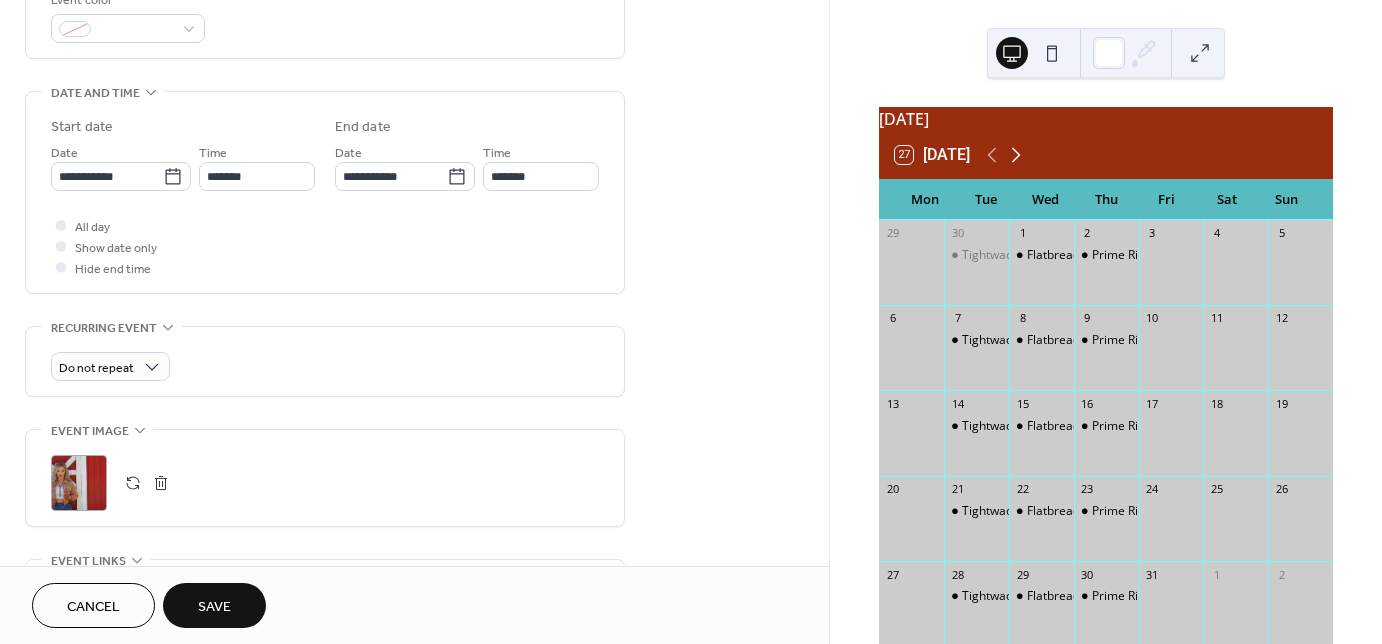 click 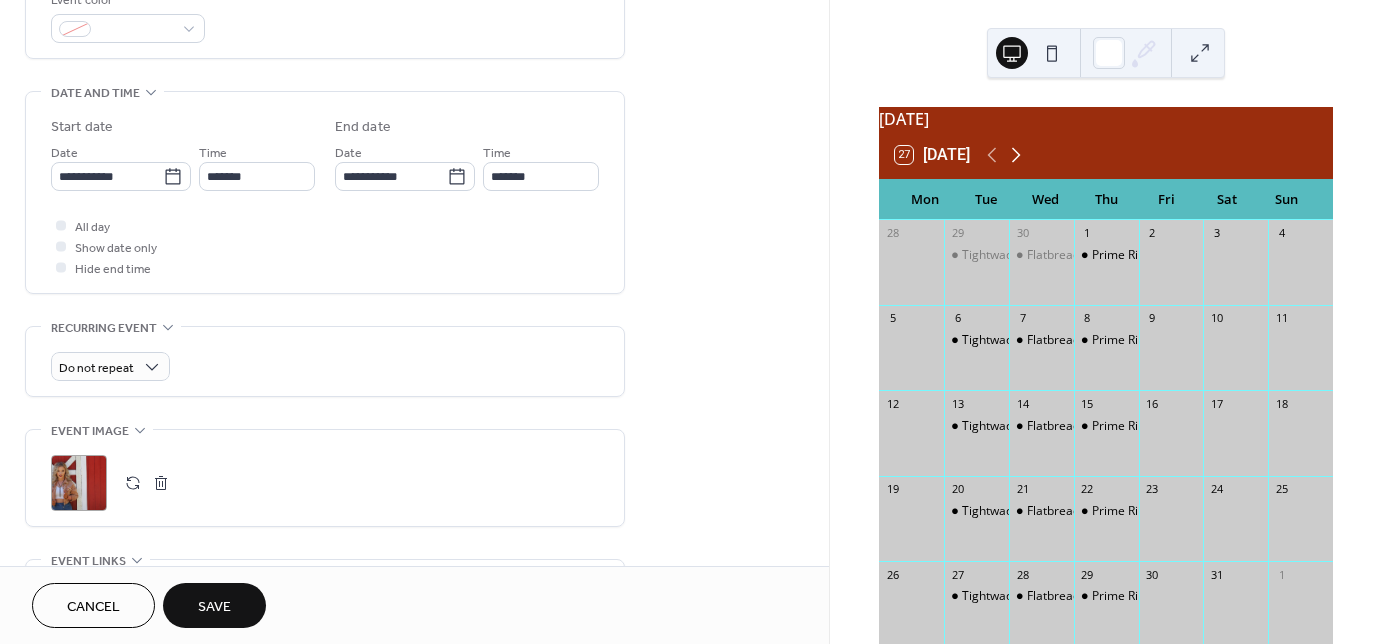click 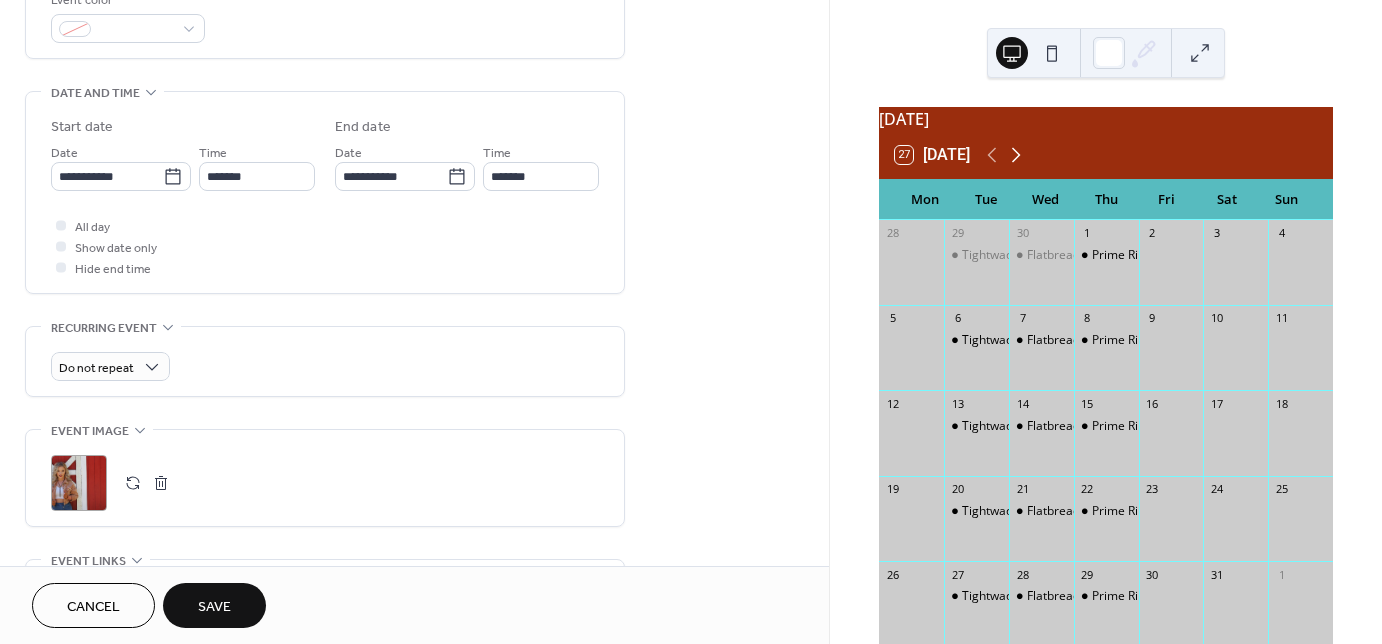 click 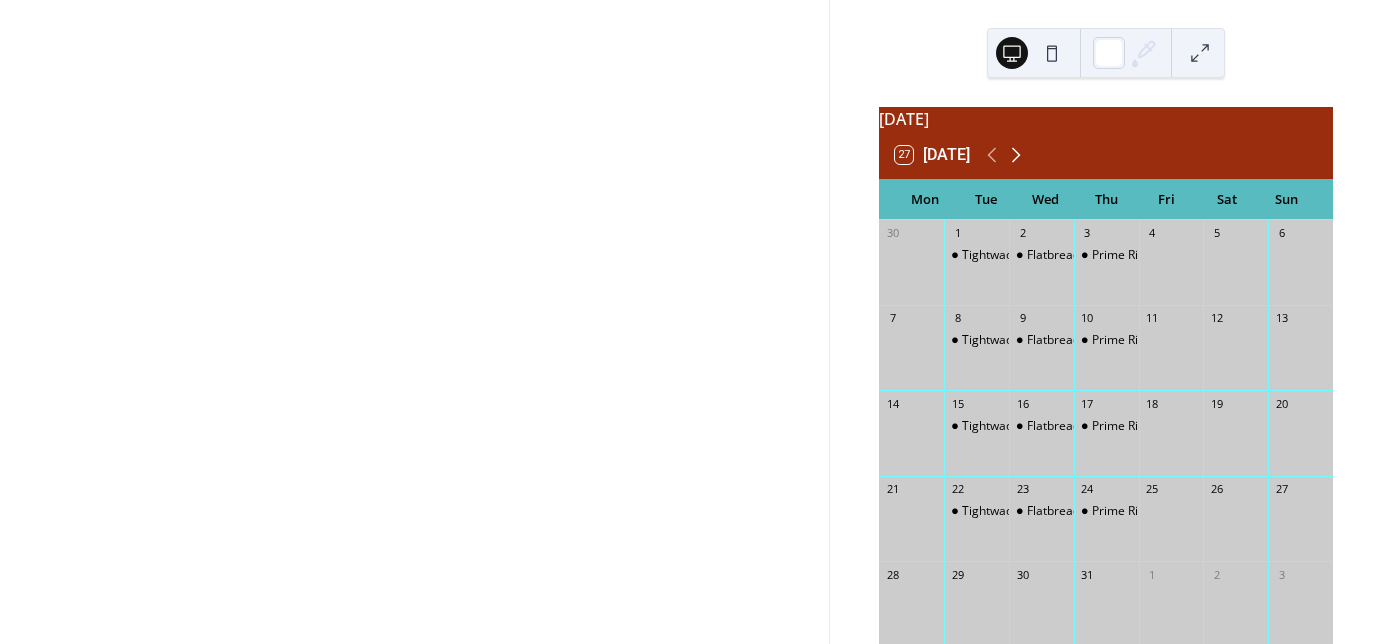 click 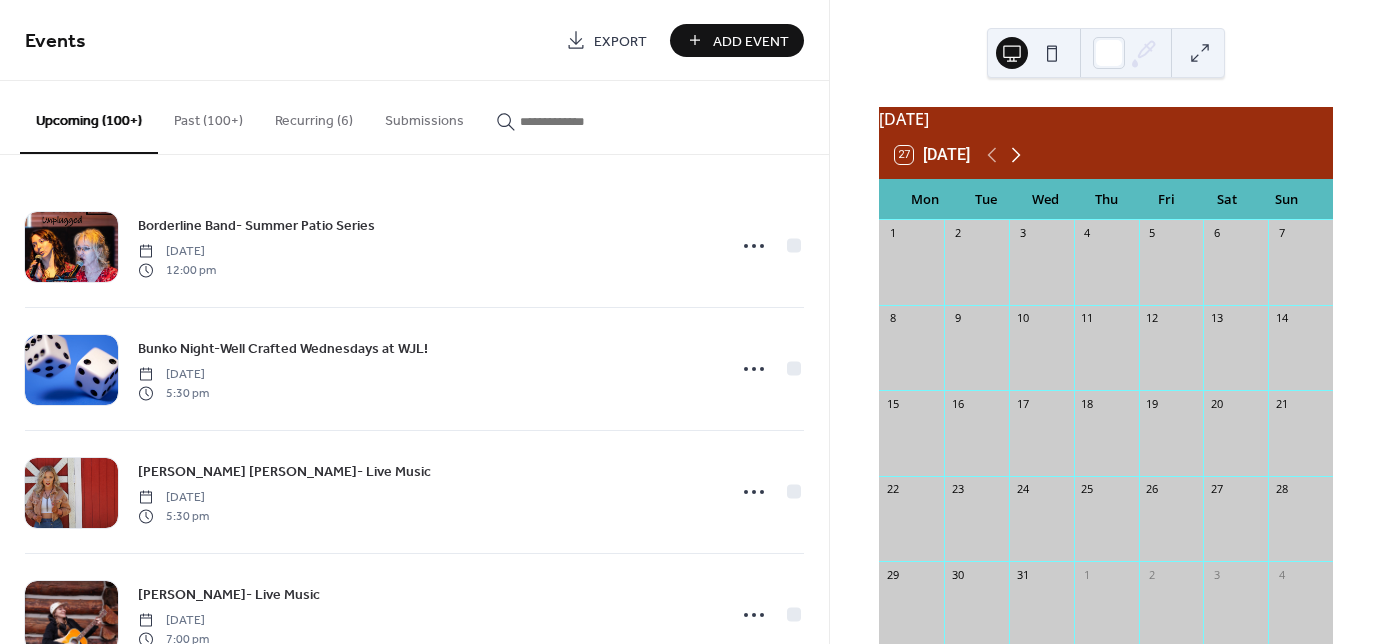 click 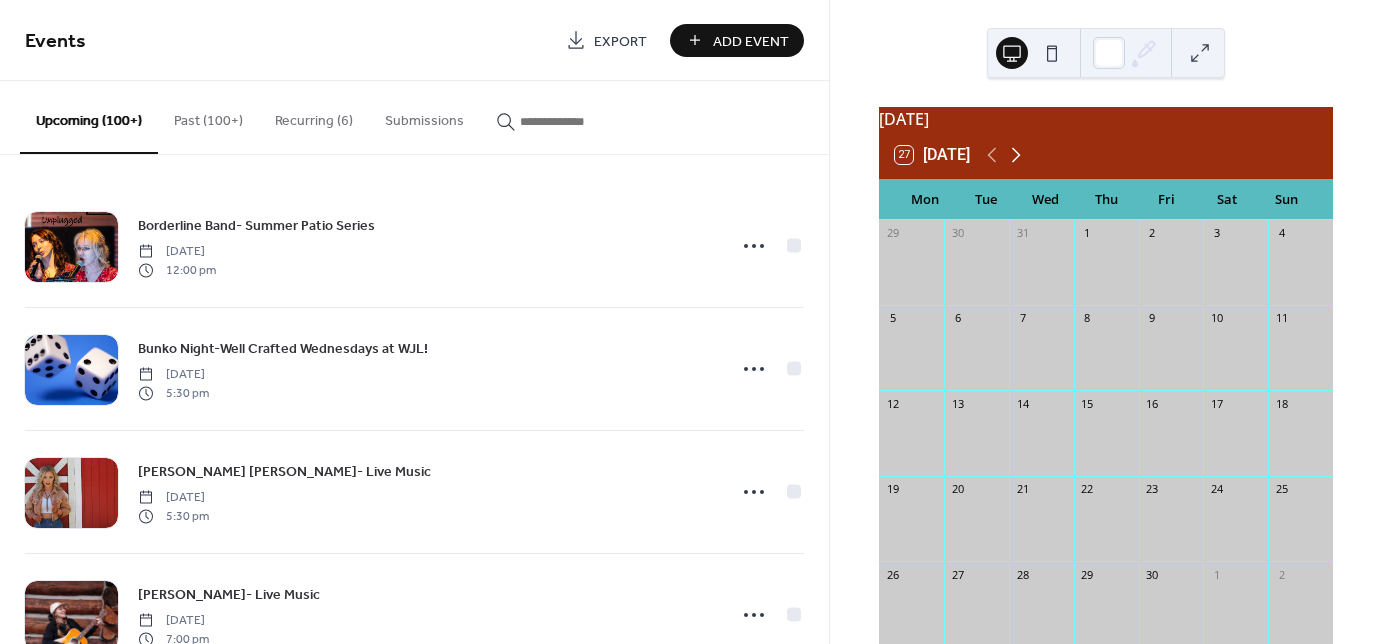 click 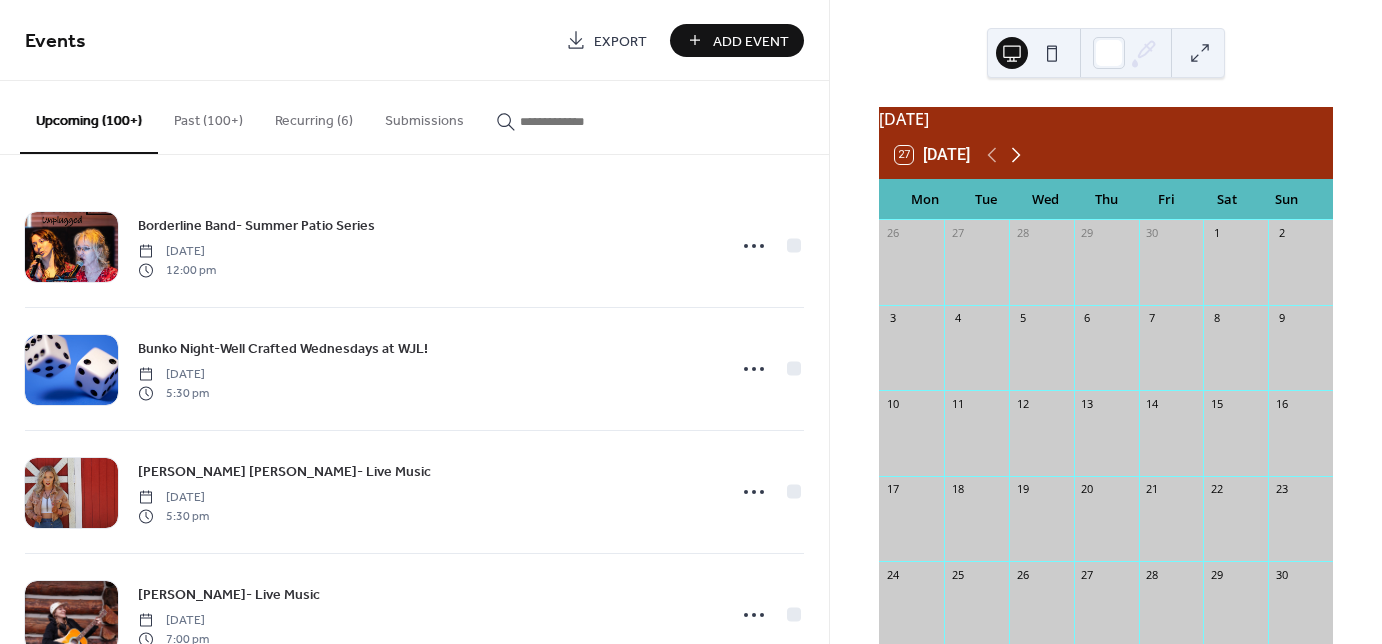 click 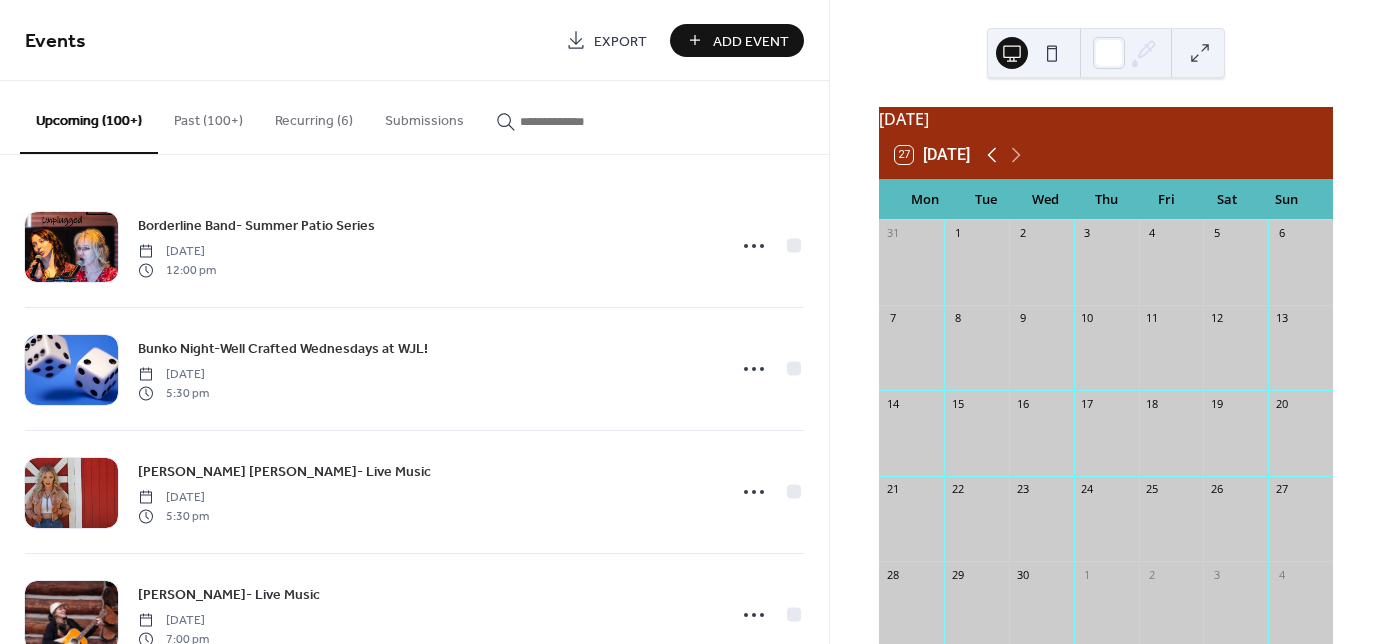 click 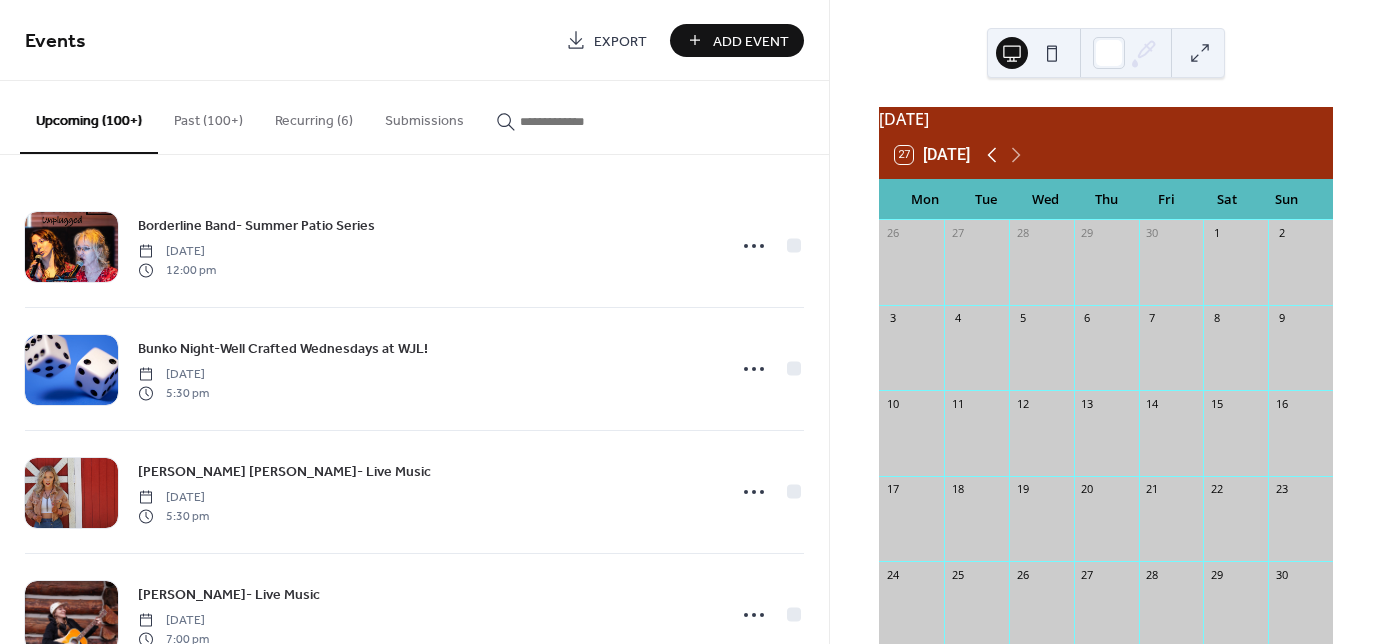 click 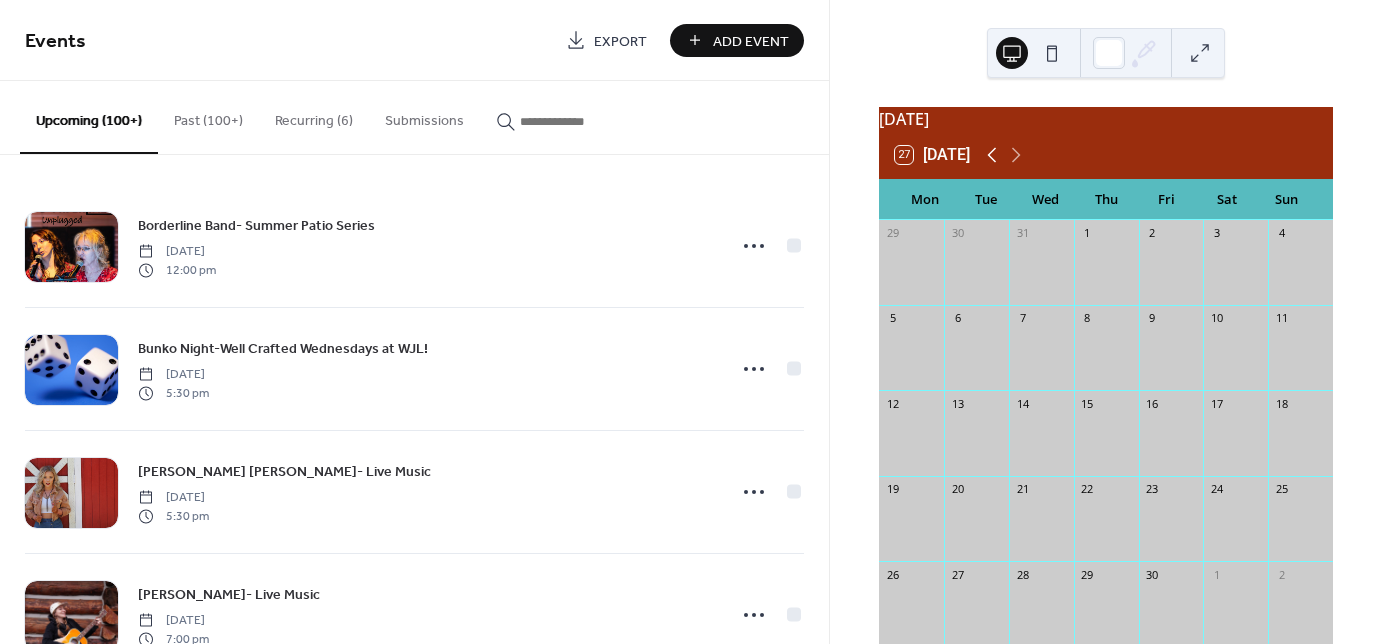 click 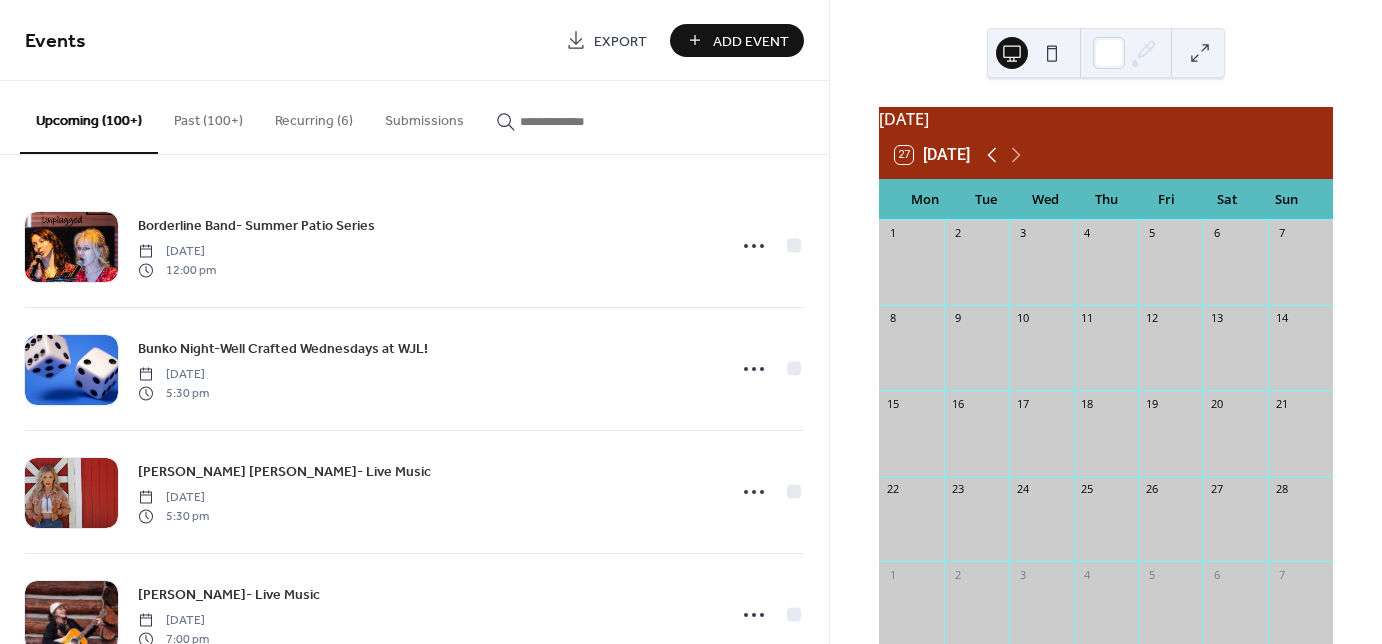 click 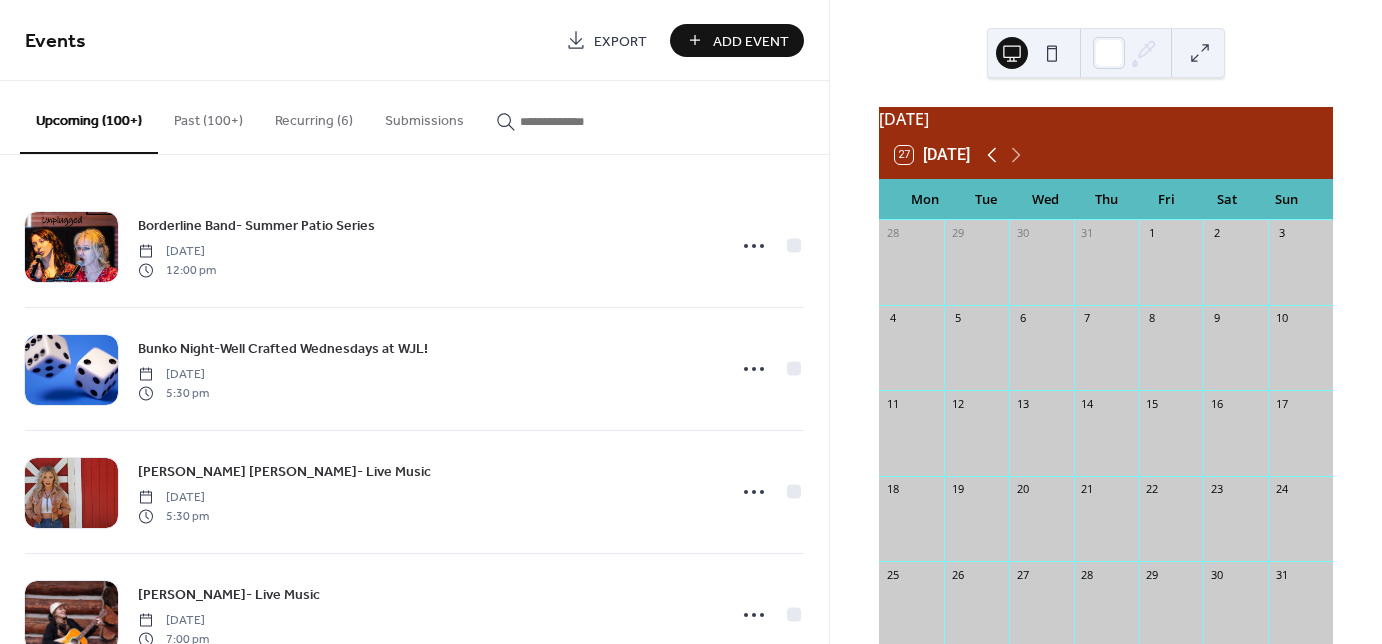 click 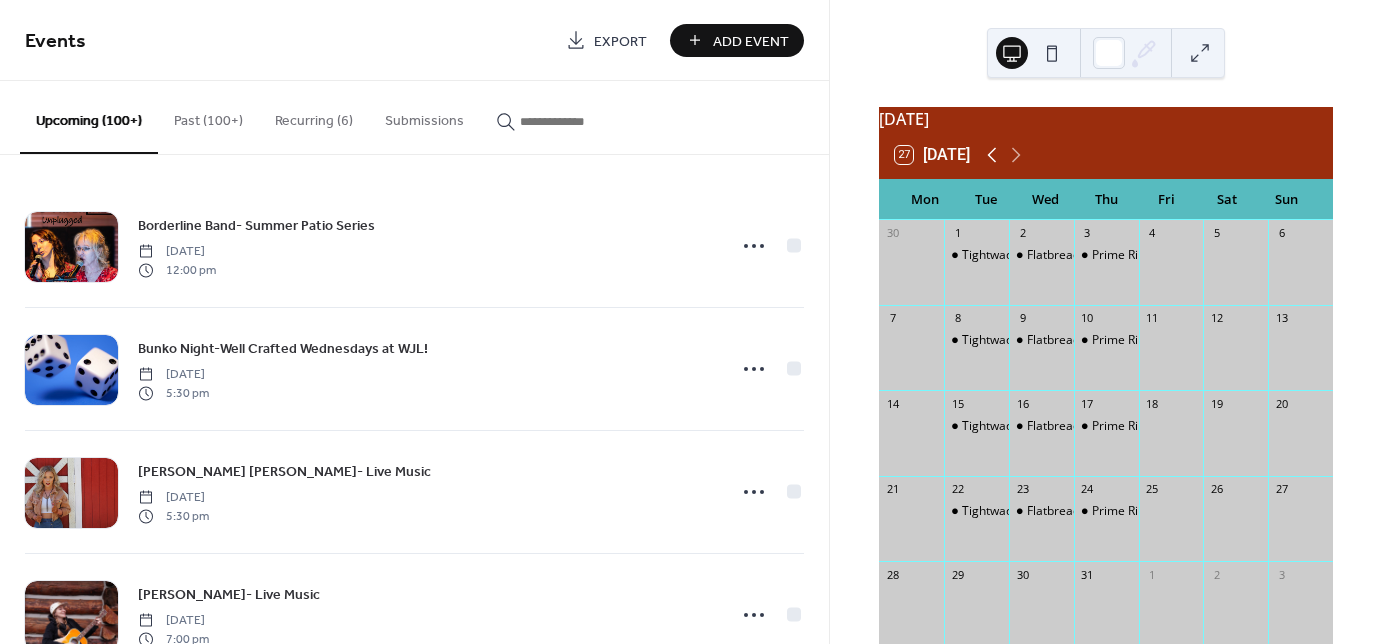 click 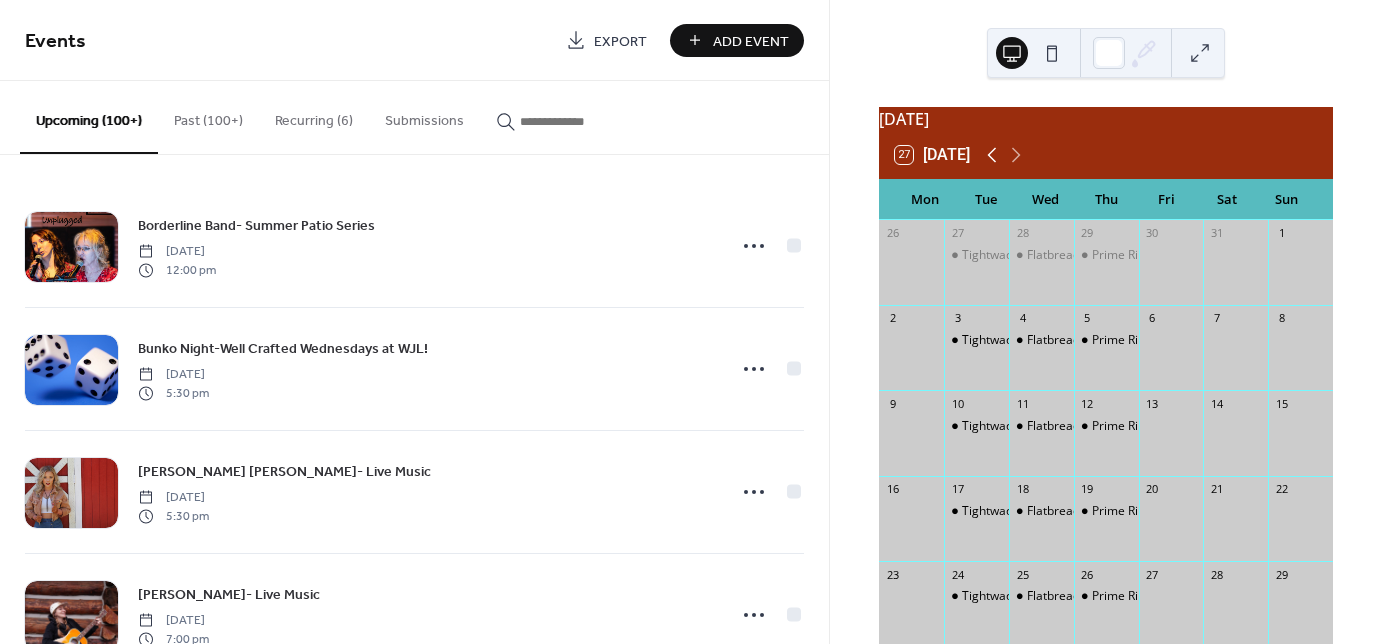 click 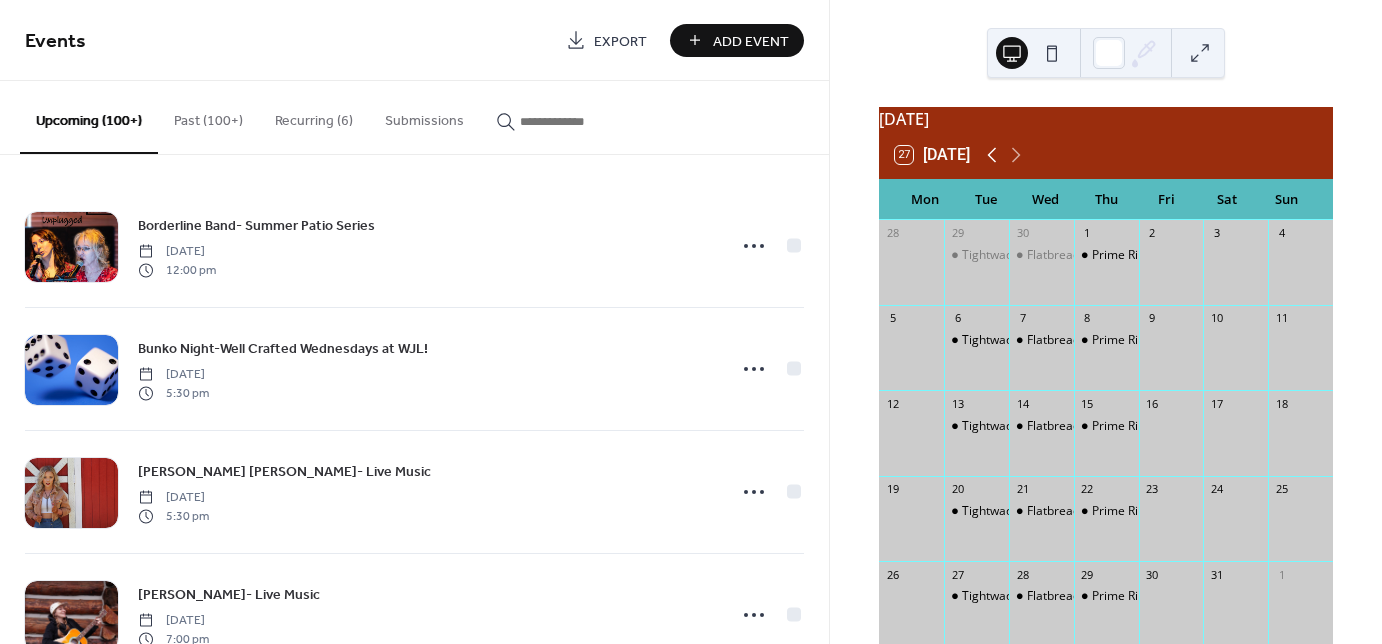 click 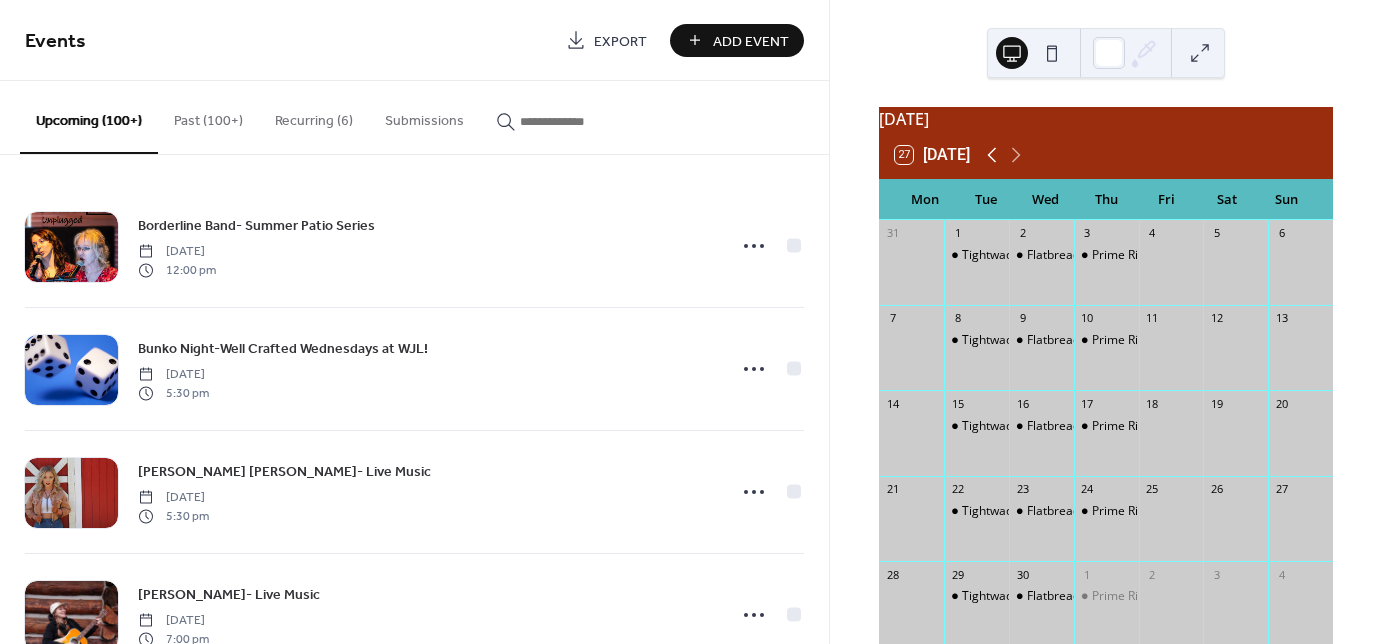 click 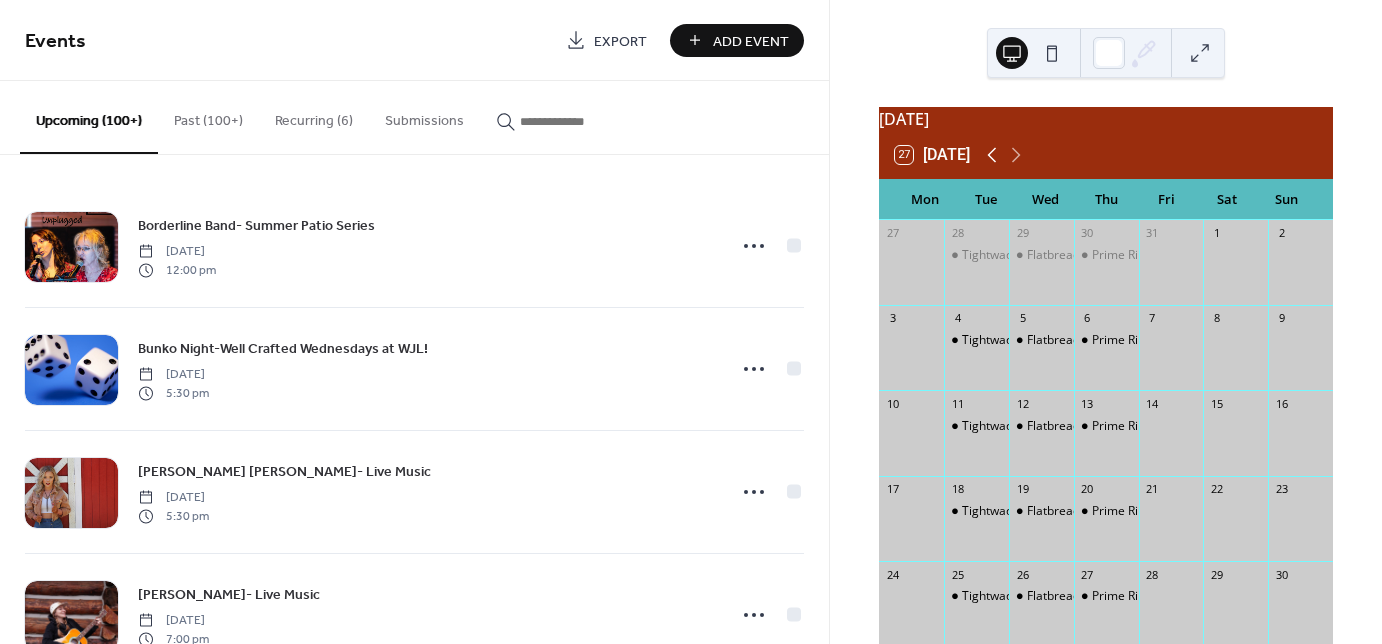 click 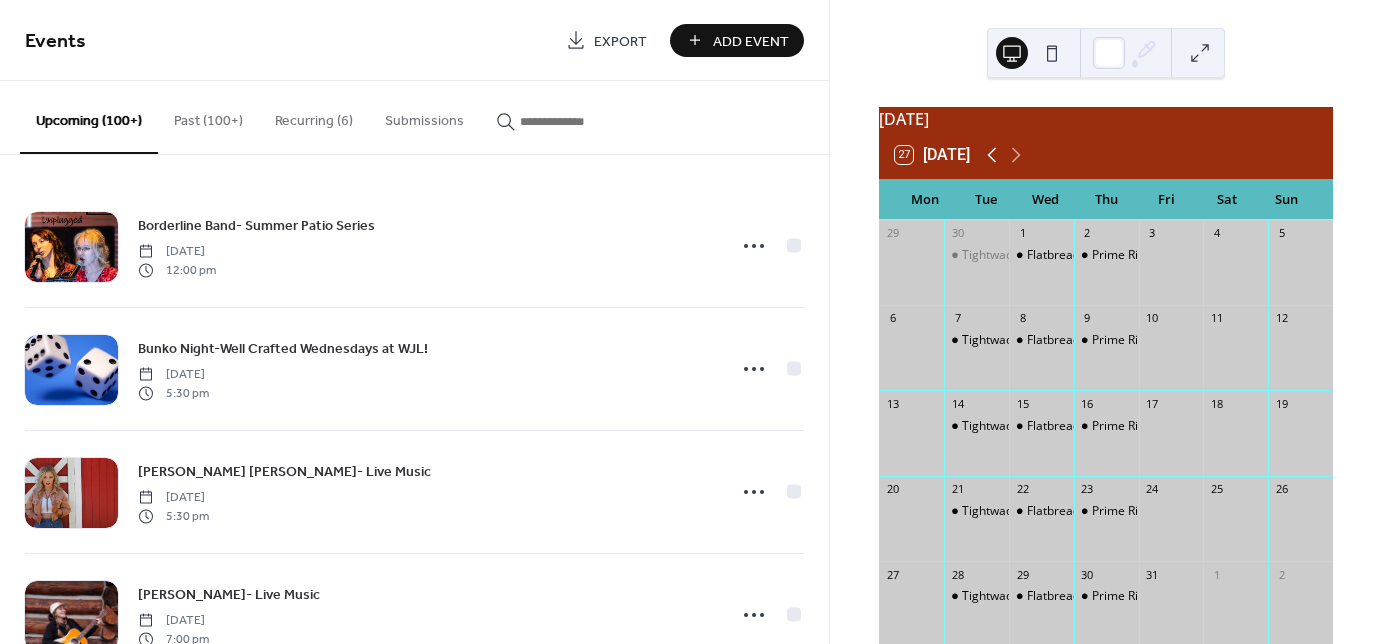 click 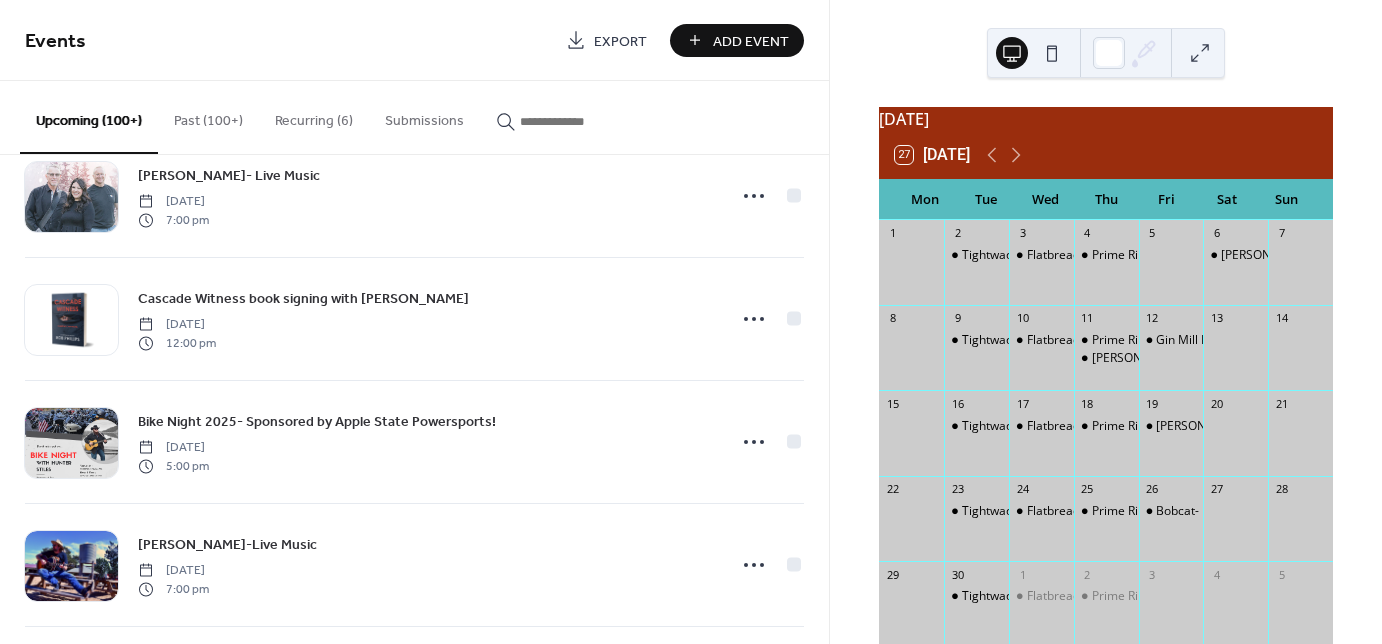 scroll, scrollTop: 1440, scrollLeft: 0, axis: vertical 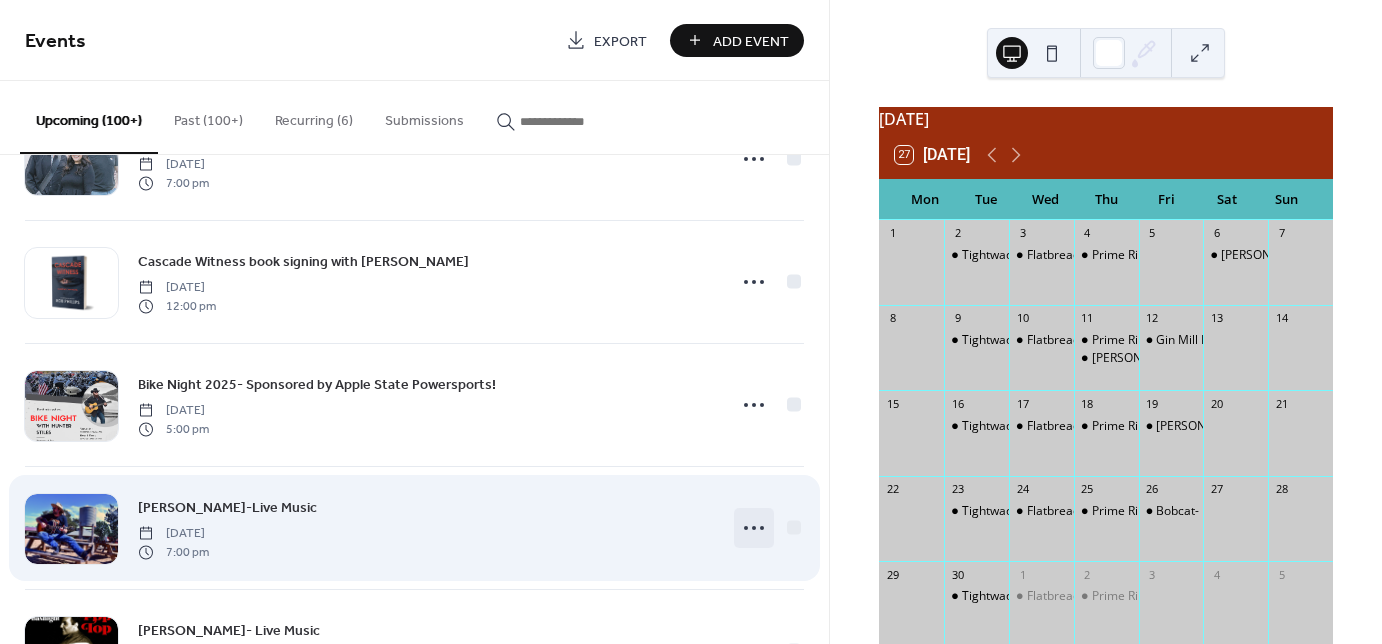 click 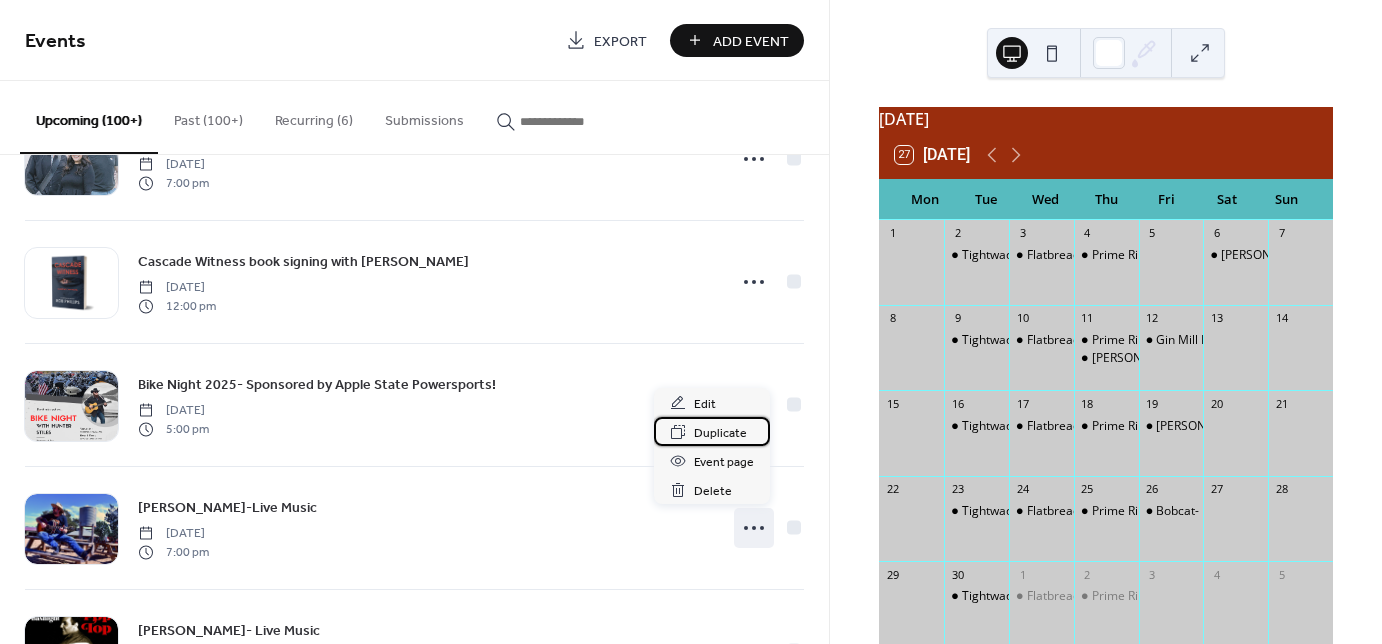 click on "Duplicate" at bounding box center [720, 433] 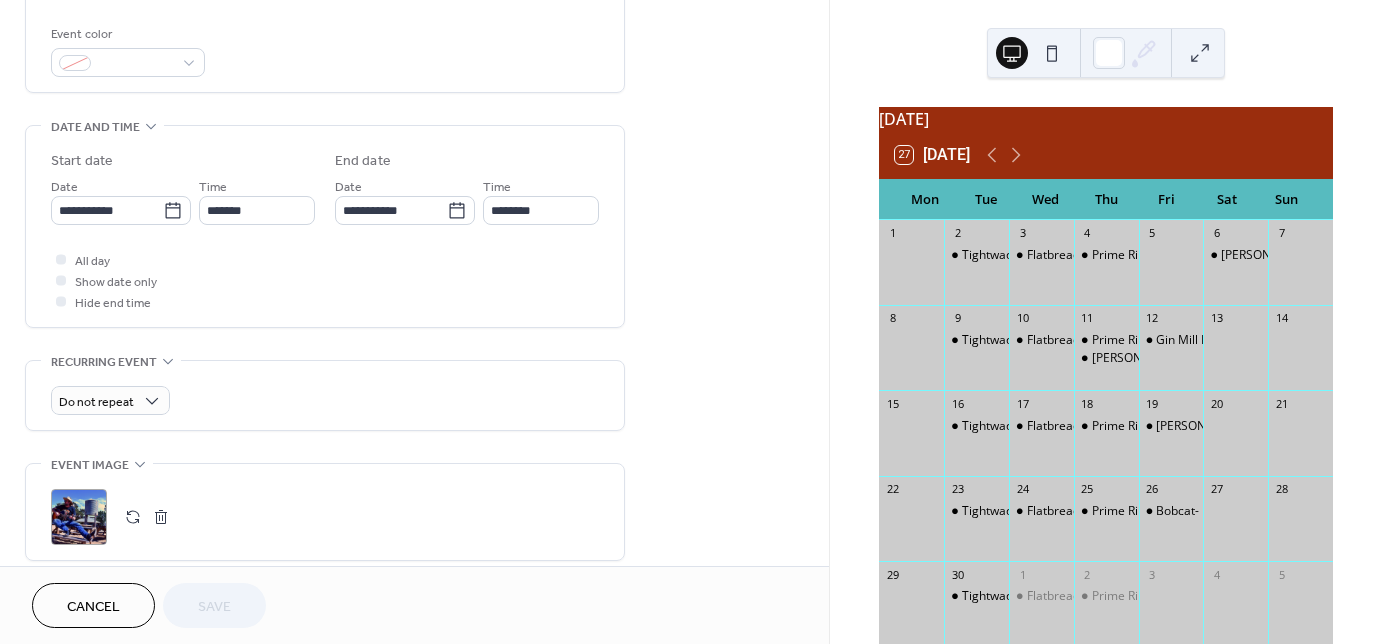 scroll, scrollTop: 560, scrollLeft: 0, axis: vertical 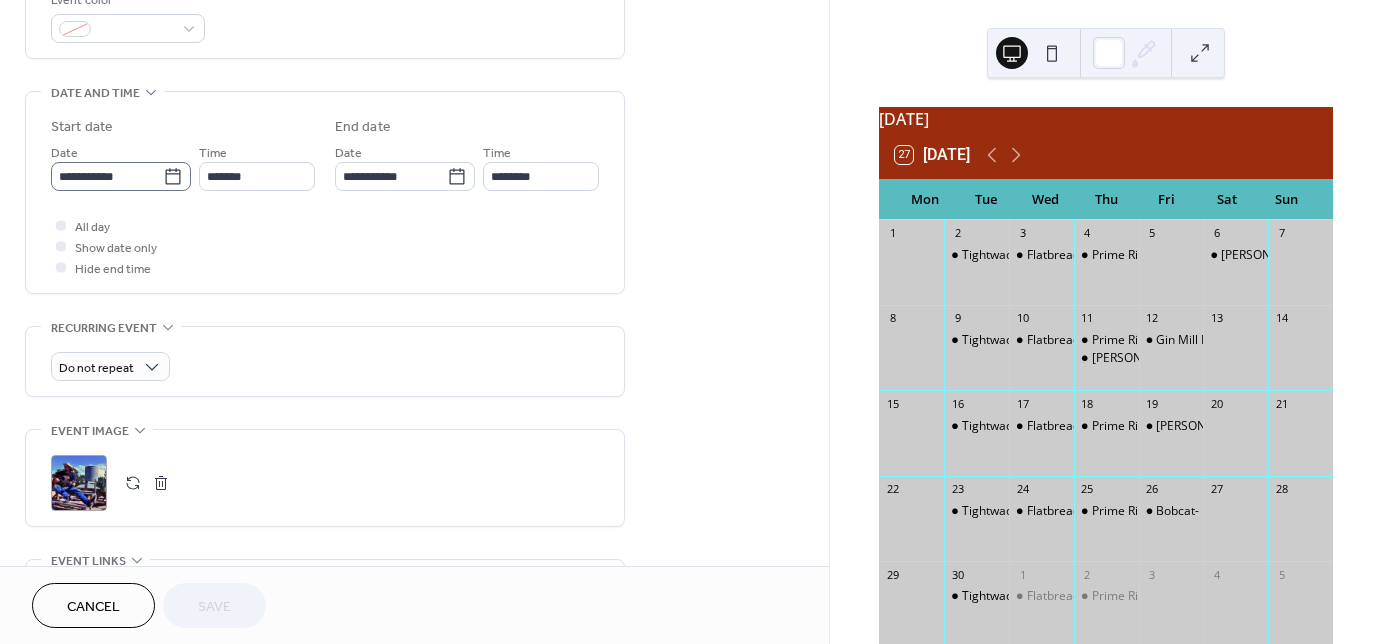 click 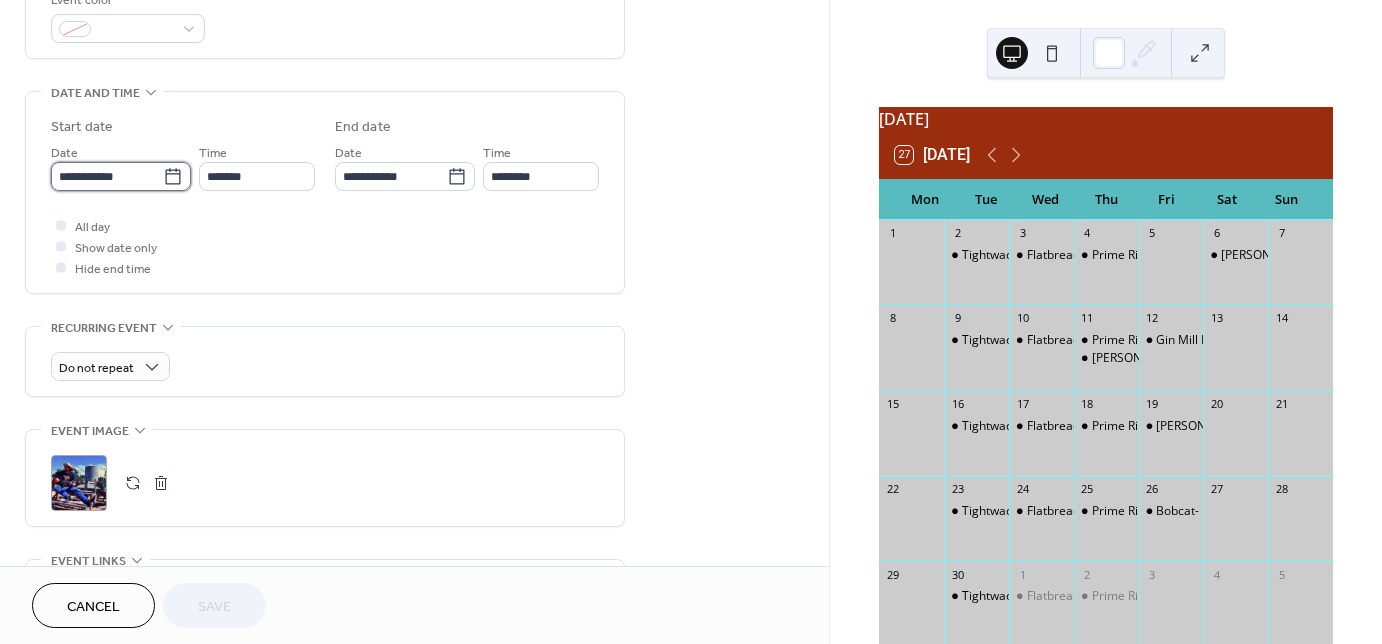 click on "**********" at bounding box center (107, 176) 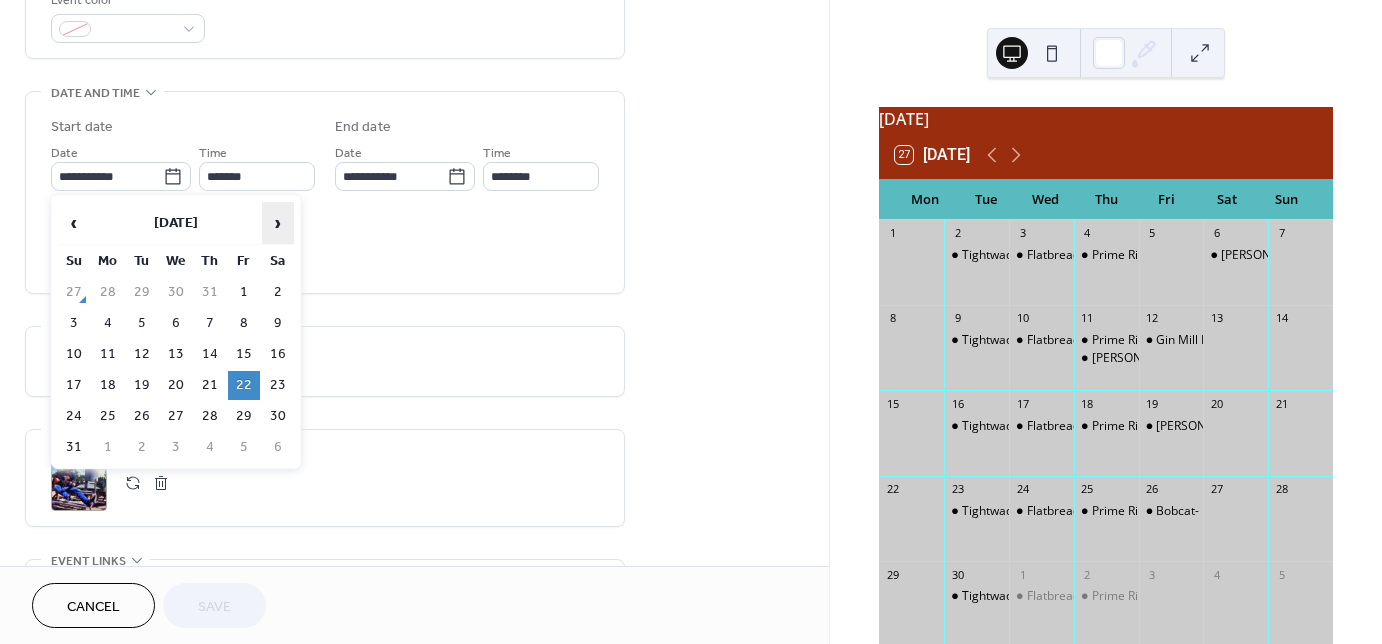 click on "›" at bounding box center (278, 223) 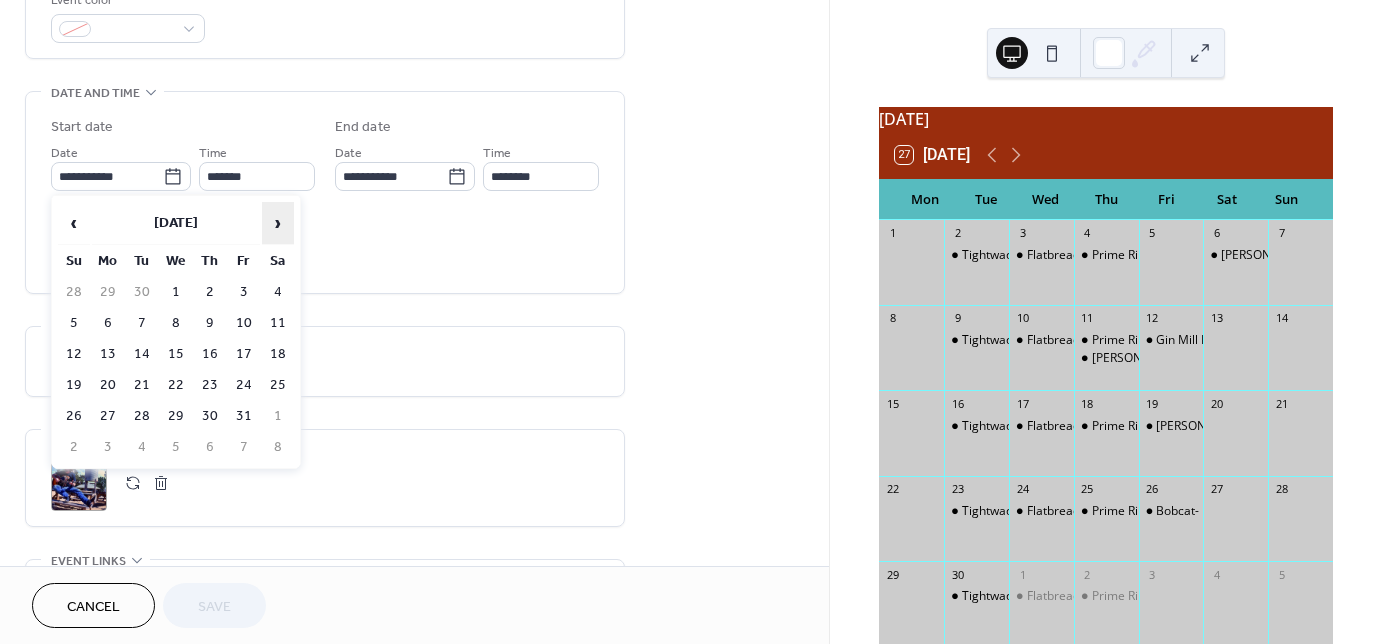 click on "›" at bounding box center [278, 223] 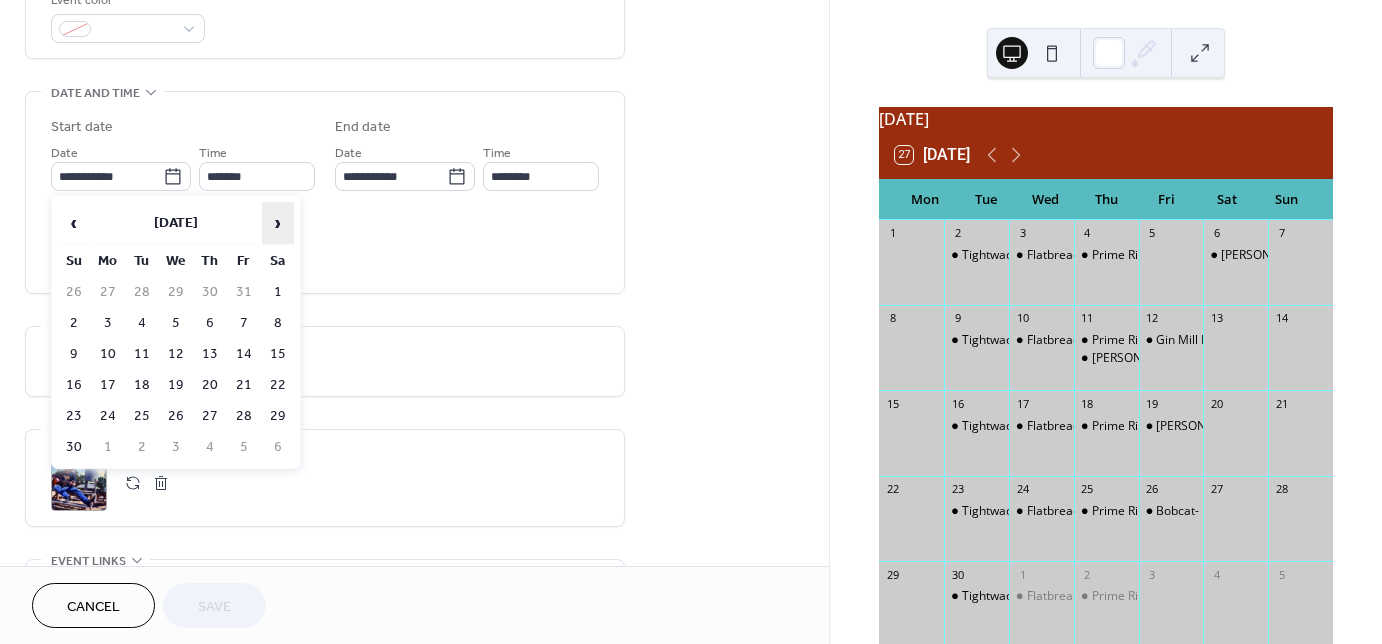 click on "›" at bounding box center [278, 223] 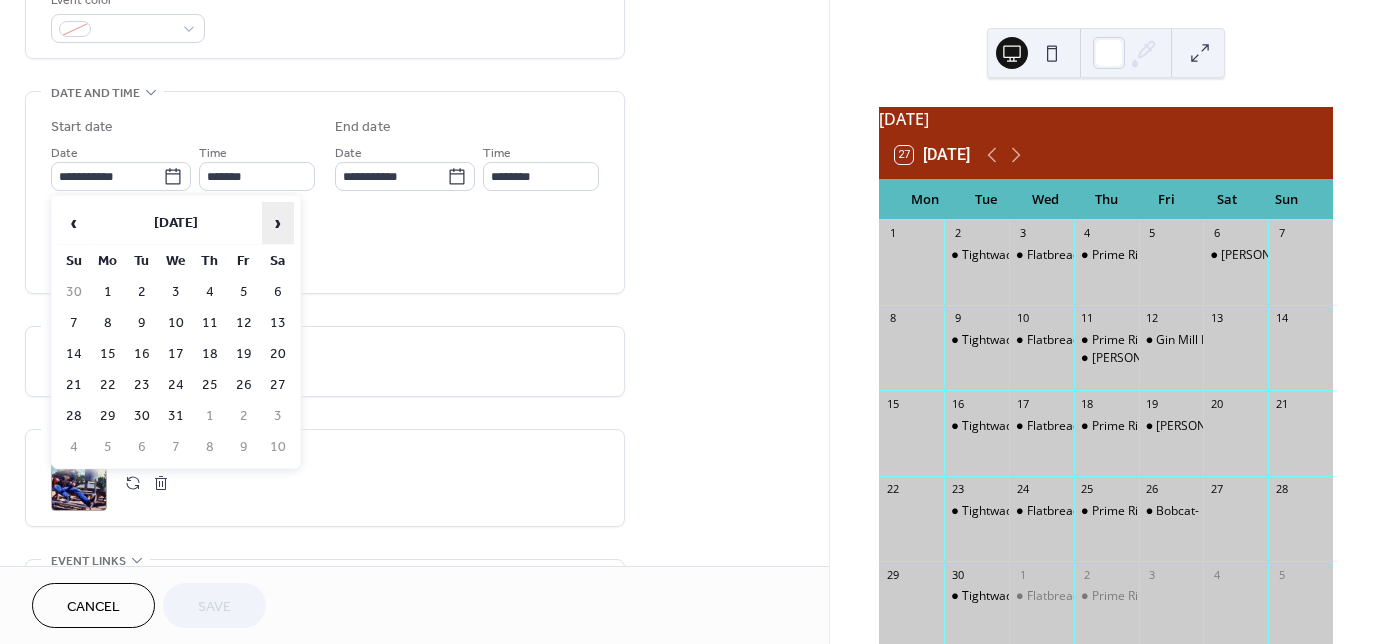 click on "›" at bounding box center (278, 223) 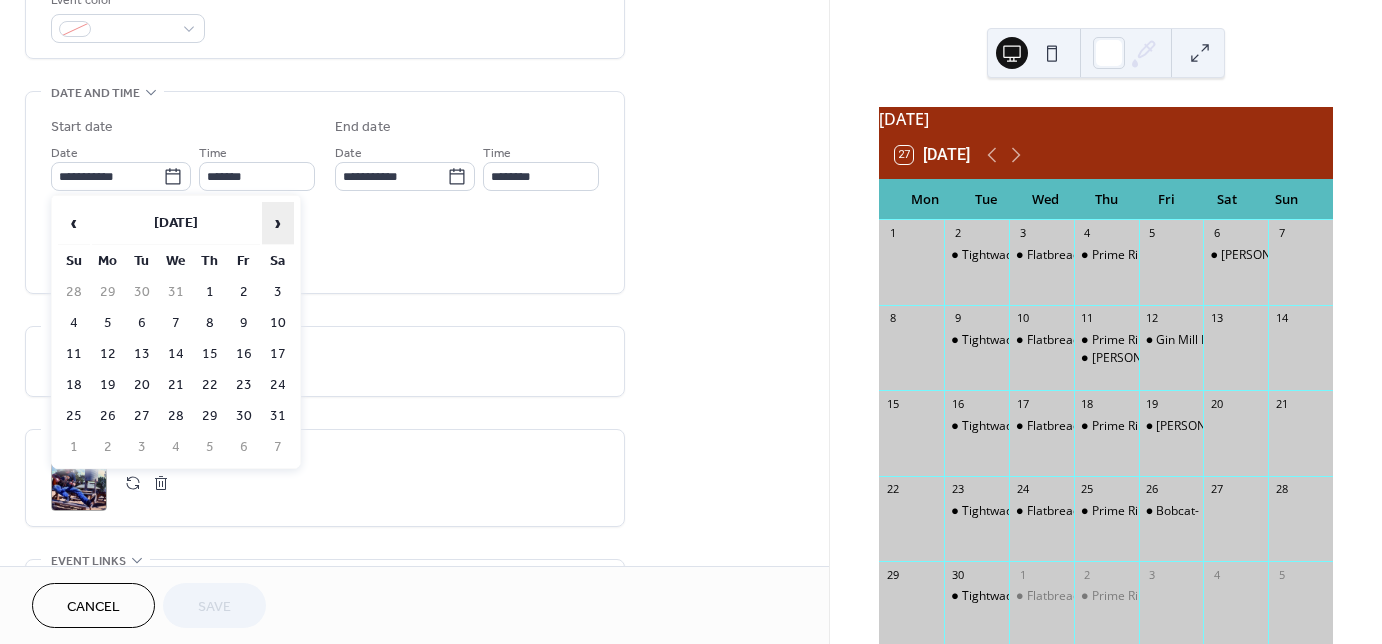 click on "›" at bounding box center (278, 223) 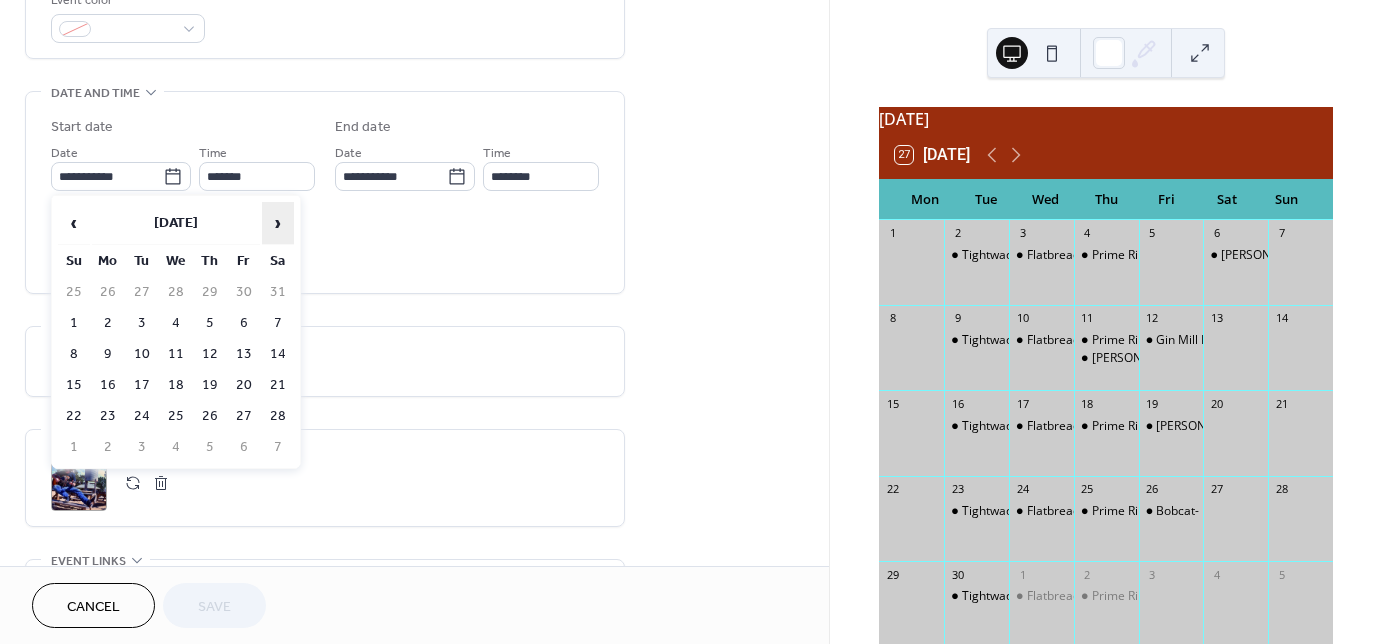 click on "›" at bounding box center (278, 223) 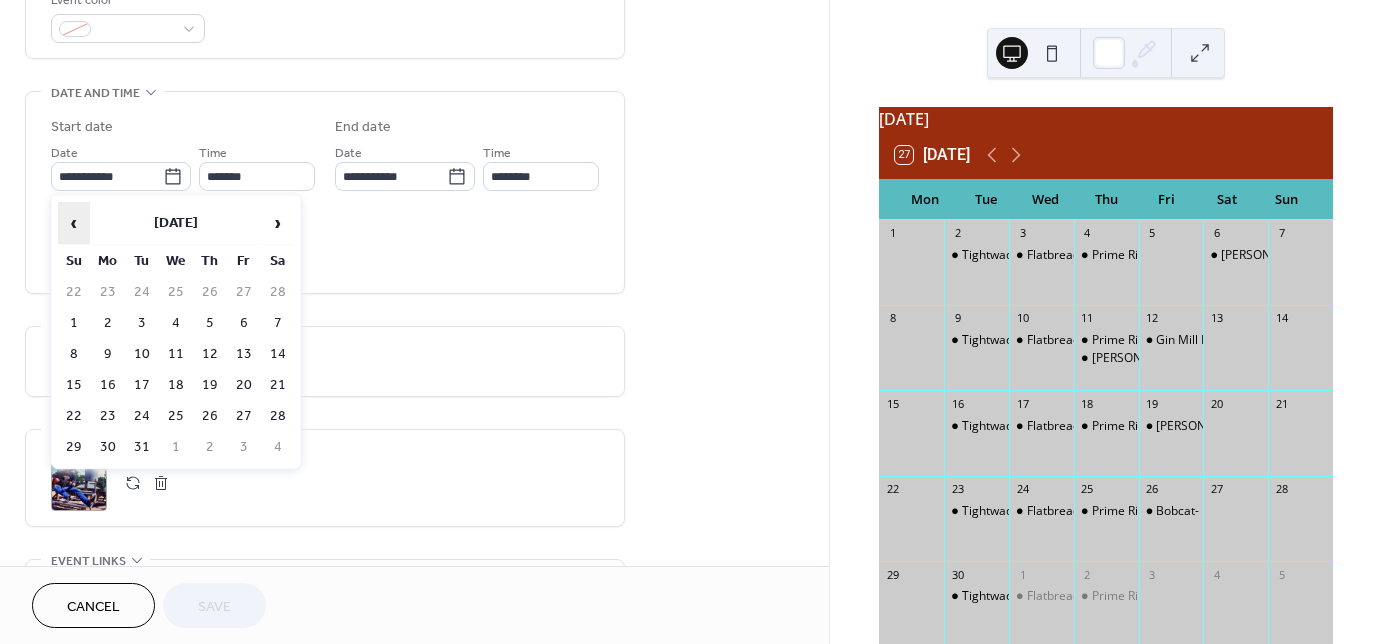 click on "‹" at bounding box center (74, 223) 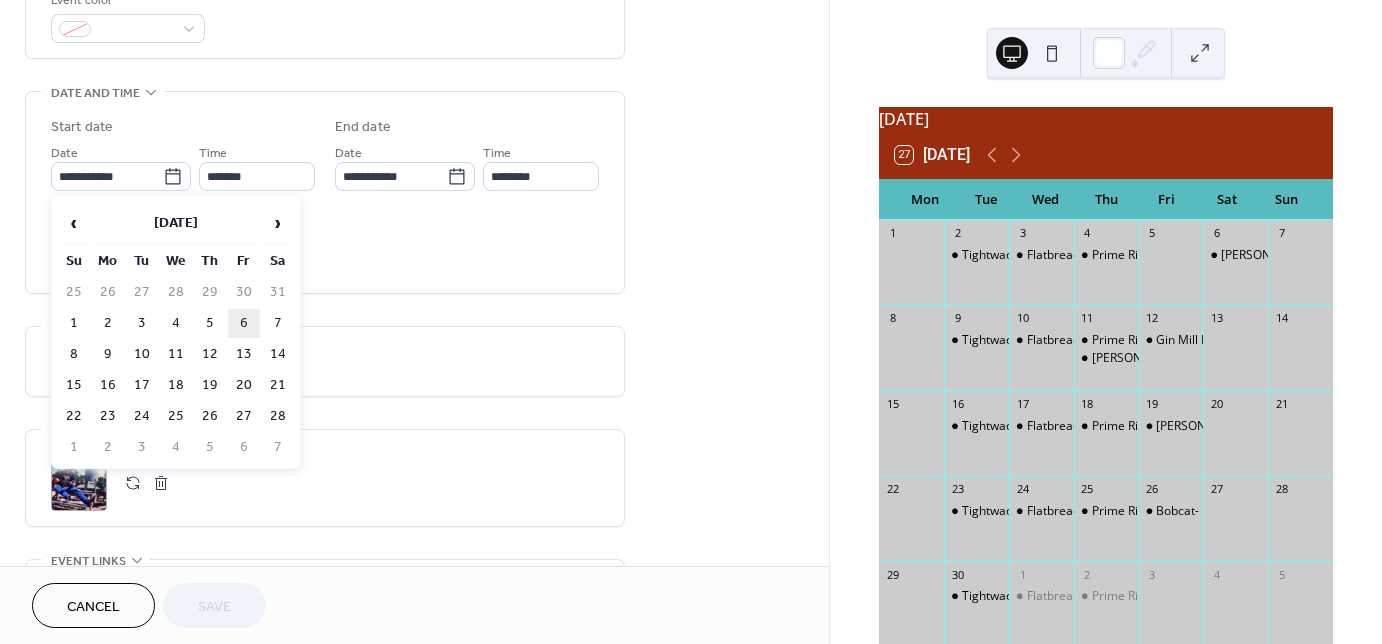 click on "6" at bounding box center (244, 323) 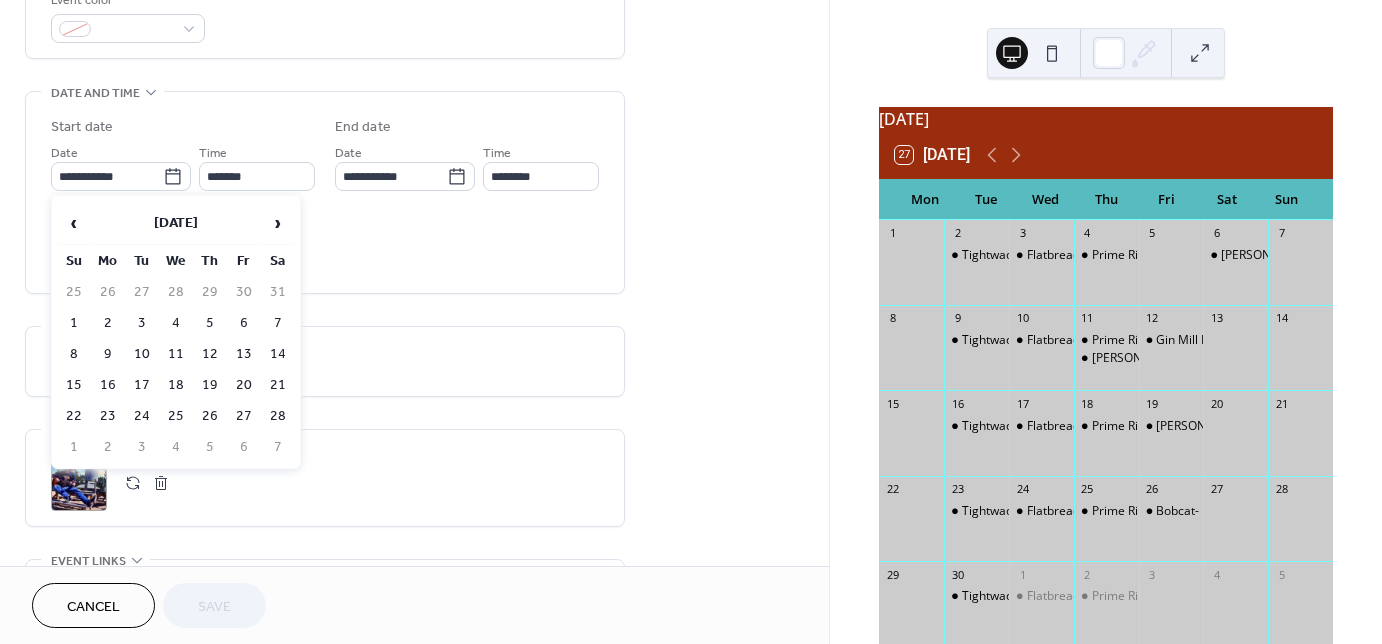 type on "**********" 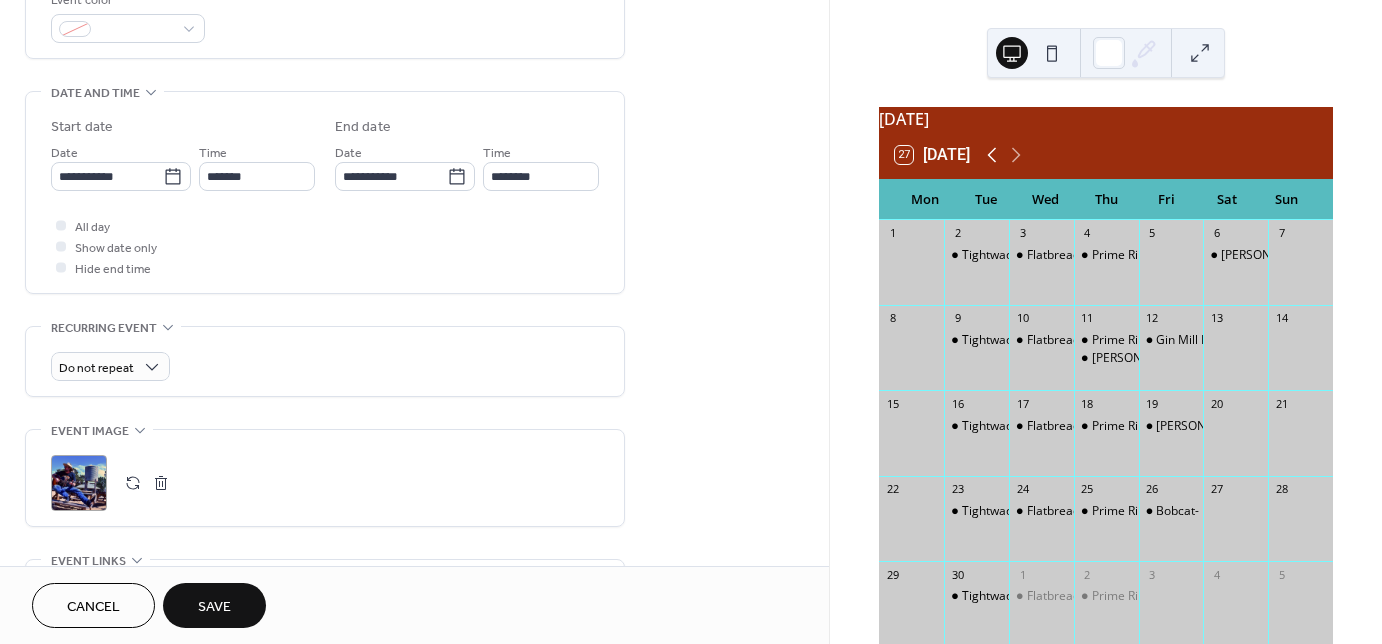 click 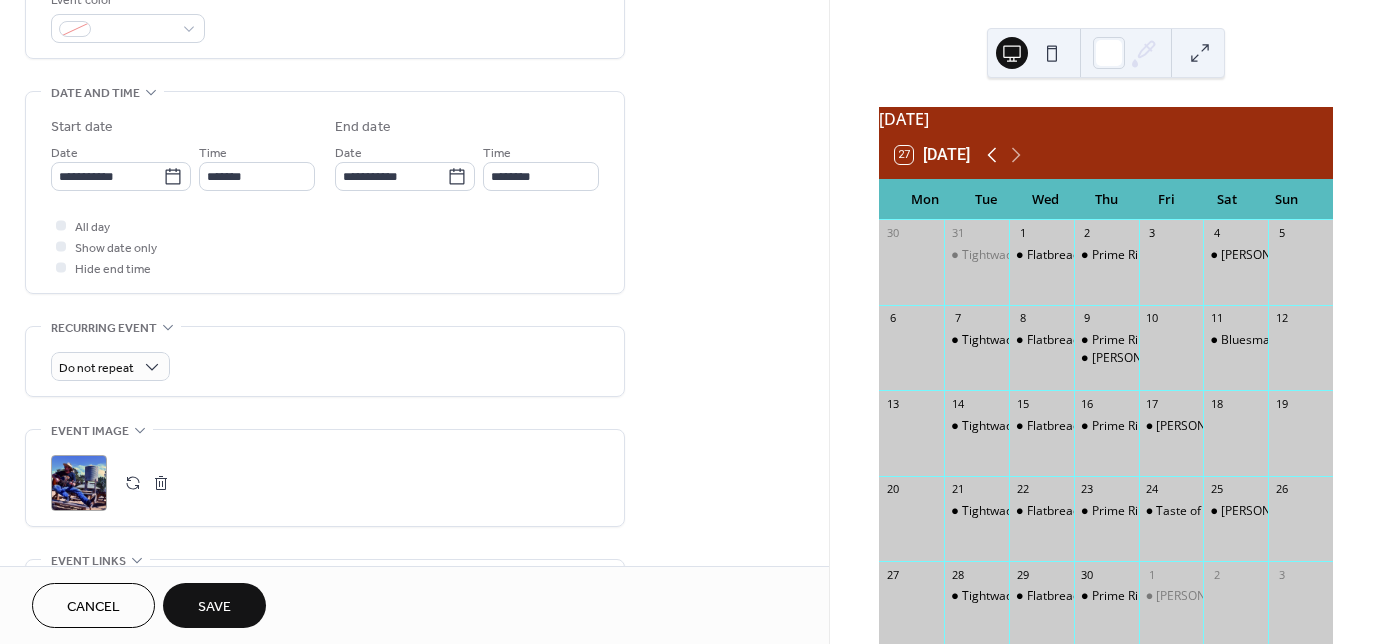 click 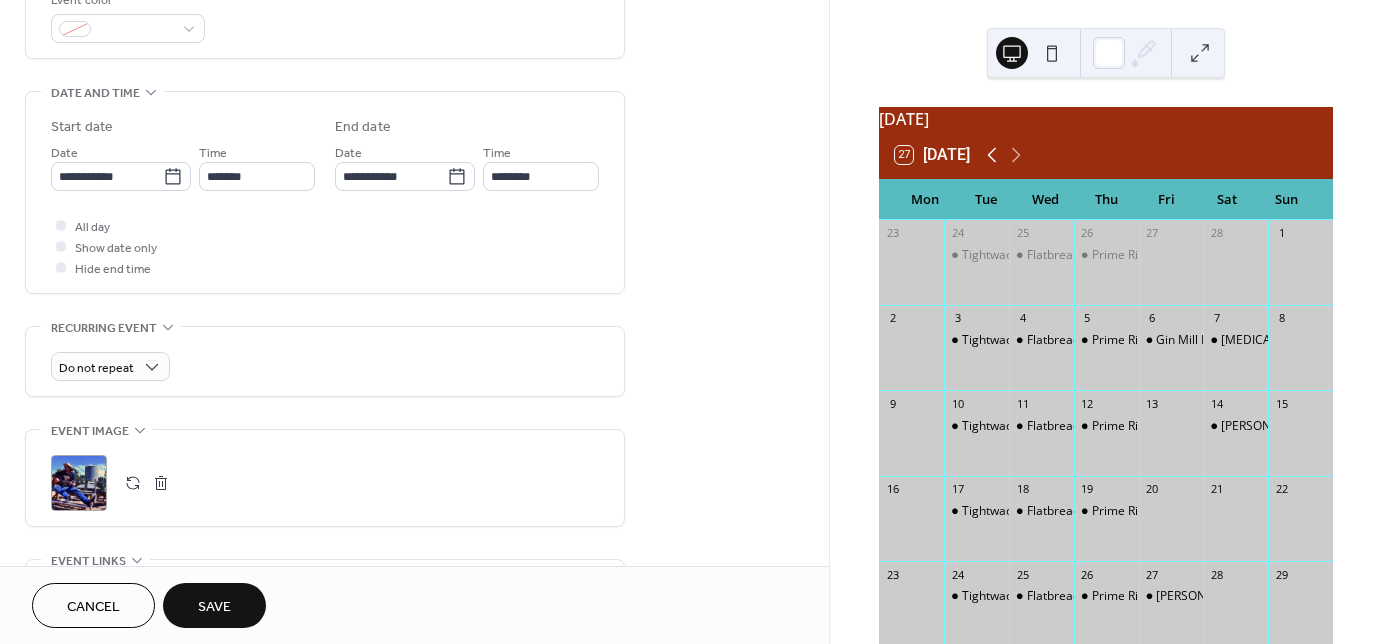 click 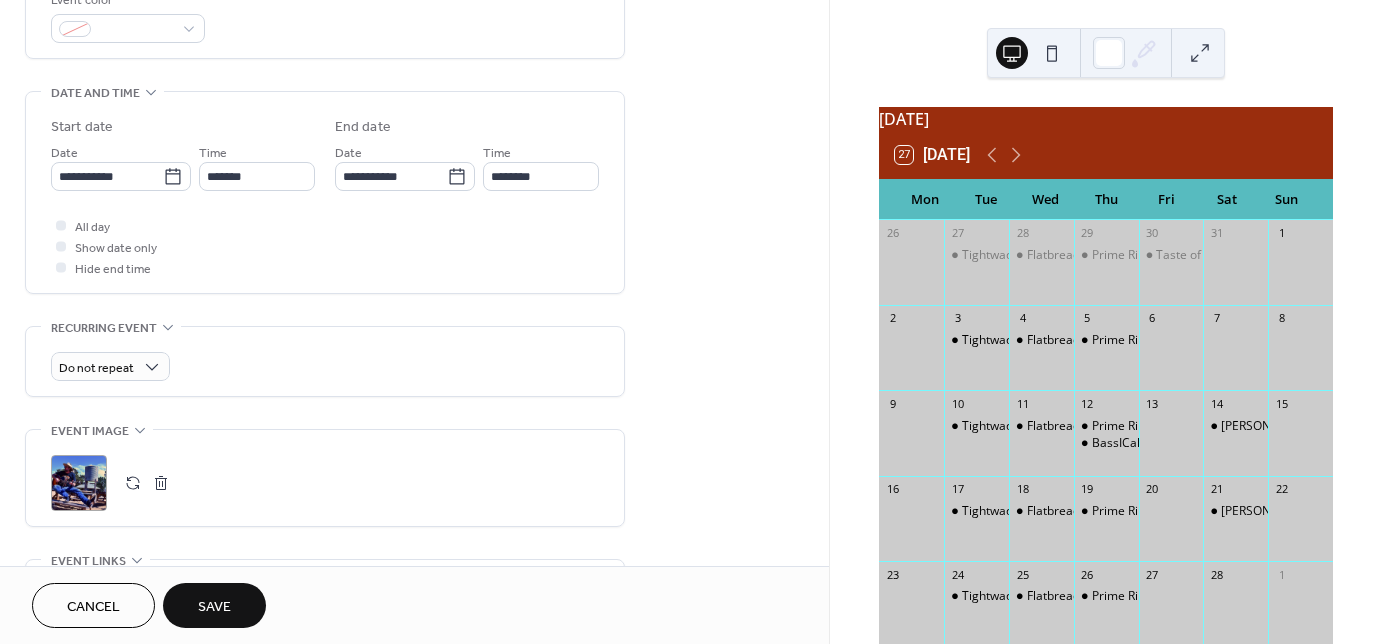 click at bounding box center (161, 483) 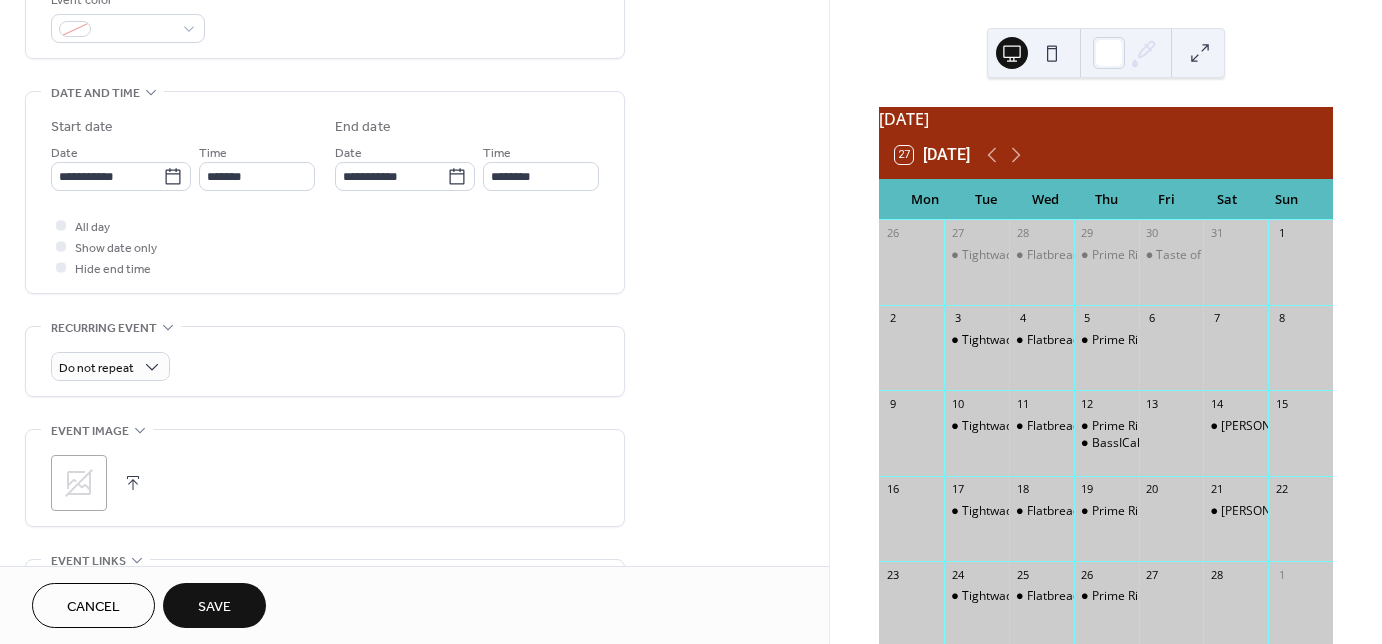 click 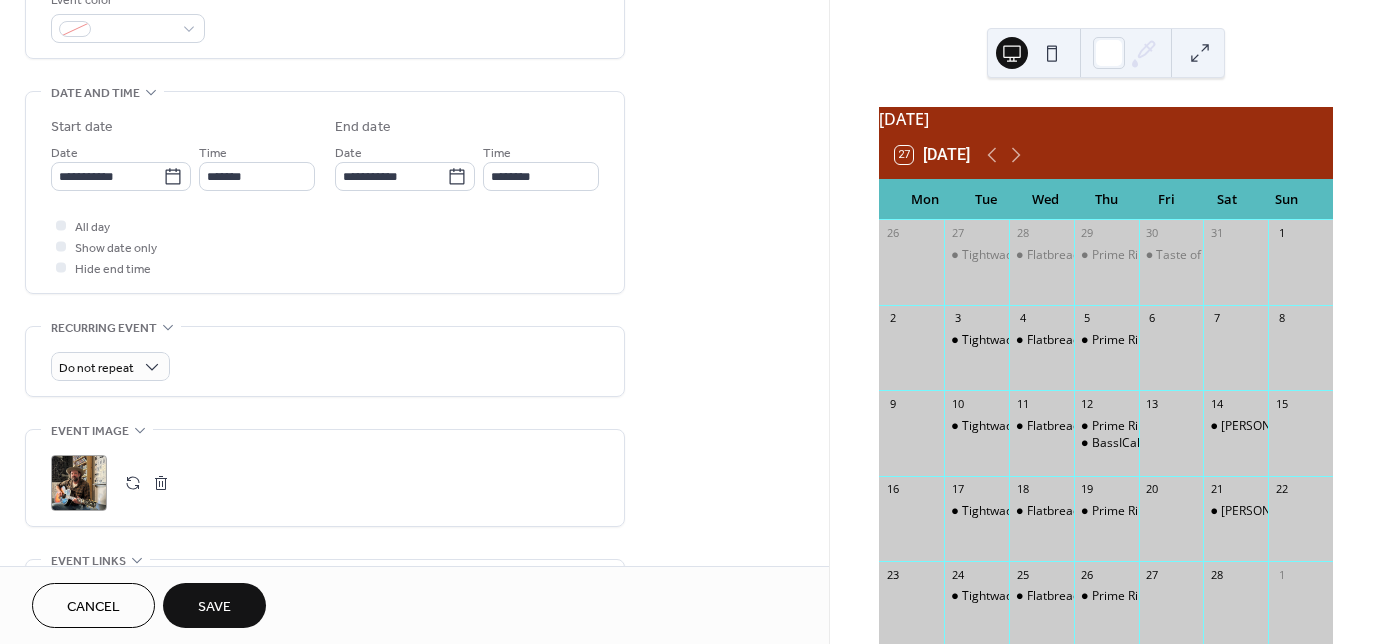 click on "Save" at bounding box center [214, 605] 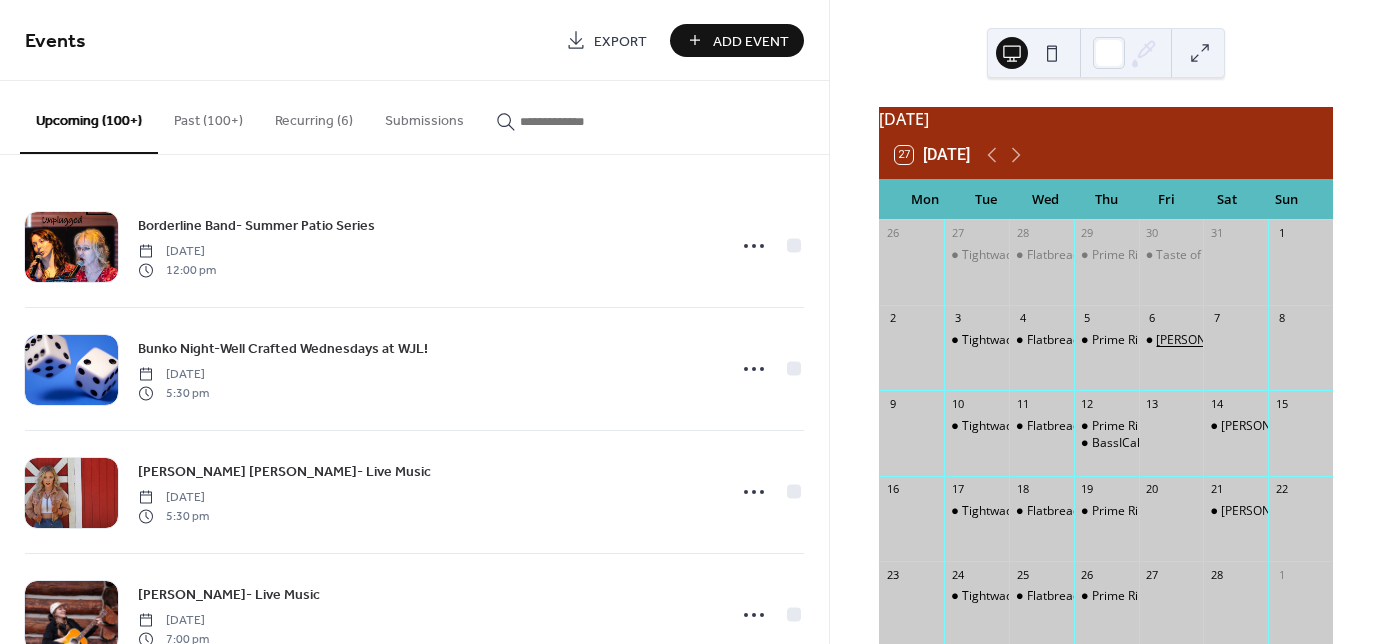 click on "[PERSON_NAME]-Live Music" at bounding box center (1234, 340) 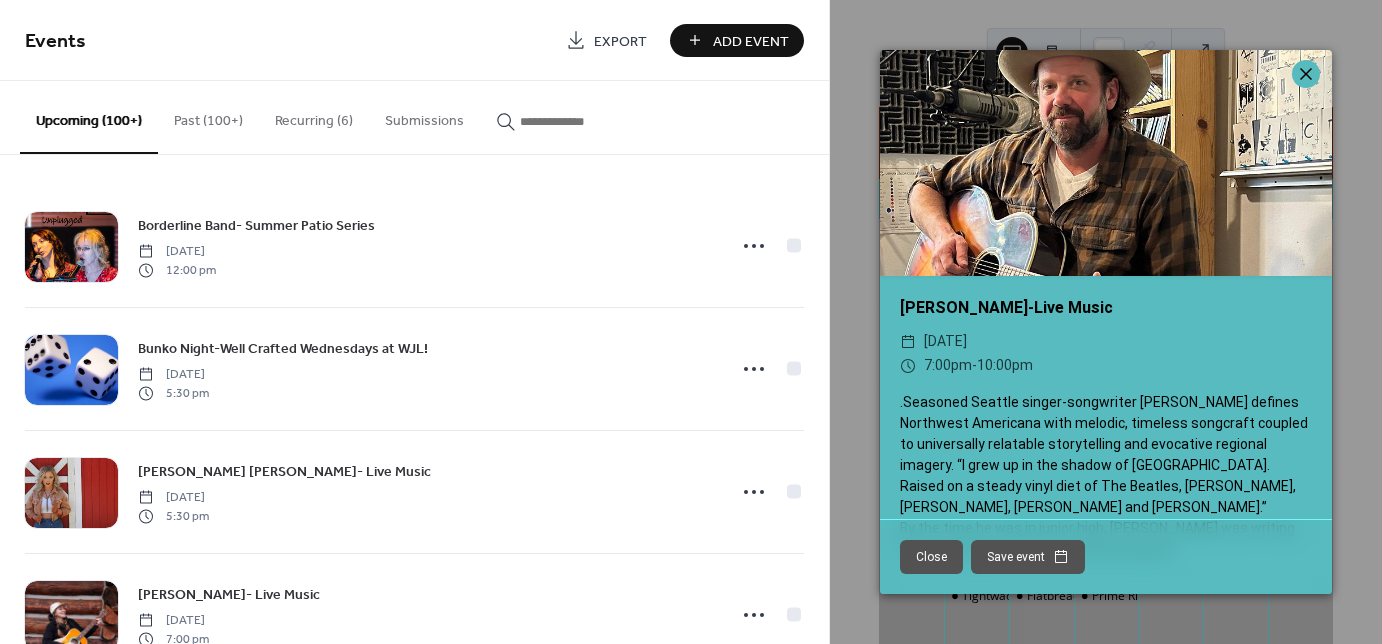 click 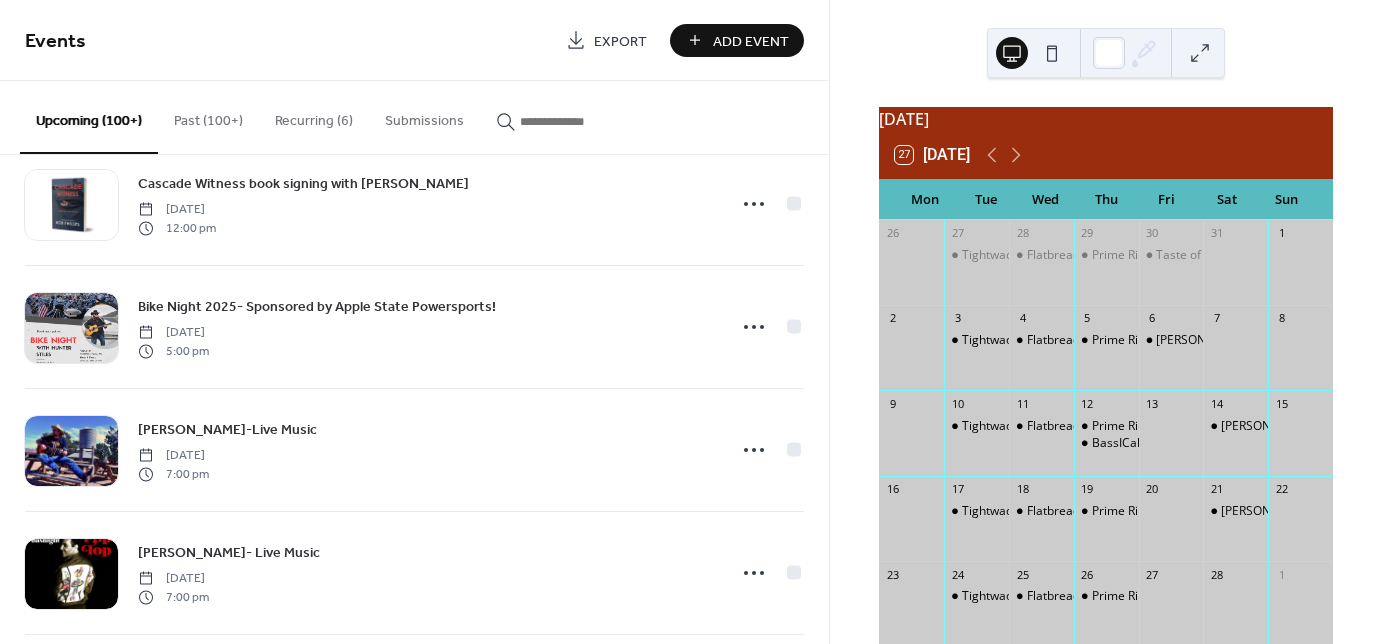 scroll, scrollTop: 1520, scrollLeft: 0, axis: vertical 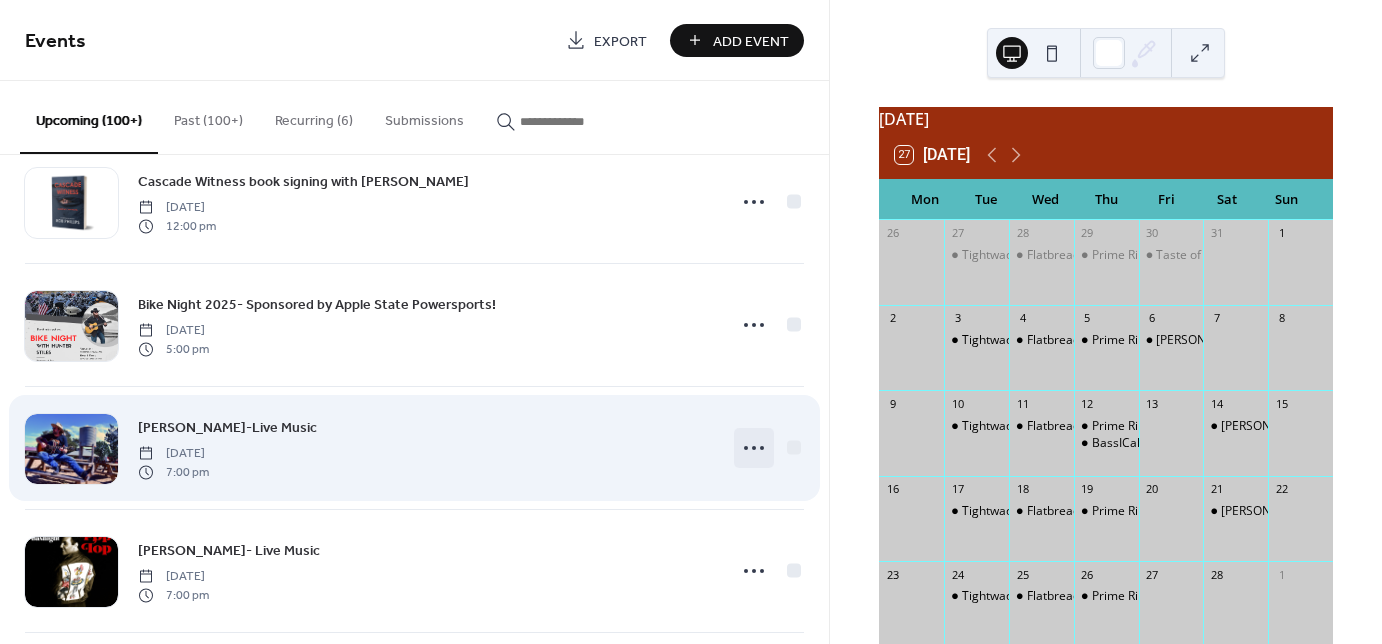 click 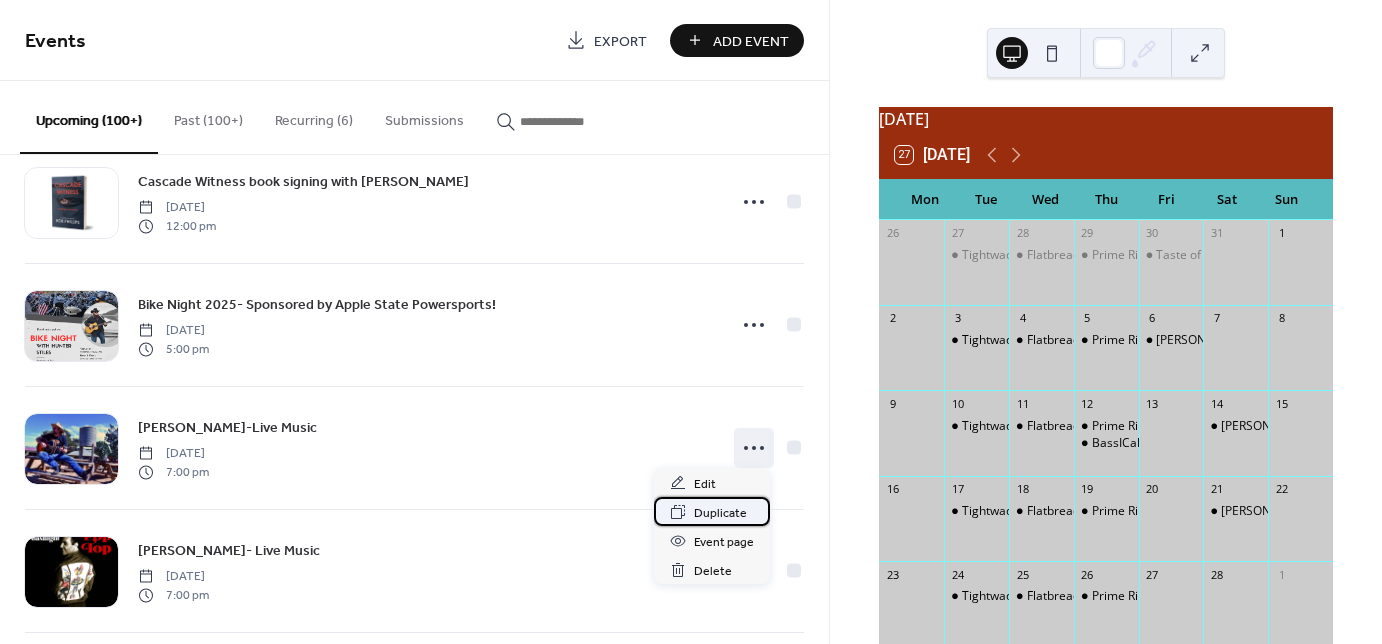 click on "Duplicate" at bounding box center [720, 513] 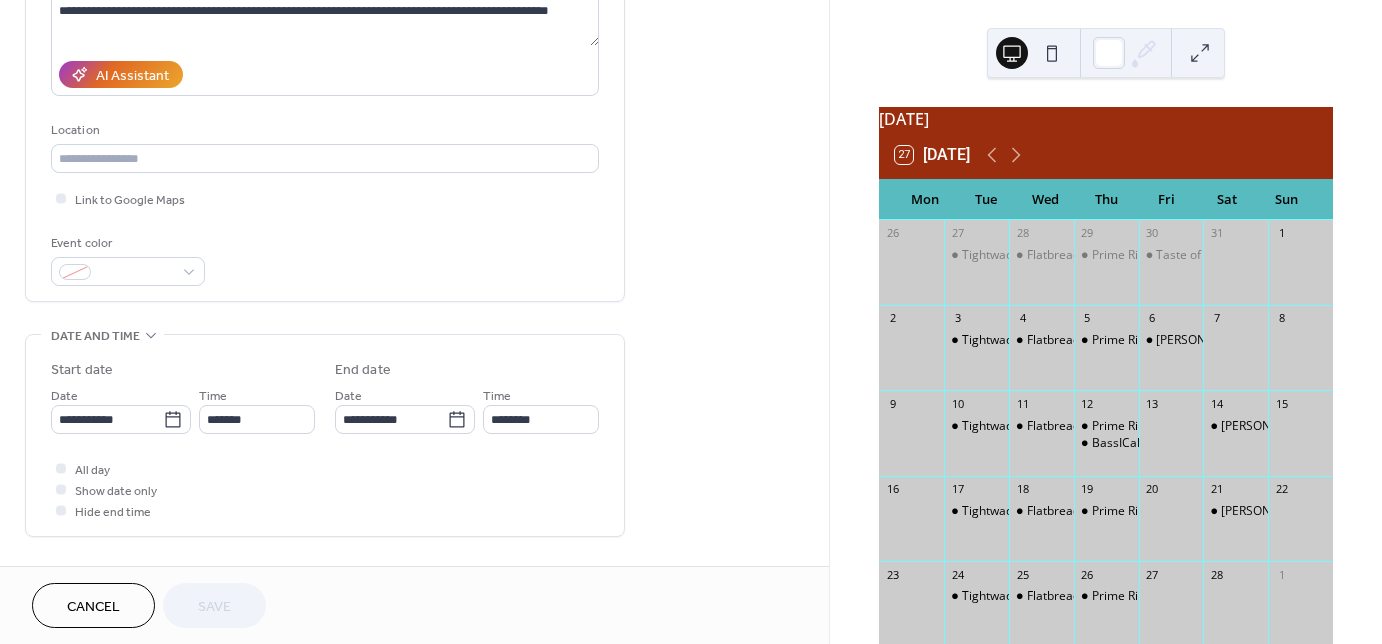 scroll, scrollTop: 320, scrollLeft: 0, axis: vertical 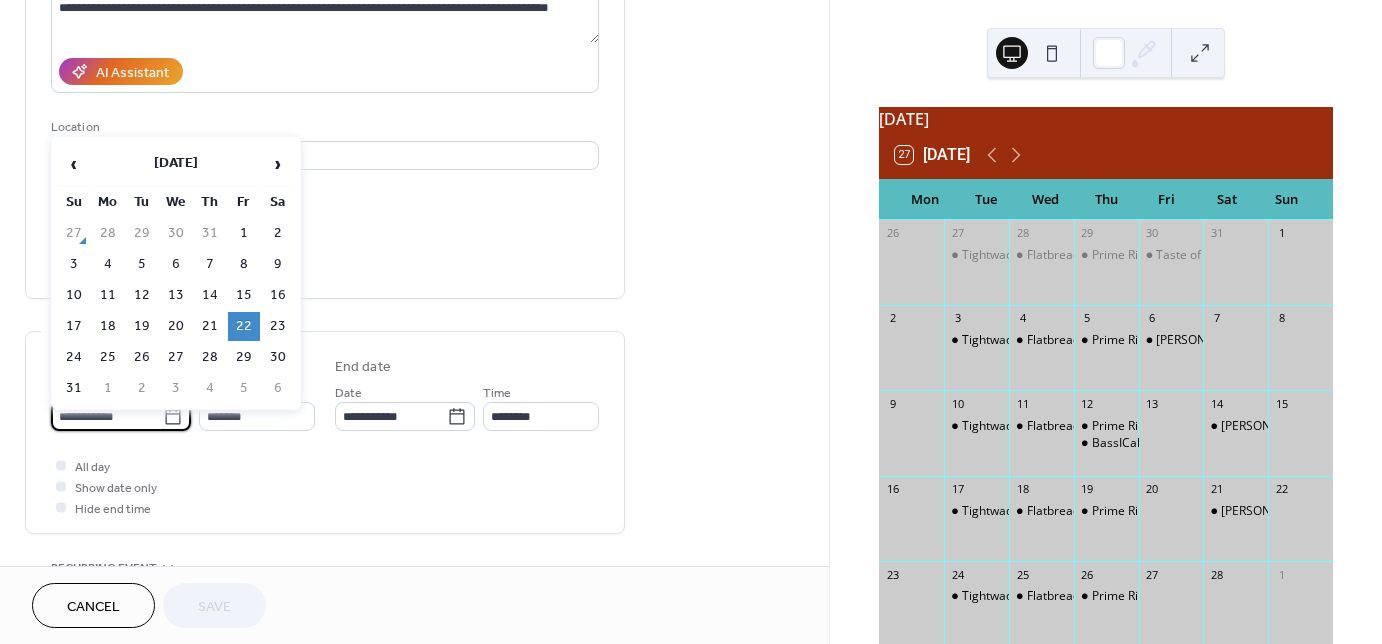 click on "**********" at bounding box center [107, 416] 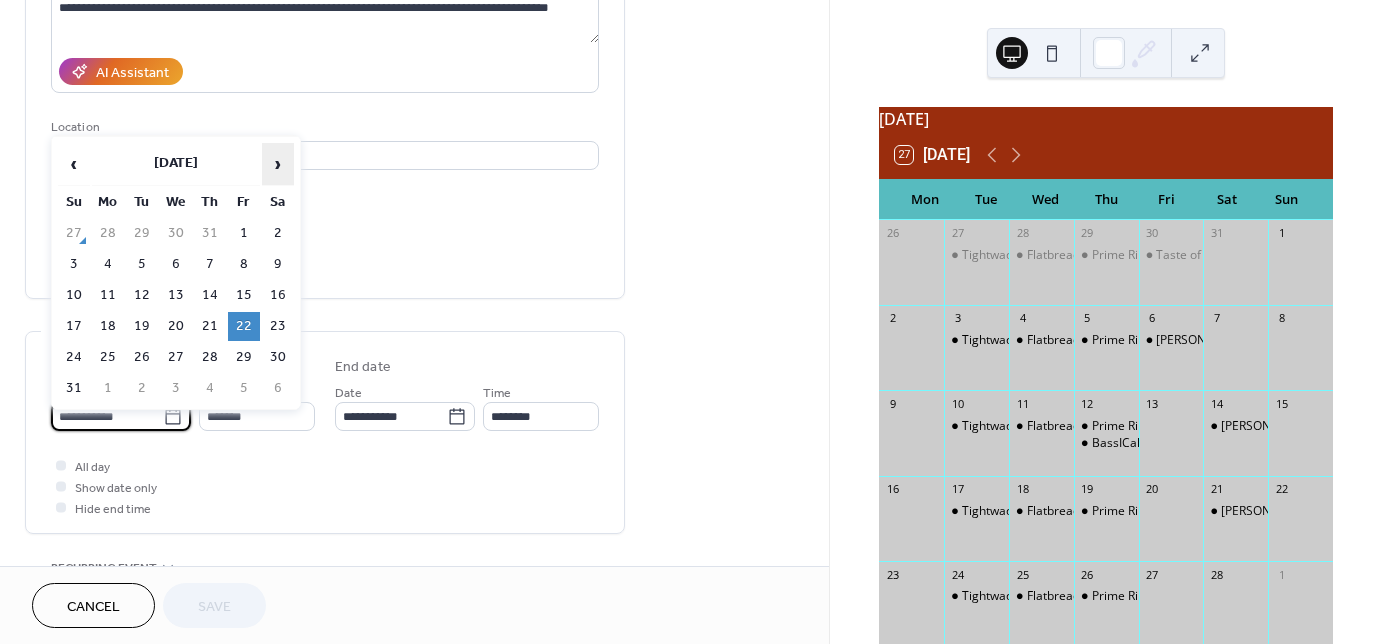 click on "›" at bounding box center (278, 164) 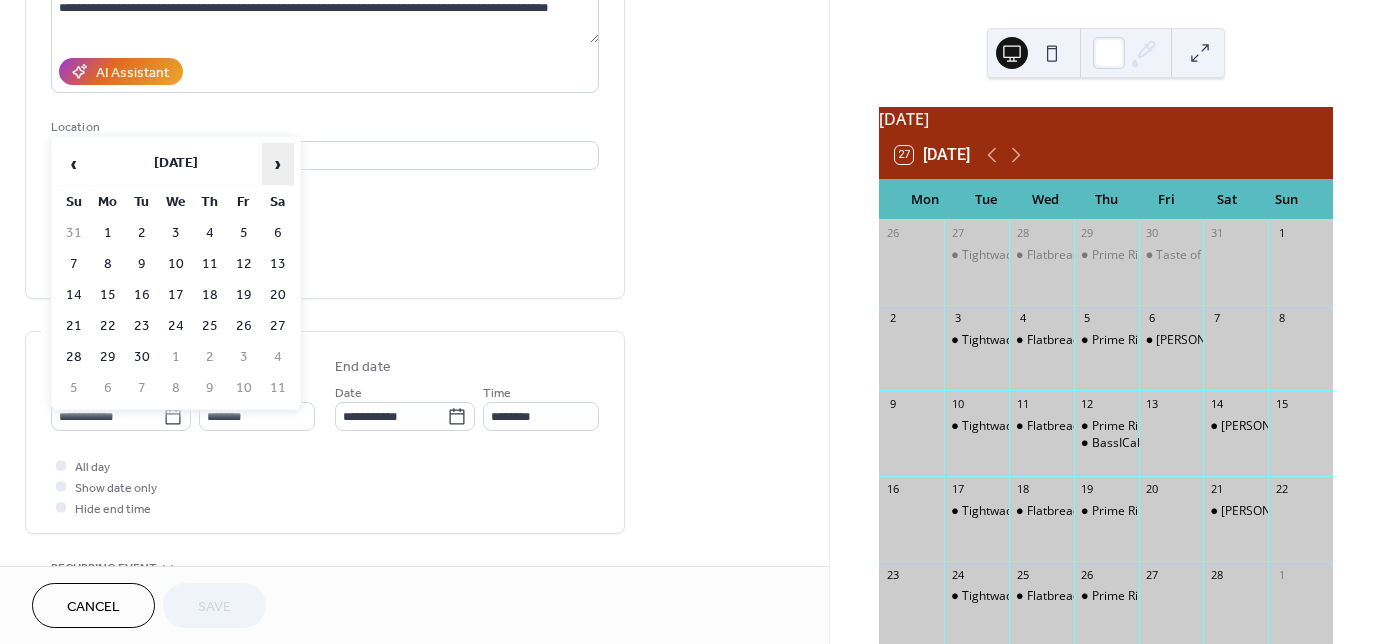 click on "›" at bounding box center [278, 164] 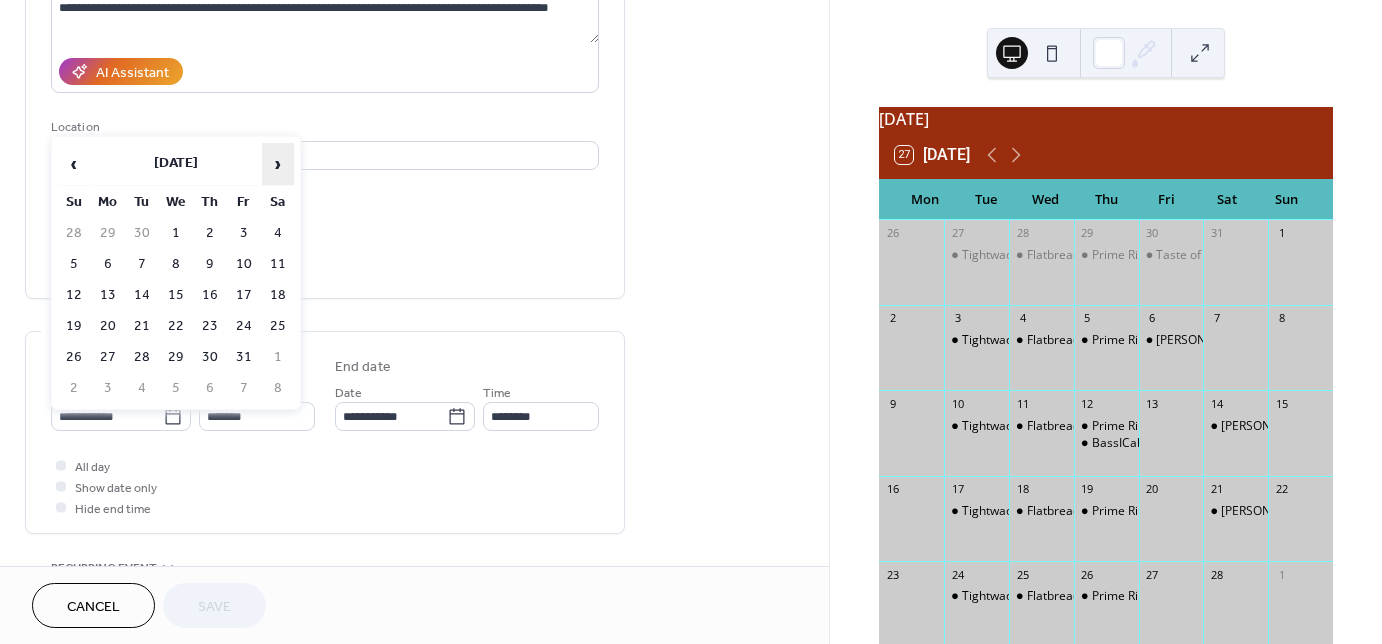 click on "›" at bounding box center [278, 164] 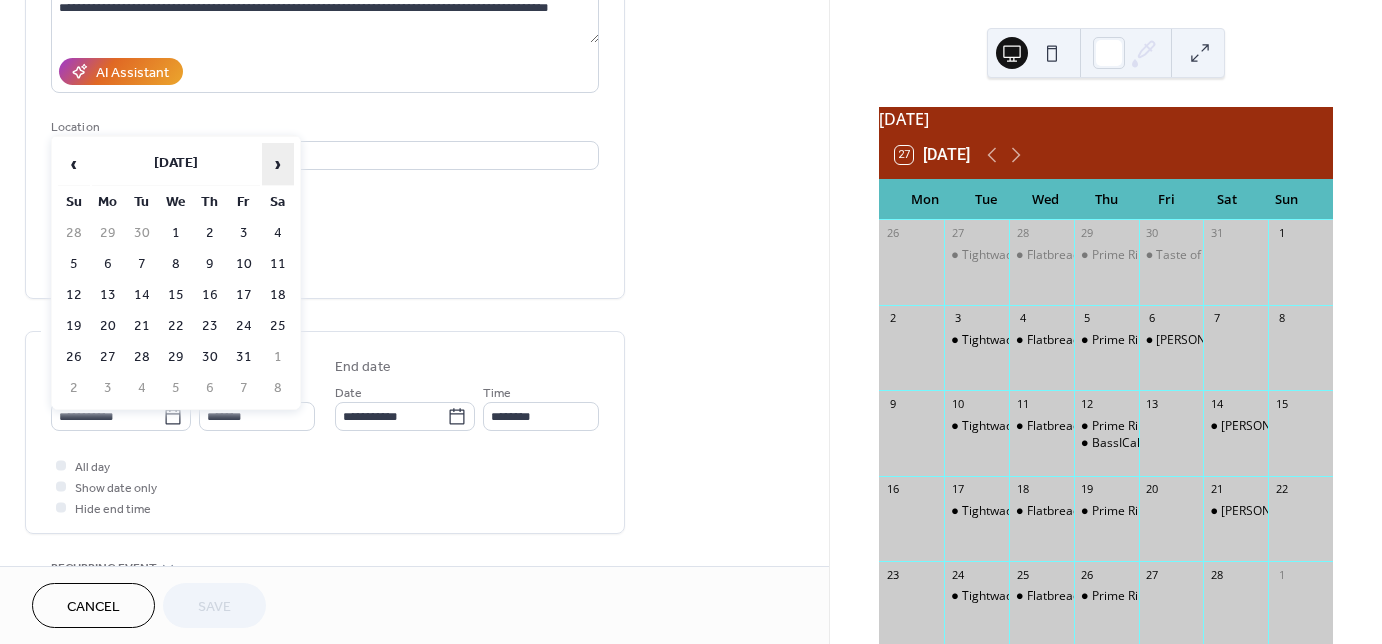 click on "›" at bounding box center (278, 164) 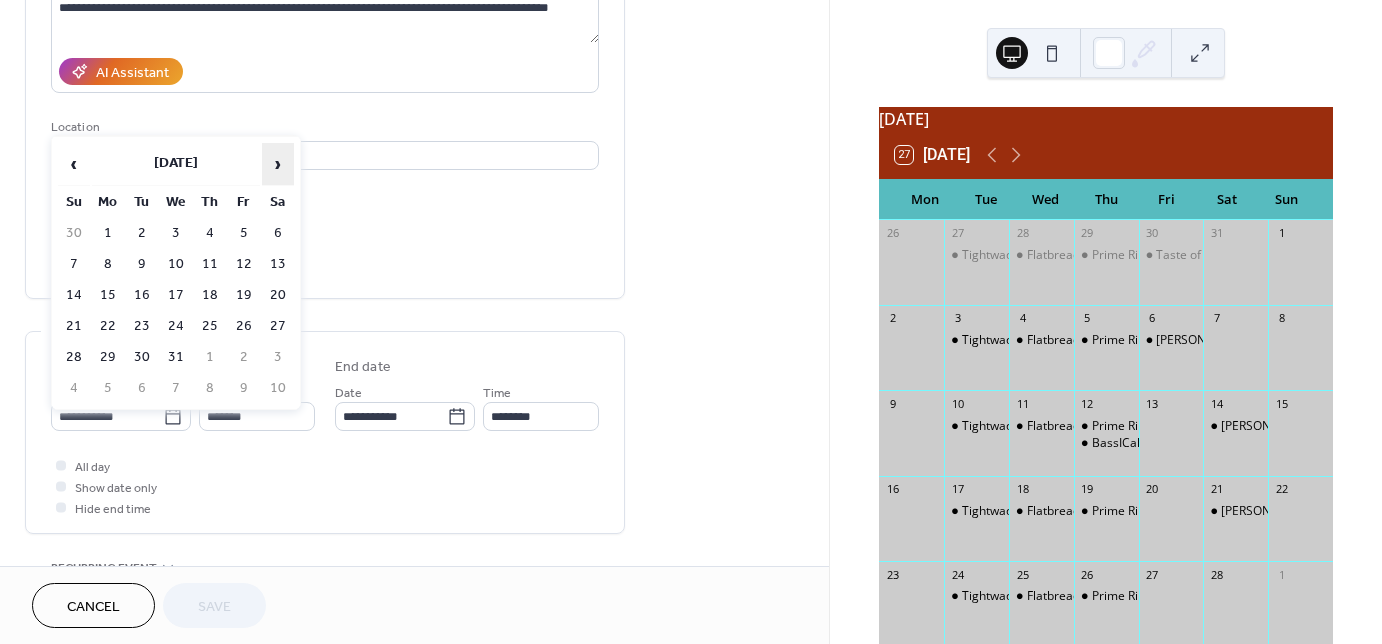 click on "›" at bounding box center (278, 164) 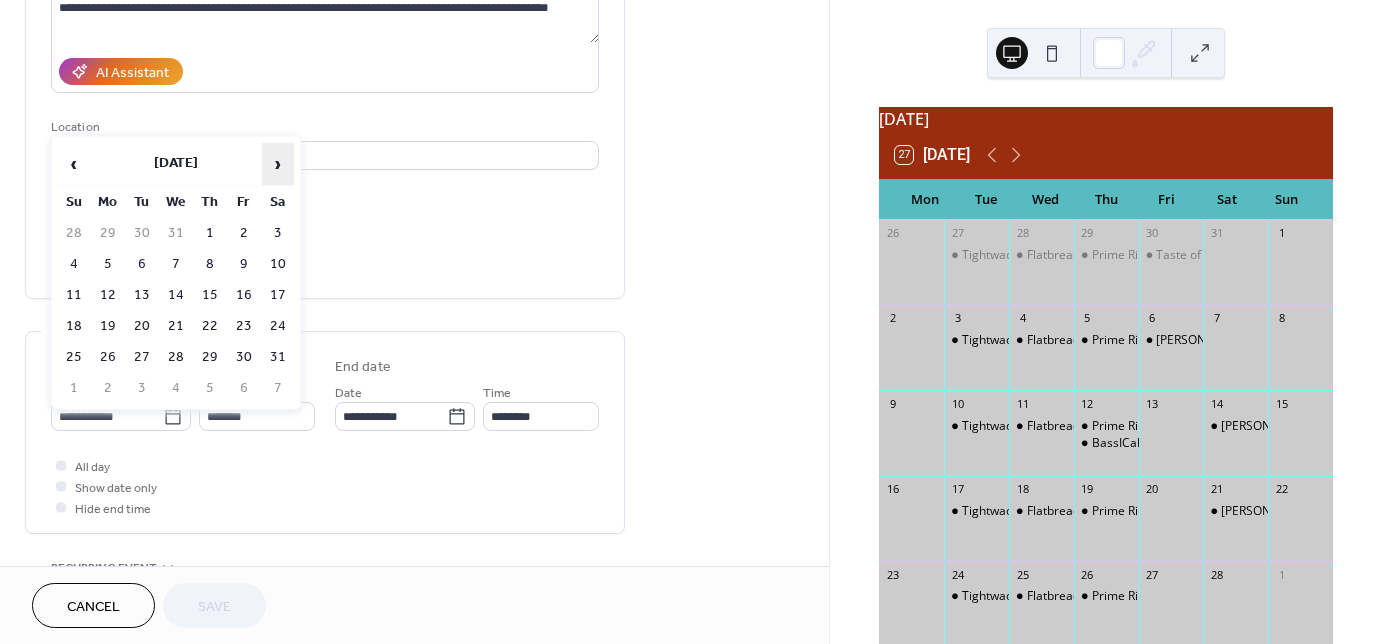 click on "›" at bounding box center [278, 164] 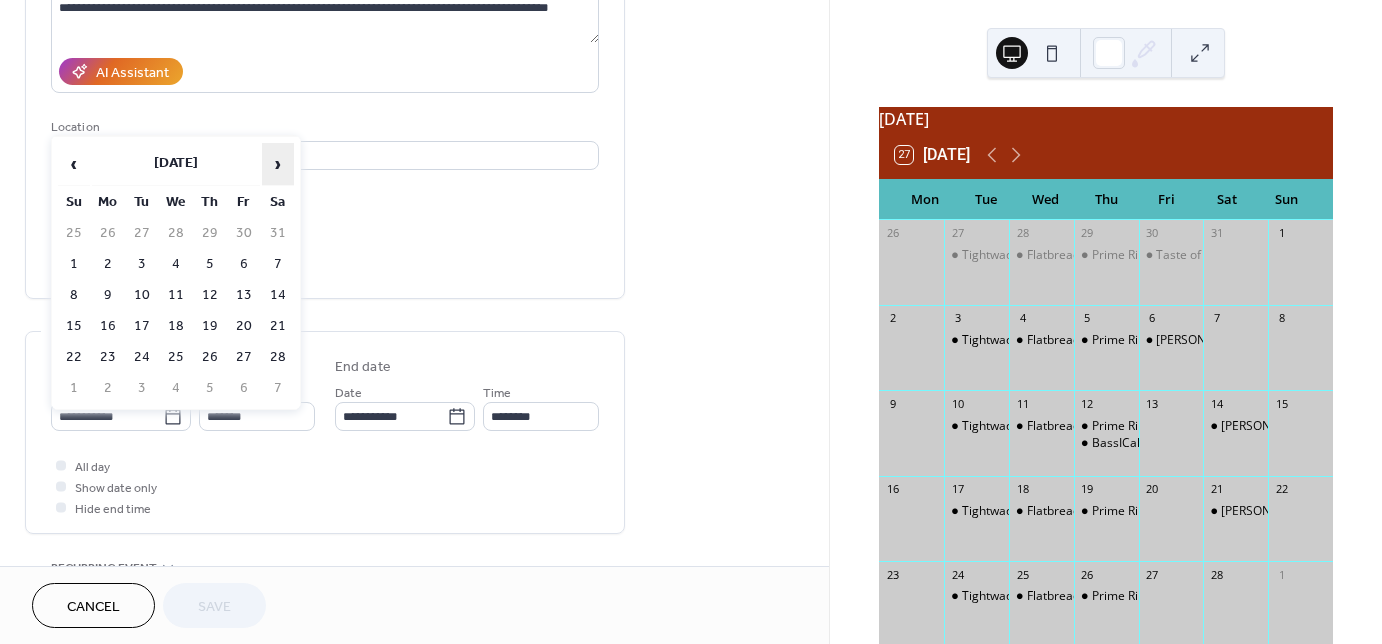 click on "›" at bounding box center (278, 164) 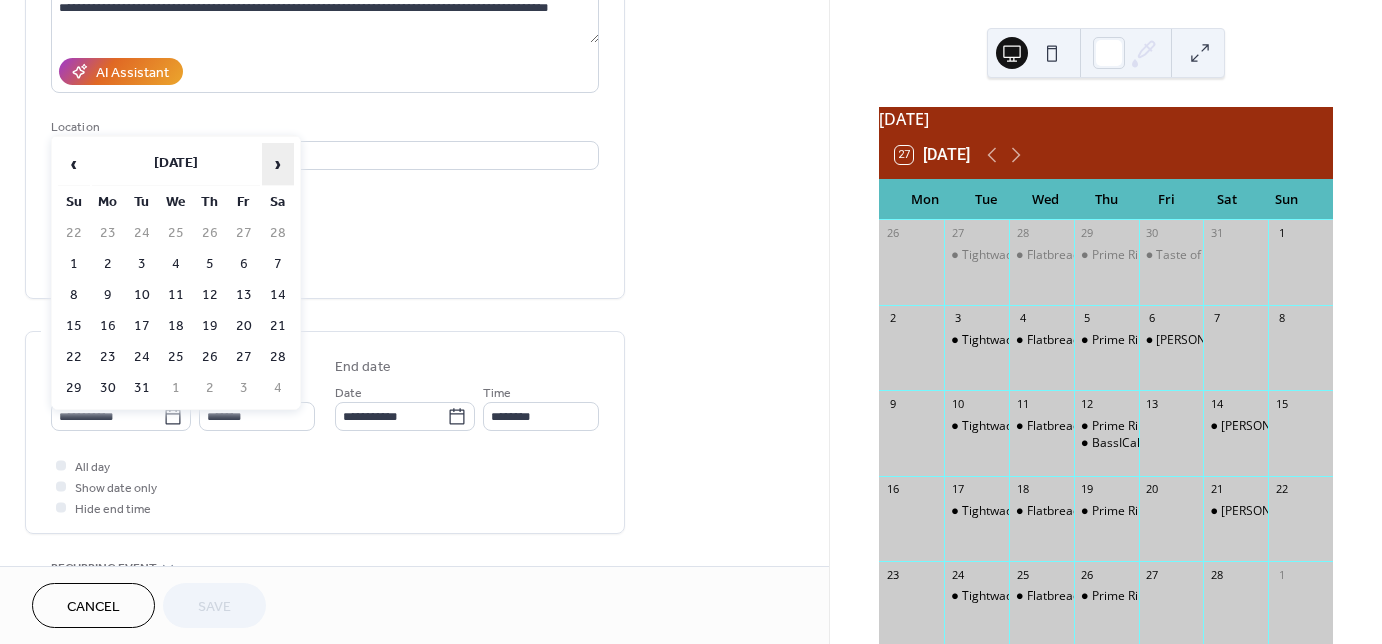 click on "›" at bounding box center [278, 164] 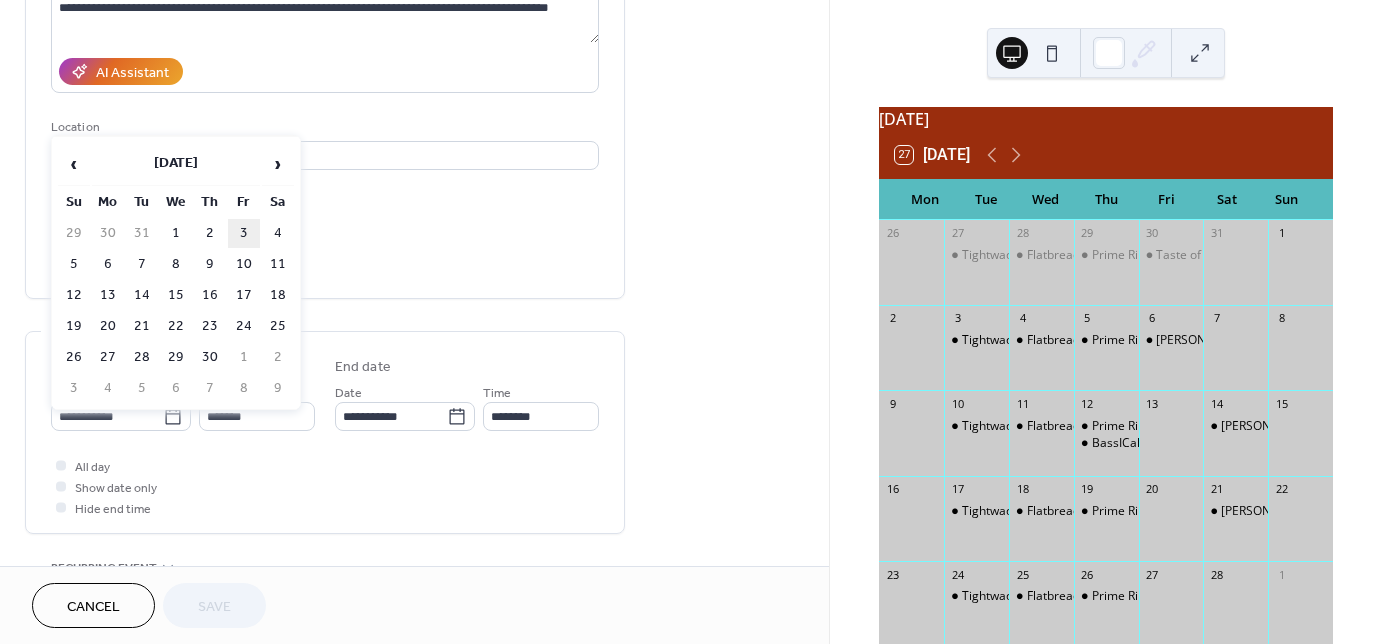 click on "3" at bounding box center [244, 233] 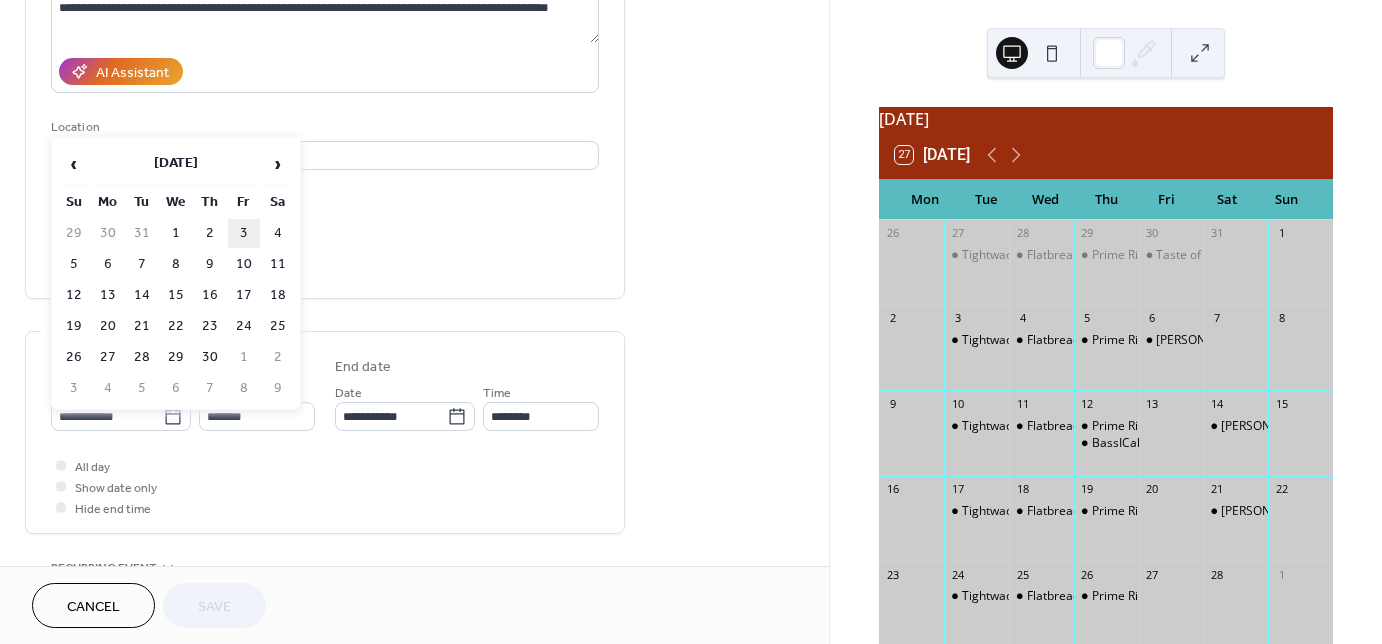 type on "**********" 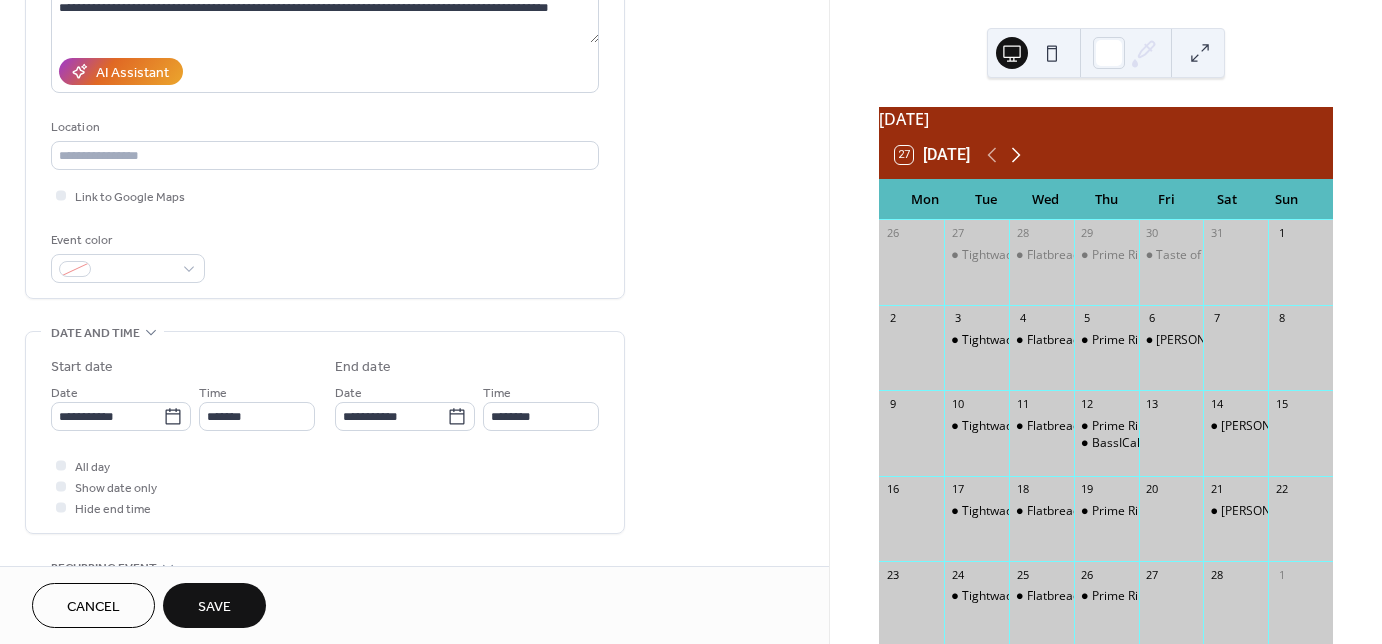 click 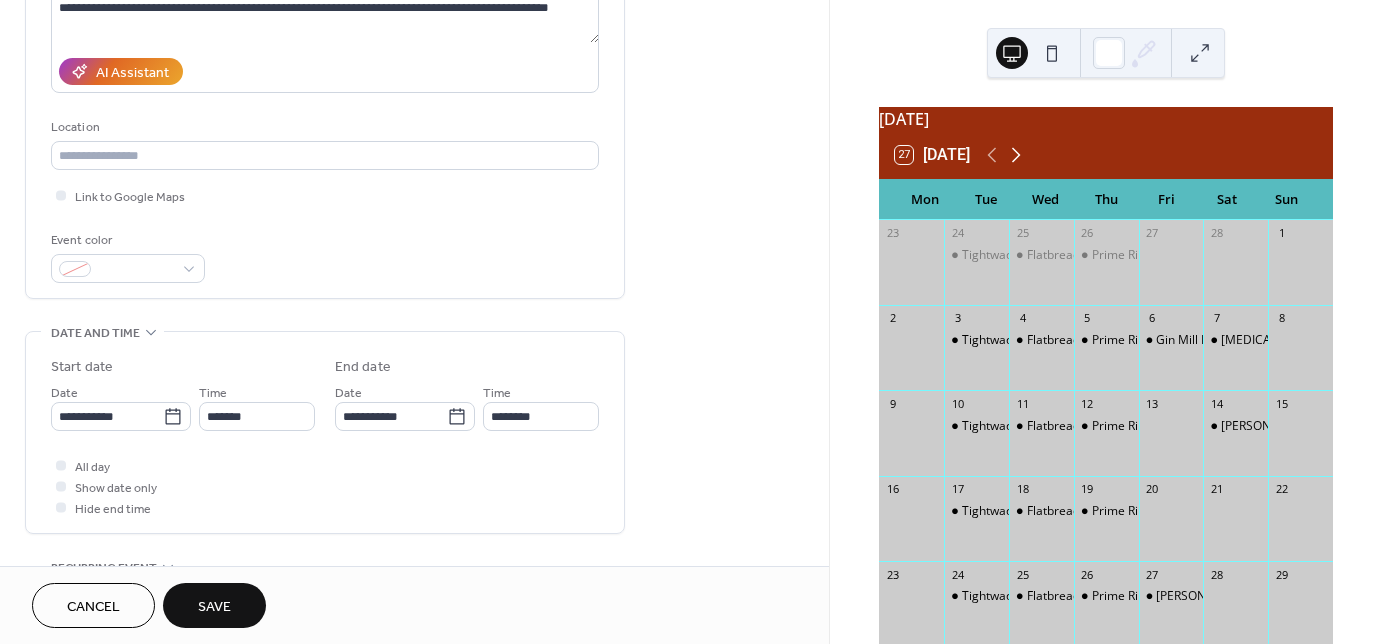 click 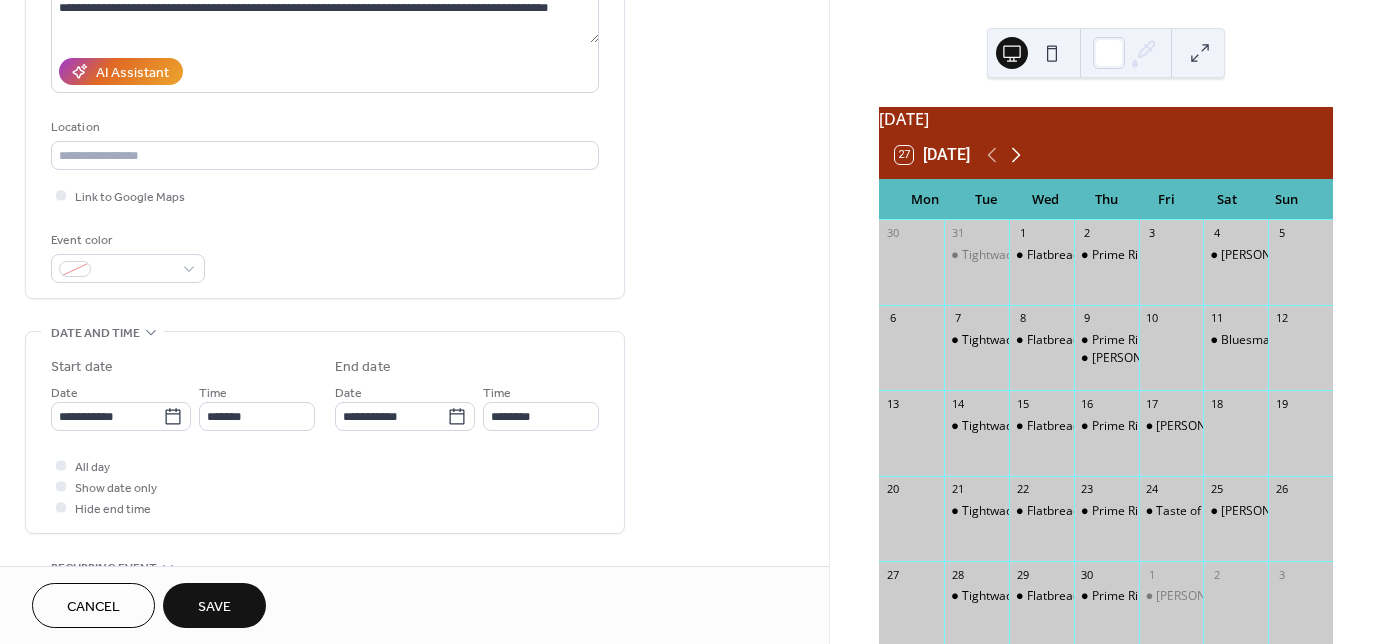 click 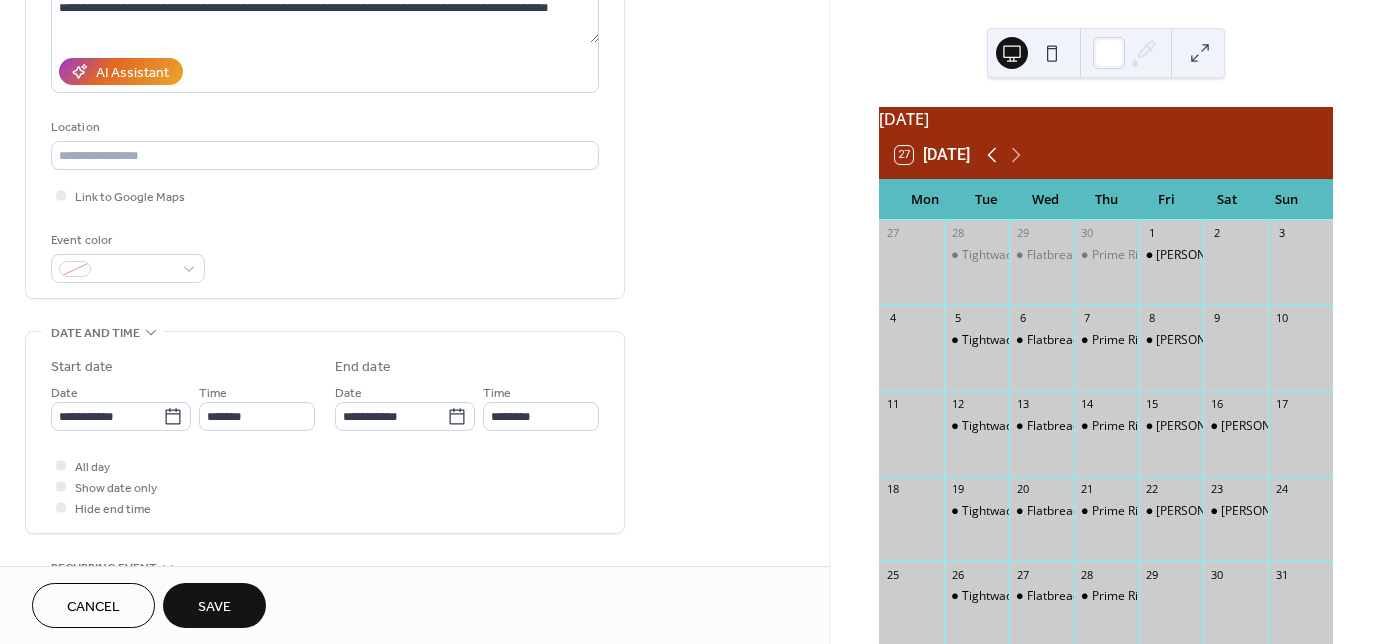 click 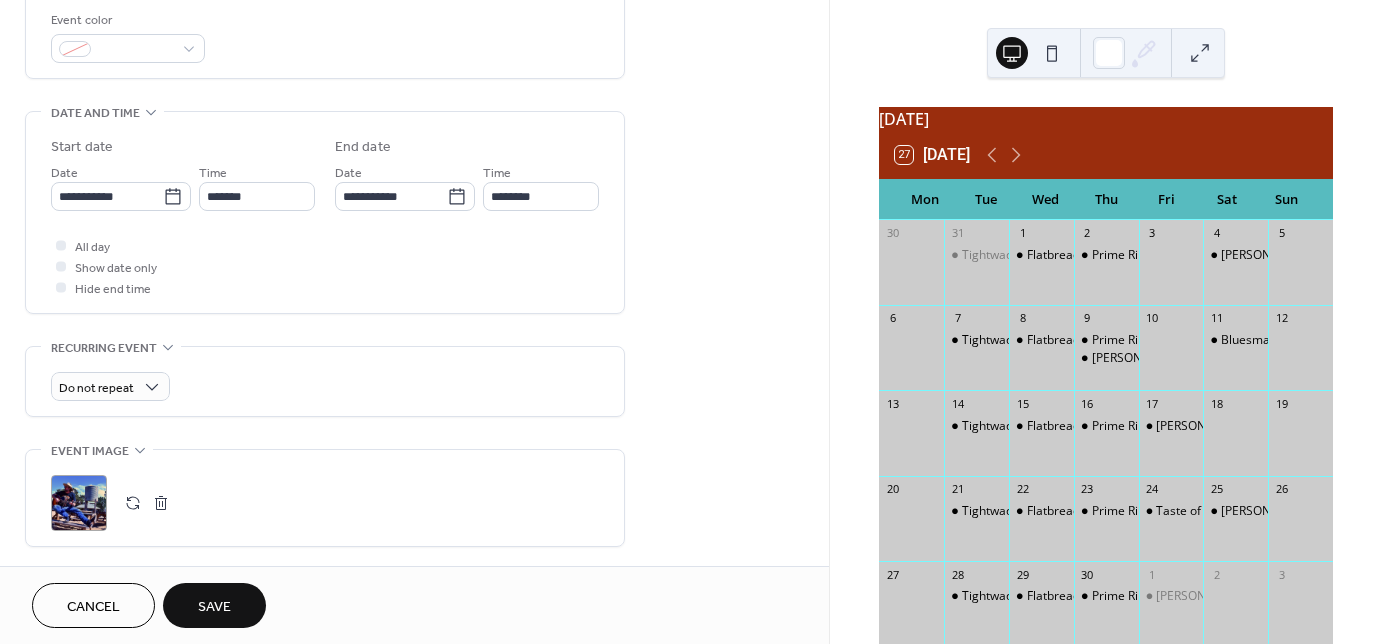 scroll, scrollTop: 560, scrollLeft: 0, axis: vertical 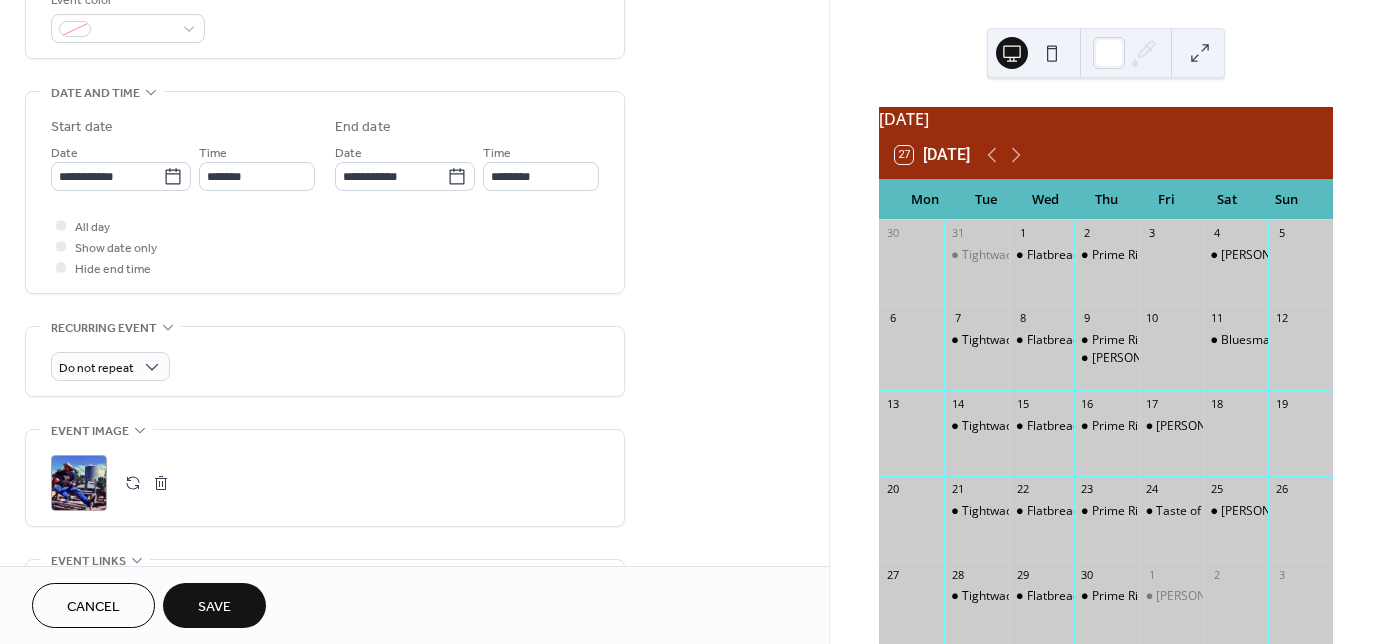 click at bounding box center (161, 483) 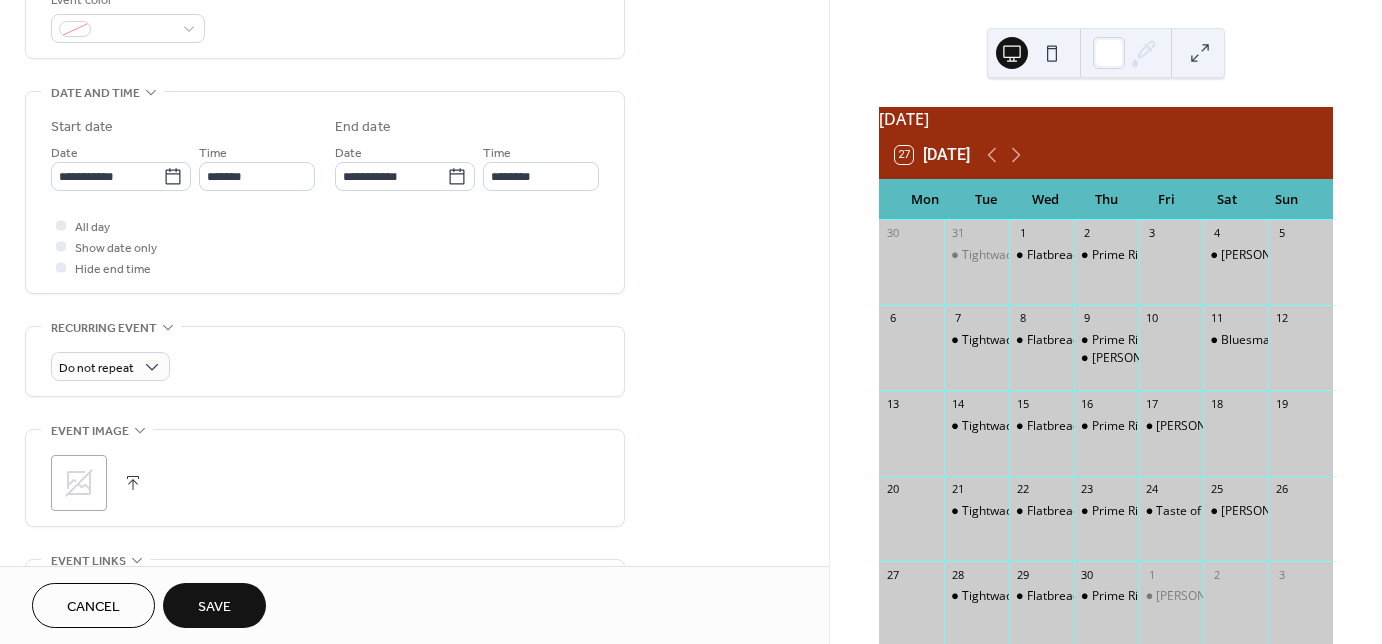 click 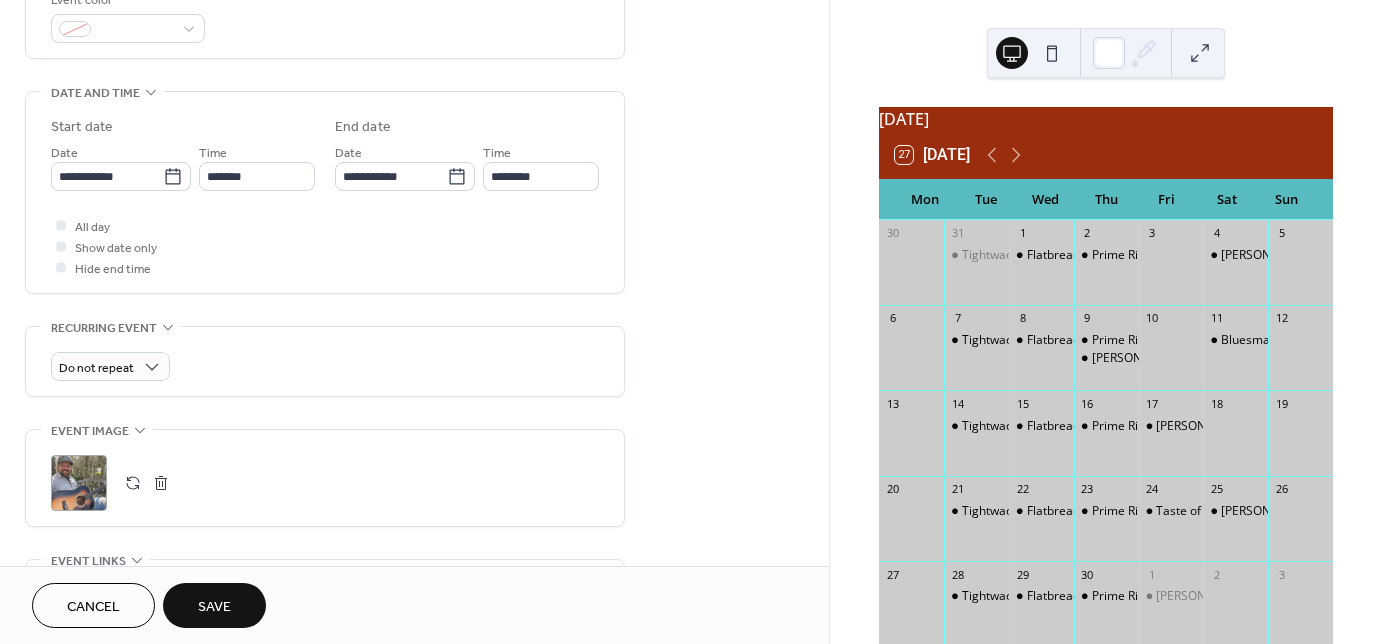 click on "Save" at bounding box center (214, 605) 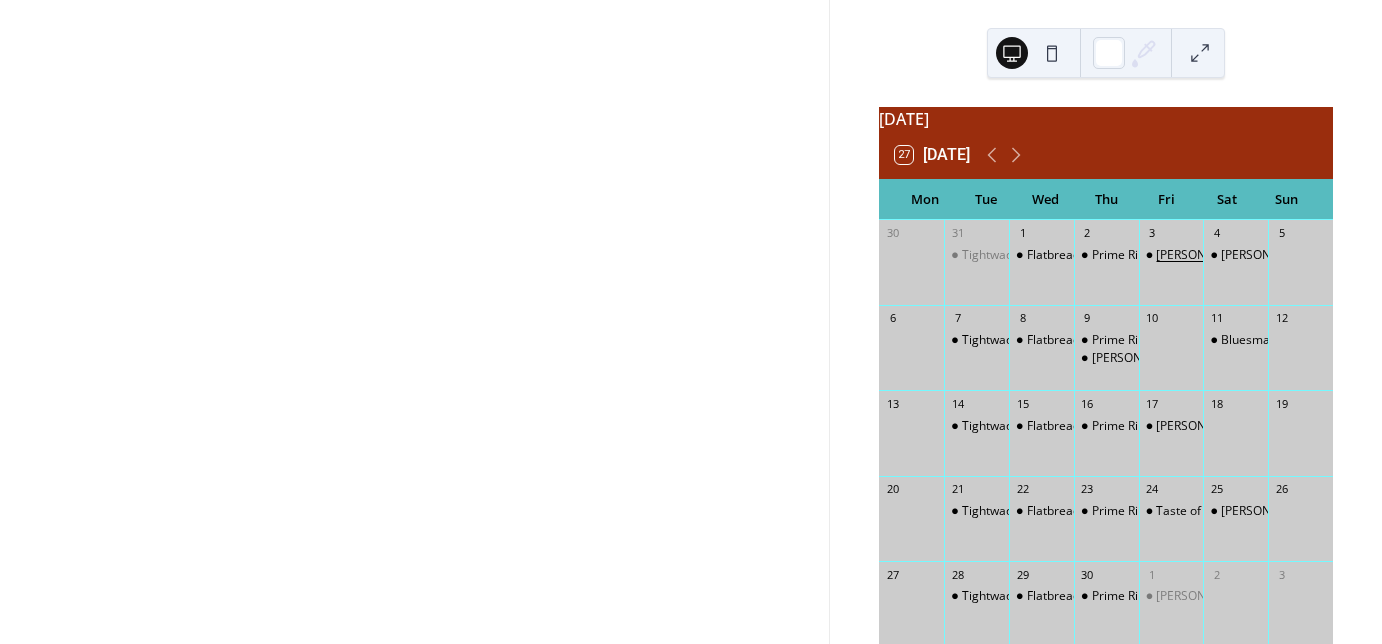 click on "[PERSON_NAME]-Live Music" at bounding box center (1234, 255) 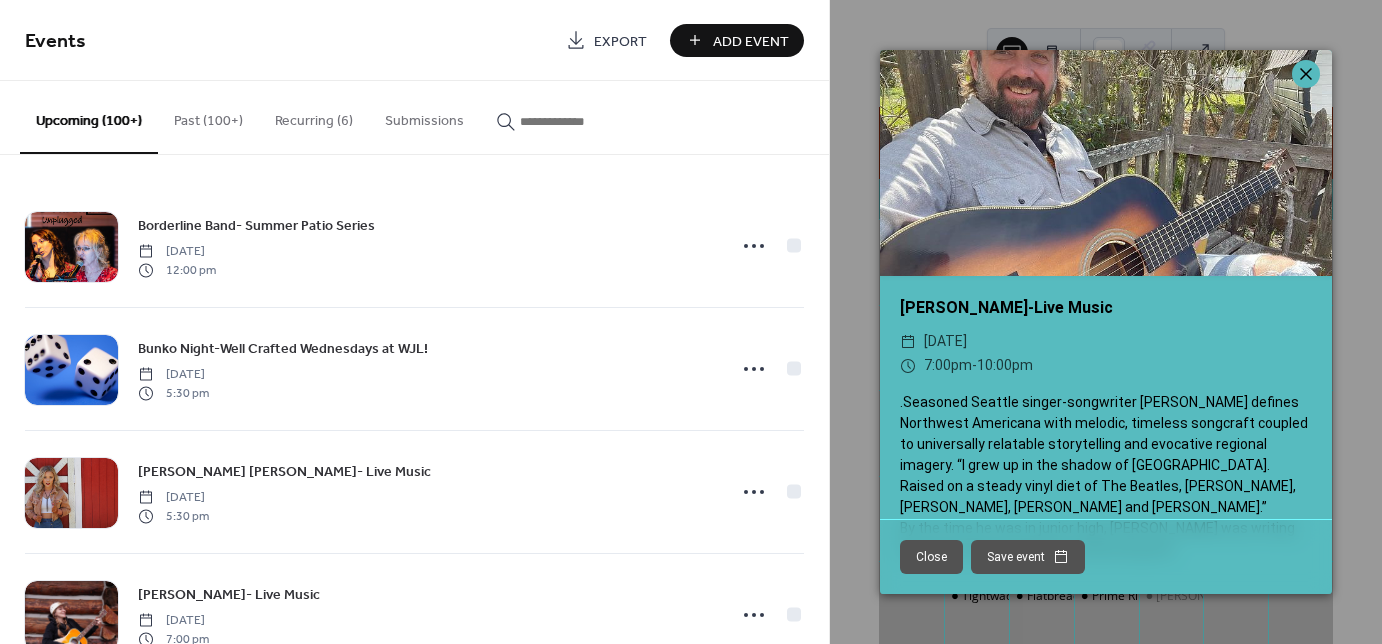 click 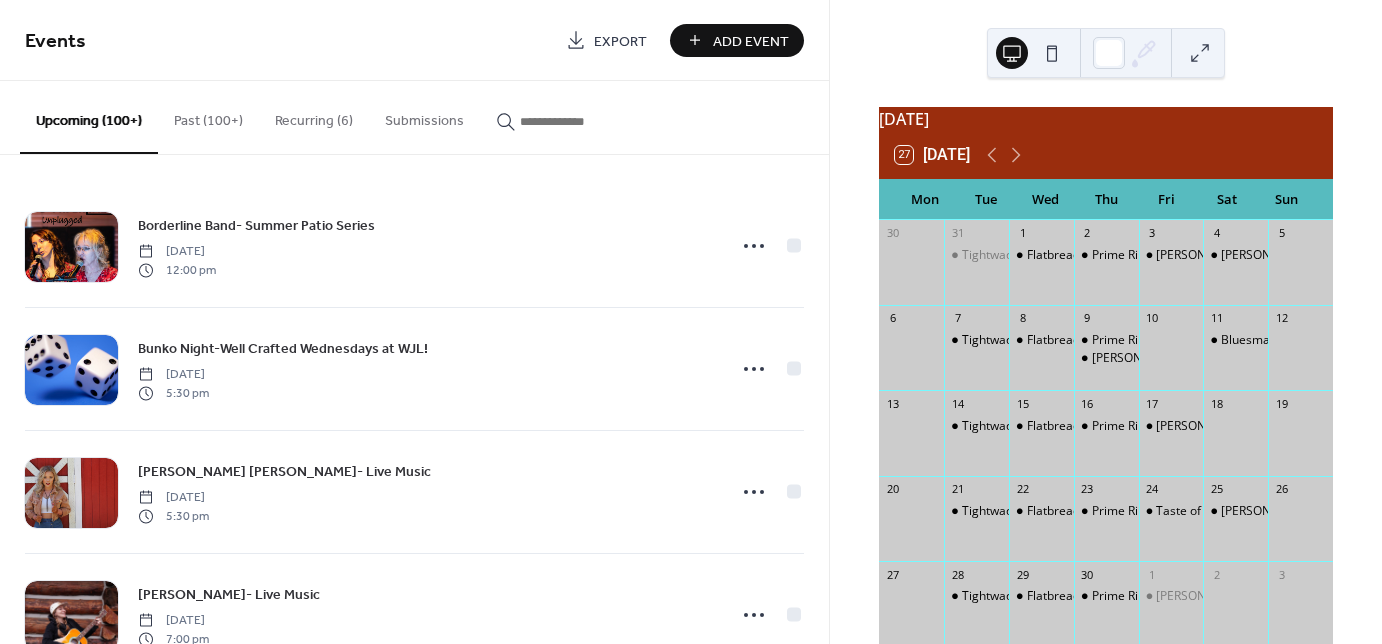 click on "Add Event" at bounding box center [751, 41] 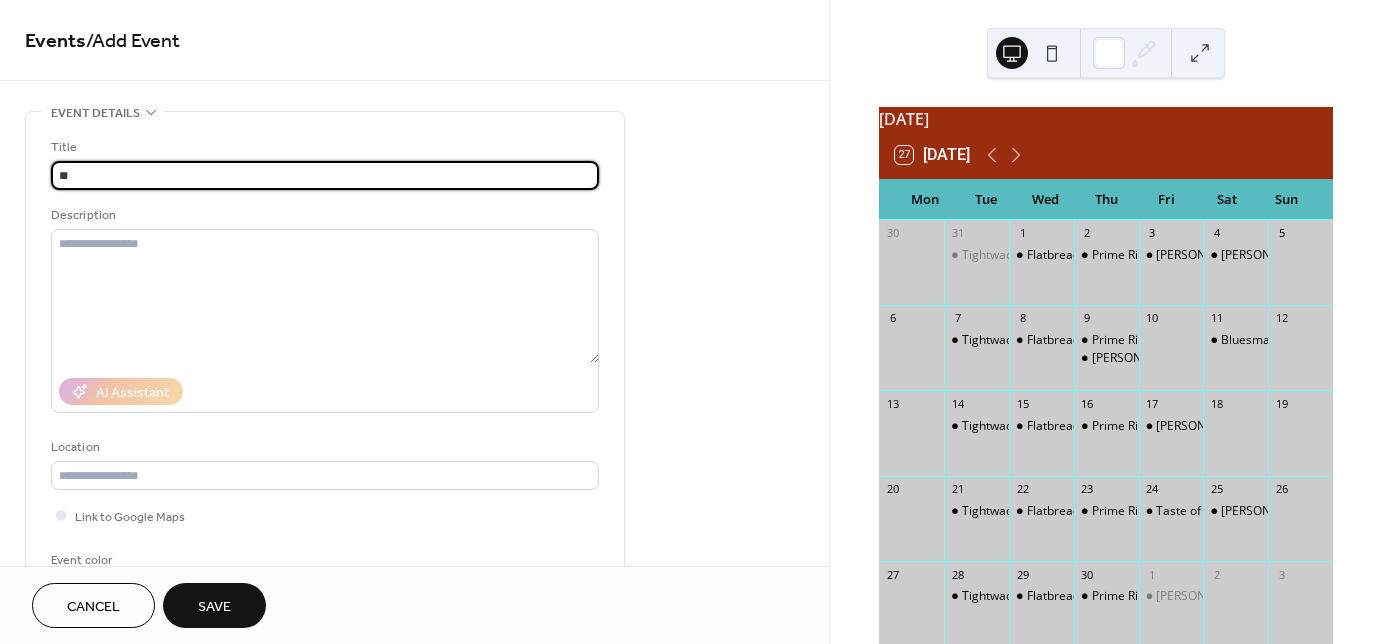 type on "*" 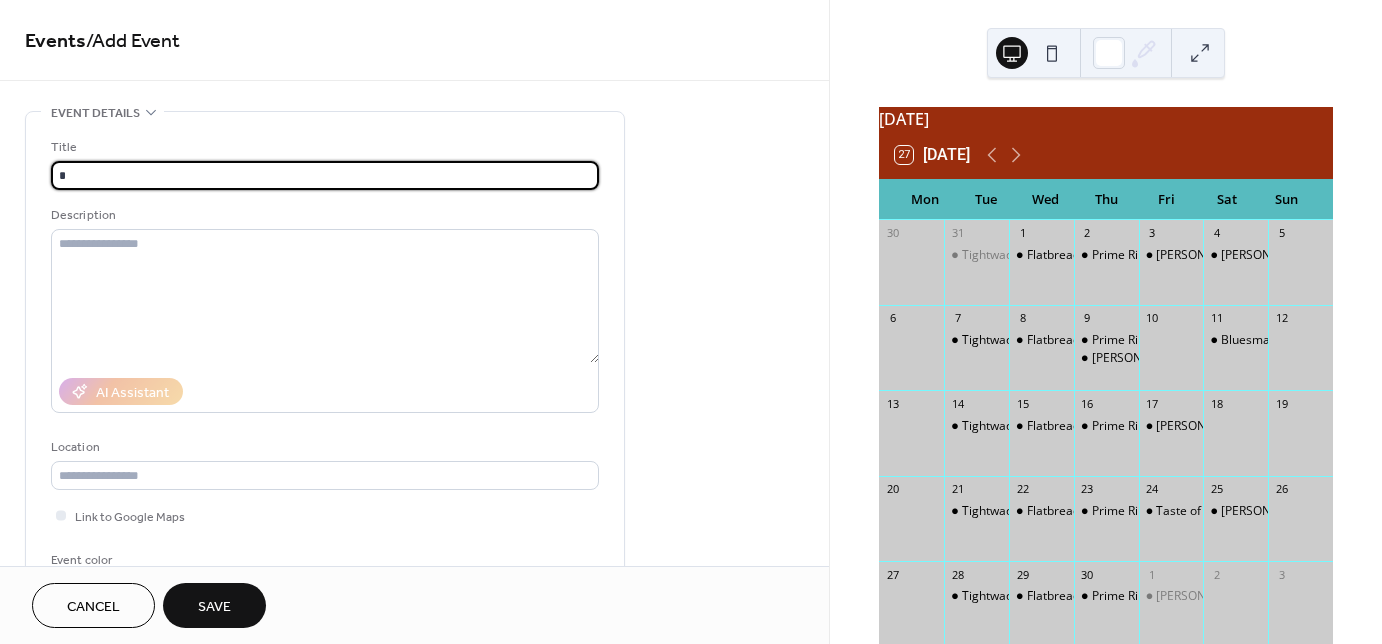 type 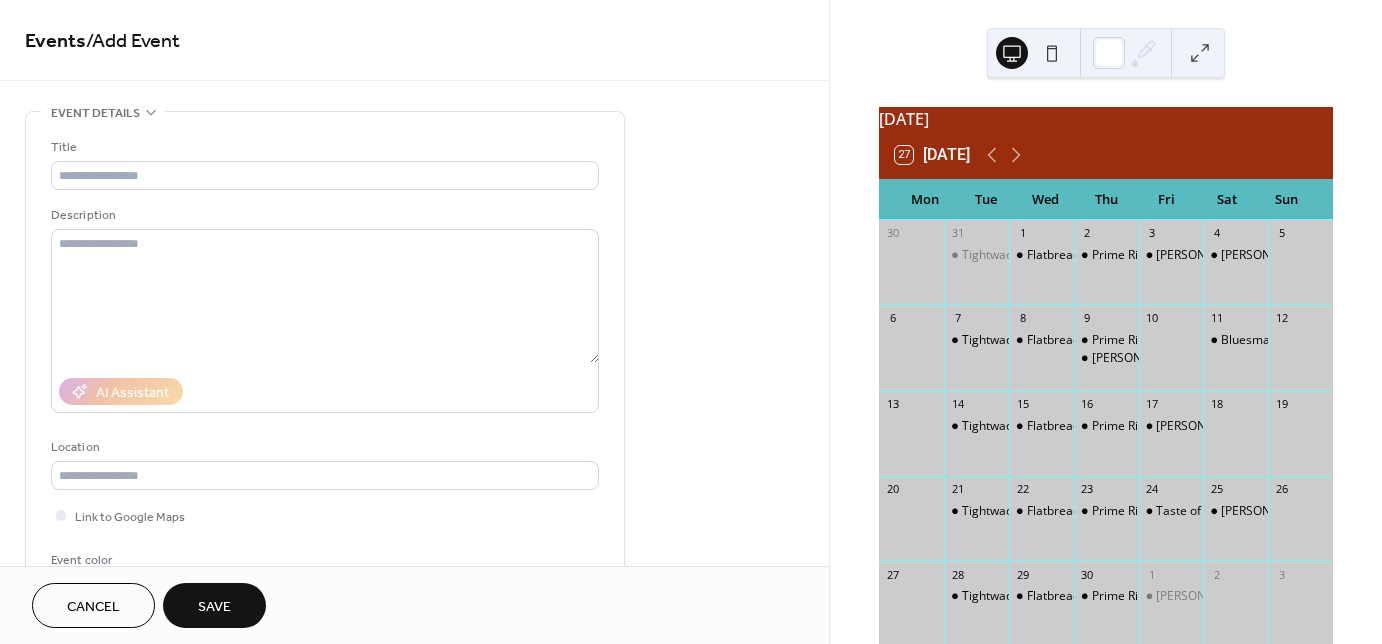 click on "Cancel" at bounding box center (93, 607) 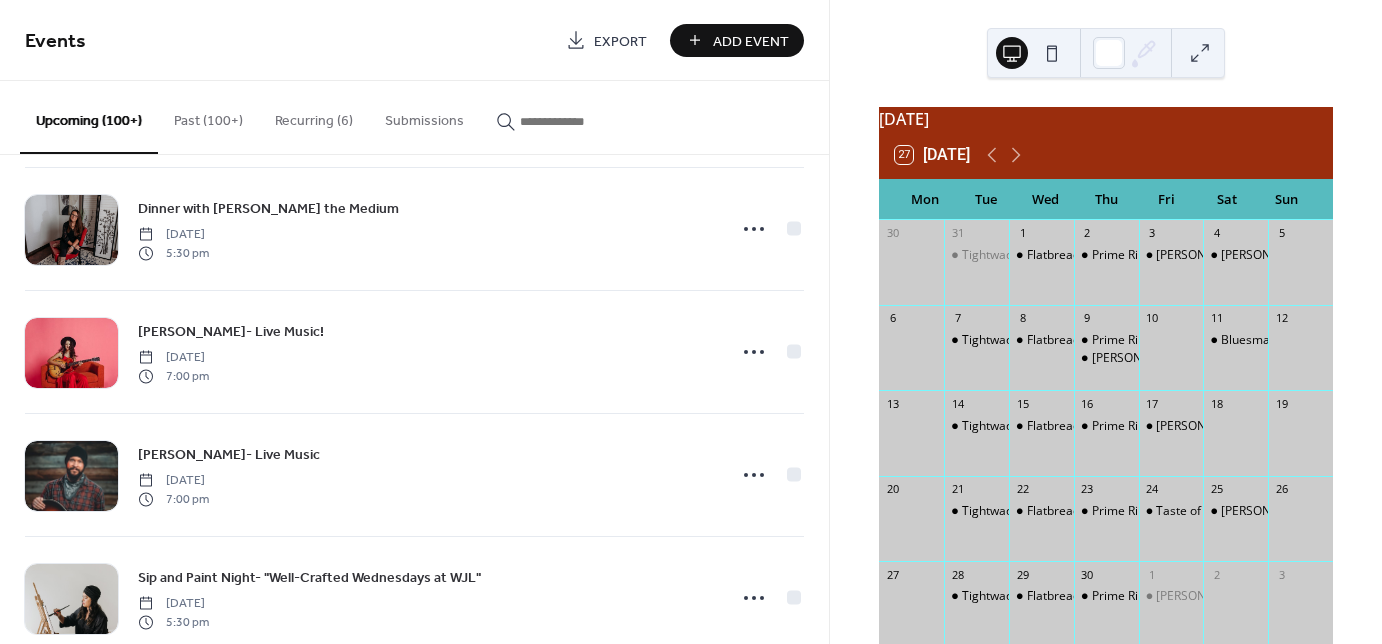 scroll, scrollTop: 4453, scrollLeft: 0, axis: vertical 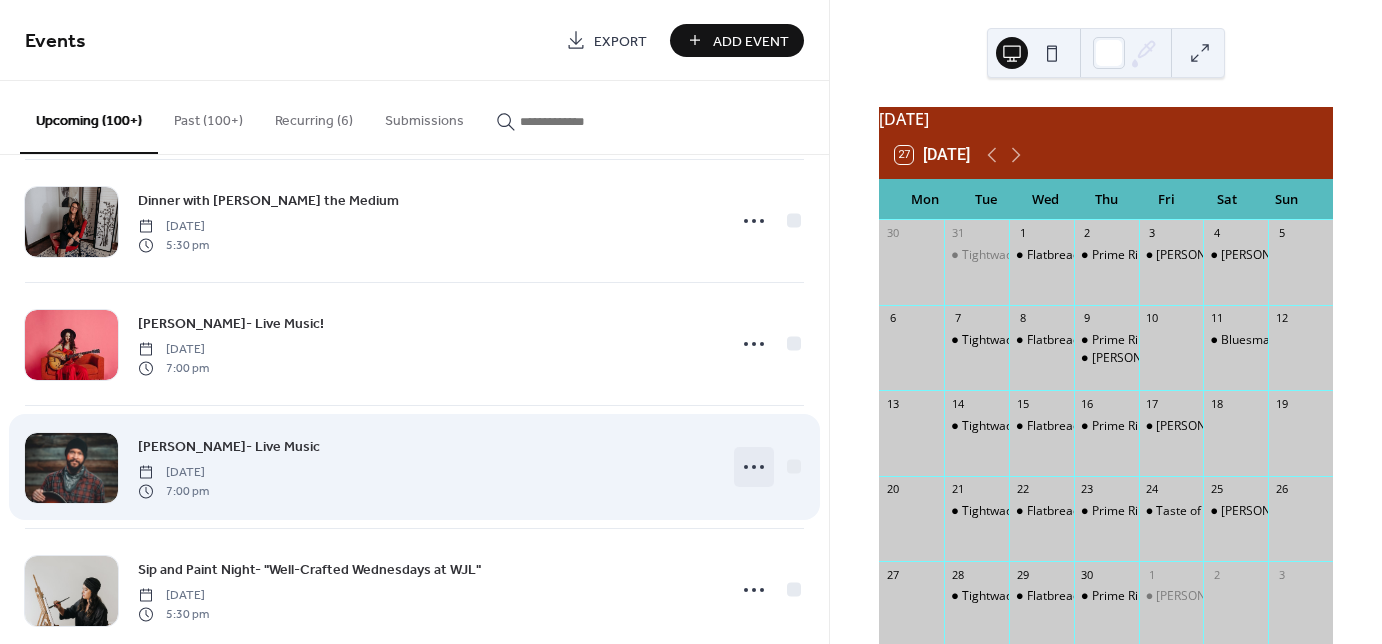click 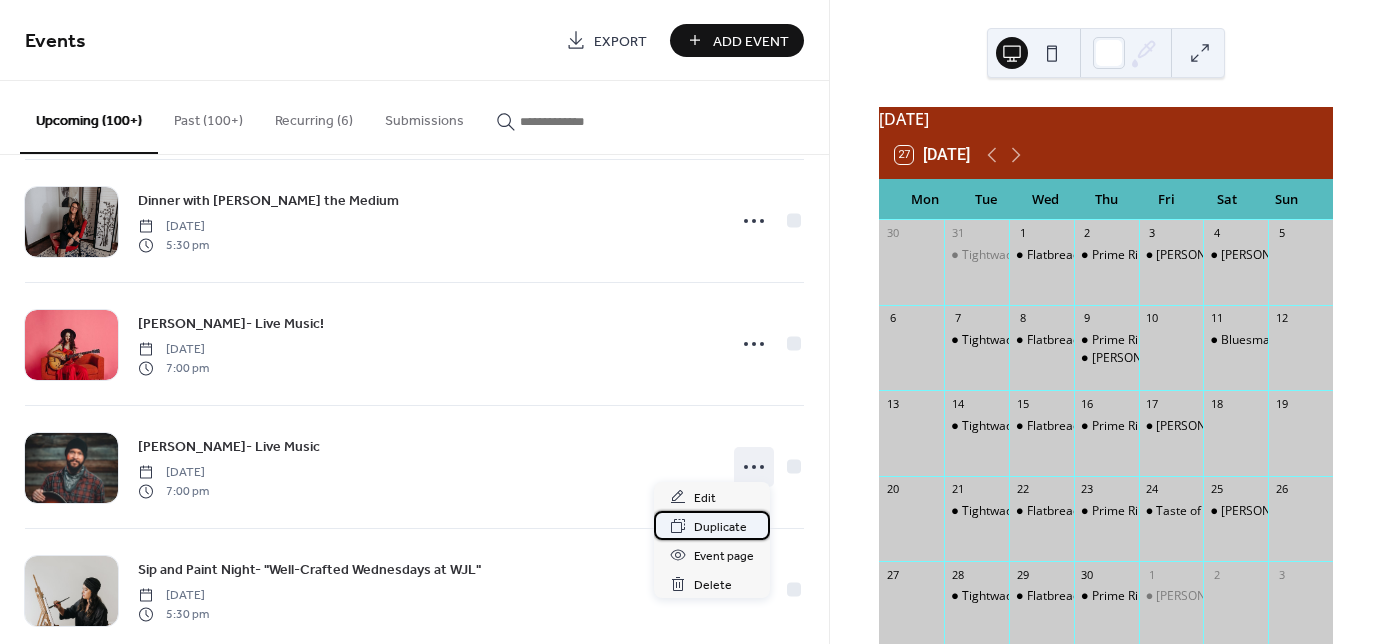 click on "Duplicate" at bounding box center [720, 527] 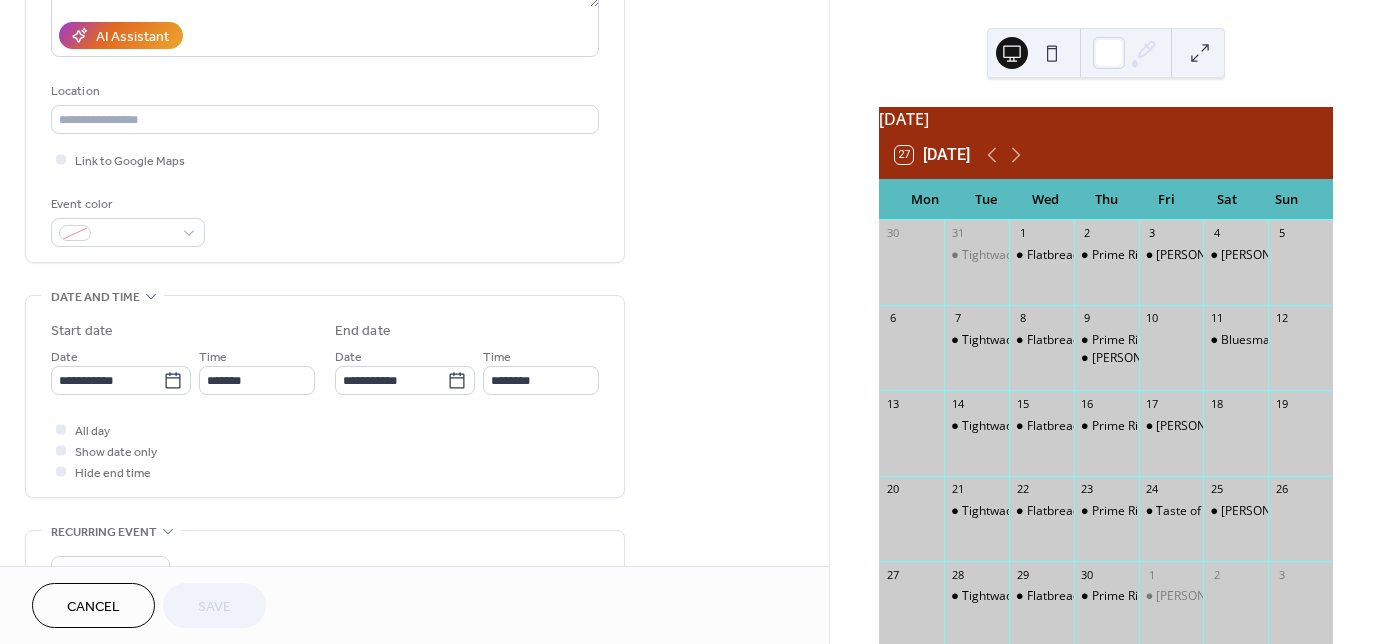scroll, scrollTop: 400, scrollLeft: 0, axis: vertical 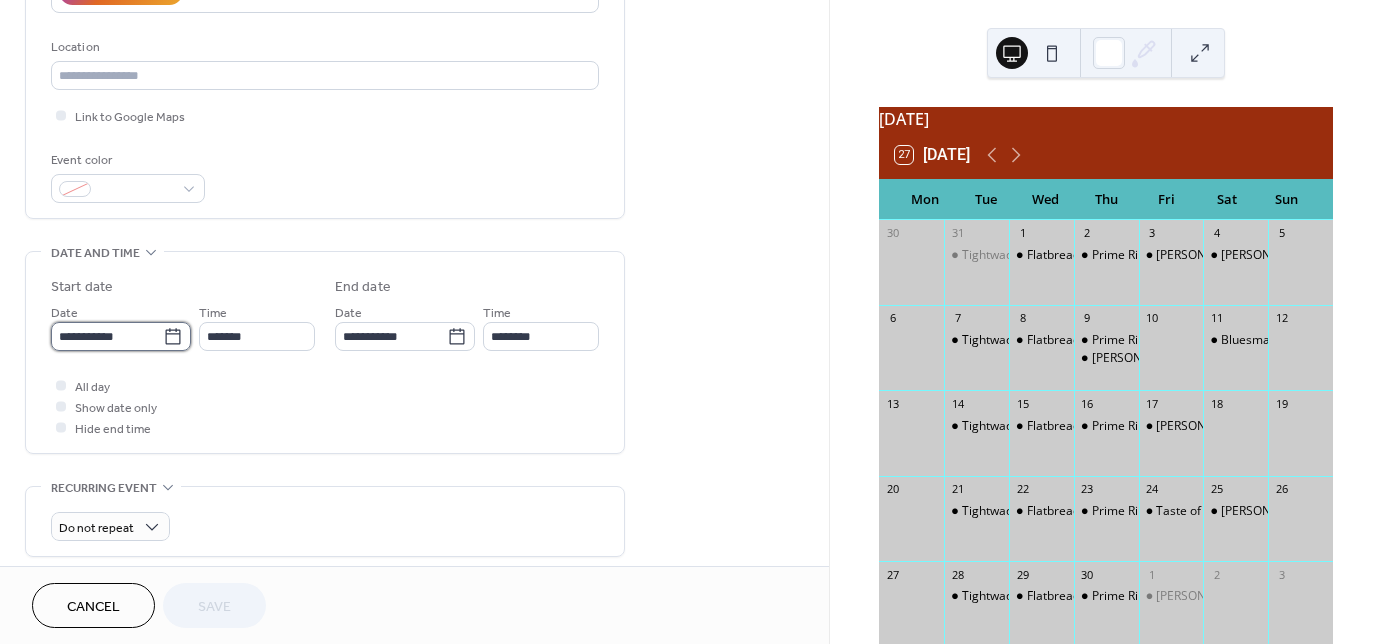 click on "**********" at bounding box center [107, 336] 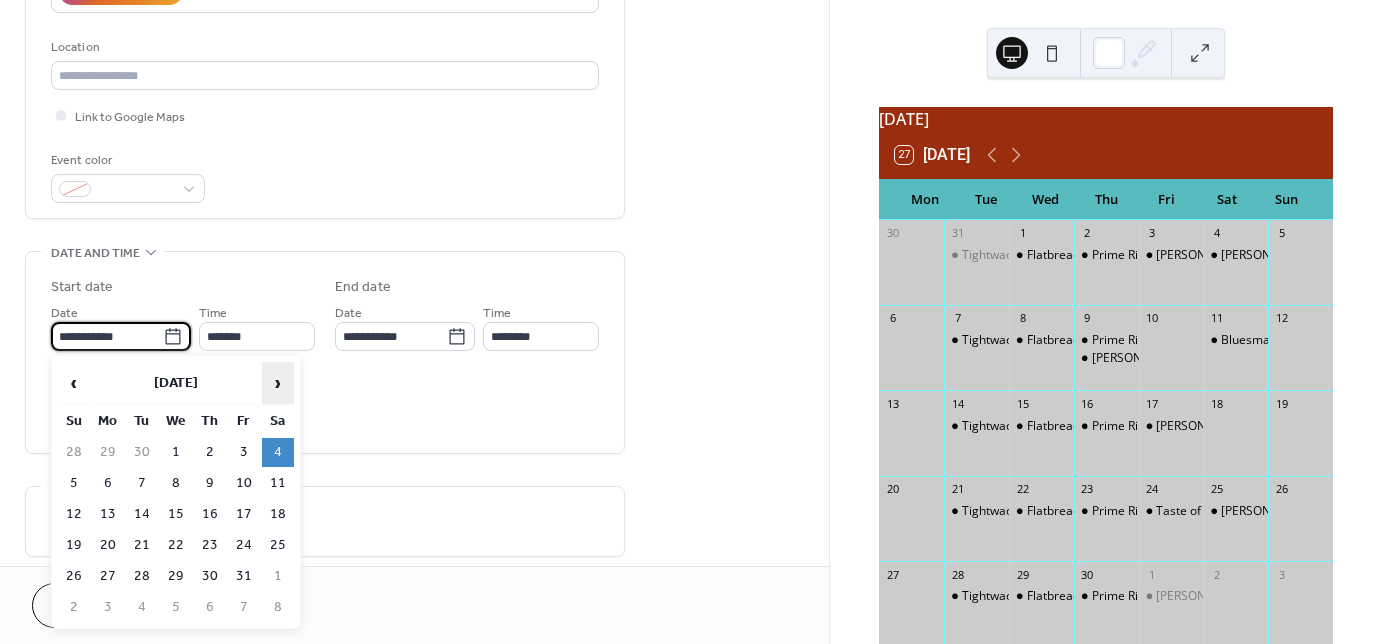 click on "›" at bounding box center (278, 383) 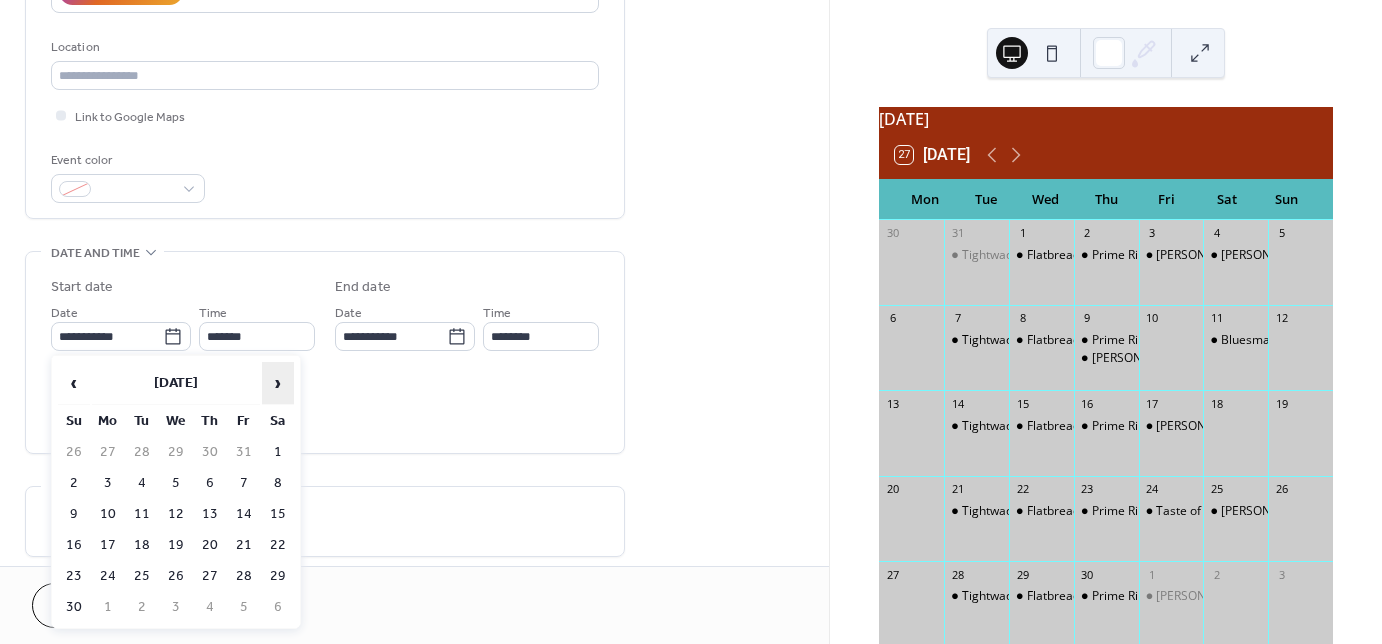 click on "›" at bounding box center (278, 383) 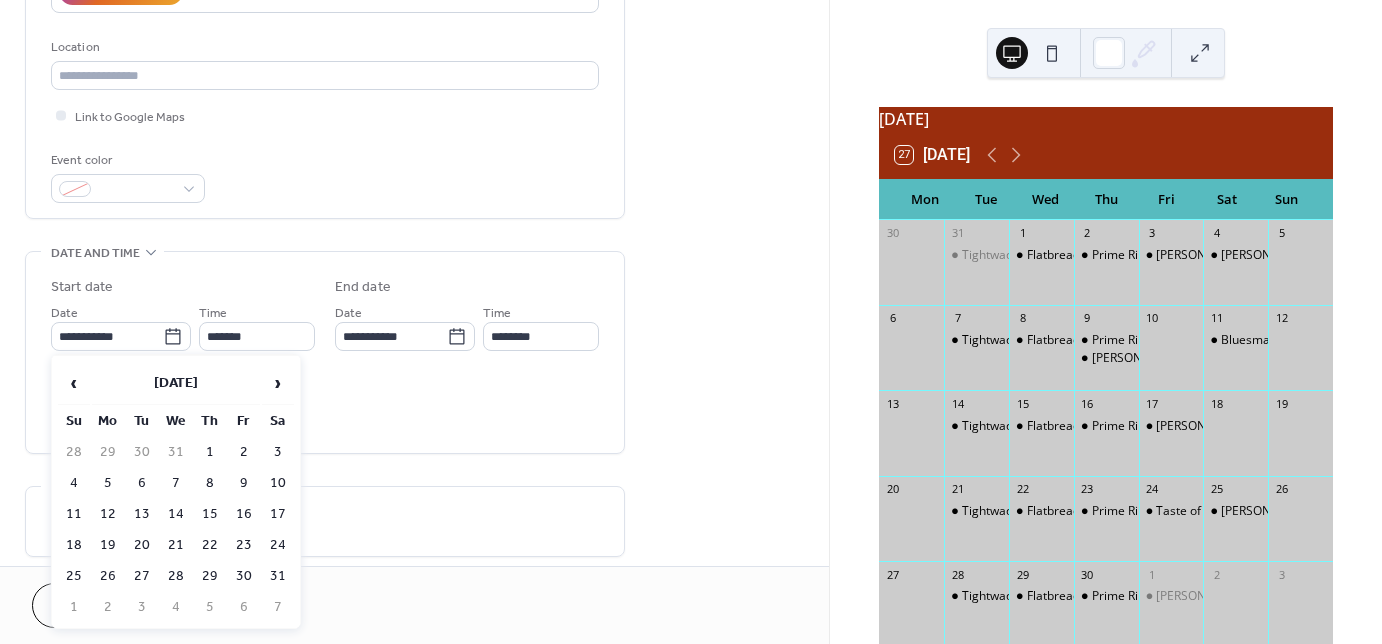 click on "31" at bounding box center (278, 576) 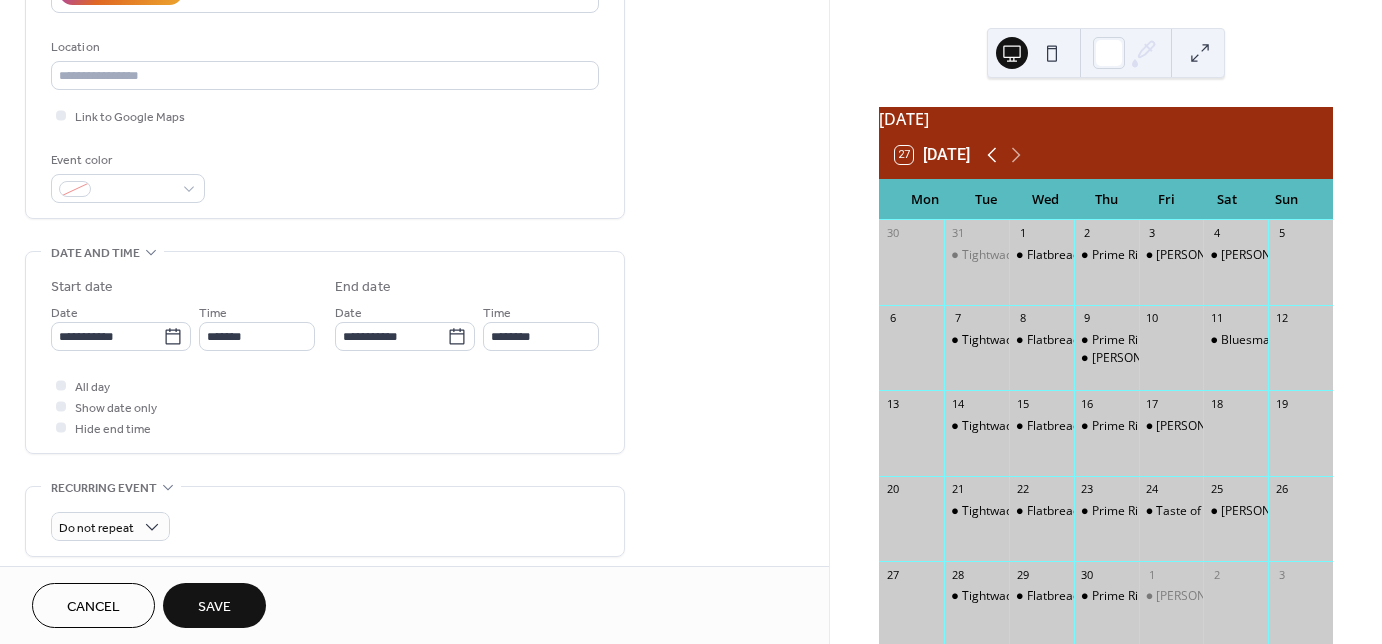 click 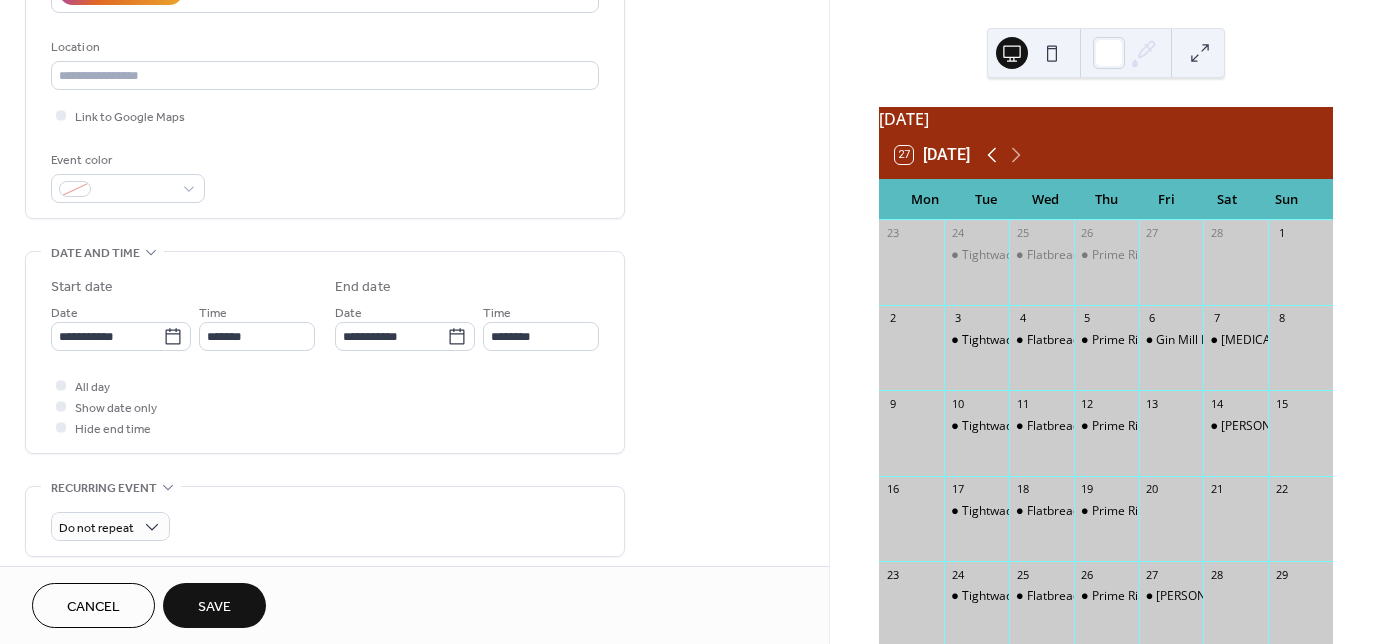 click 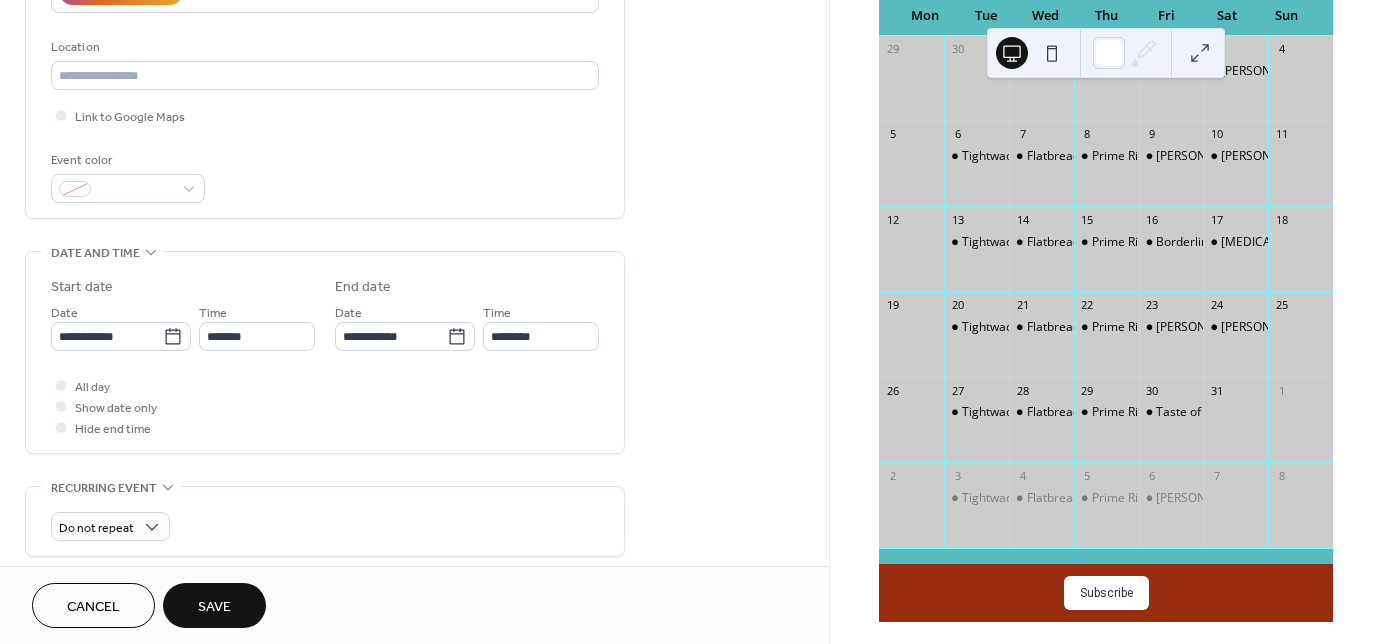scroll, scrollTop: 206, scrollLeft: 0, axis: vertical 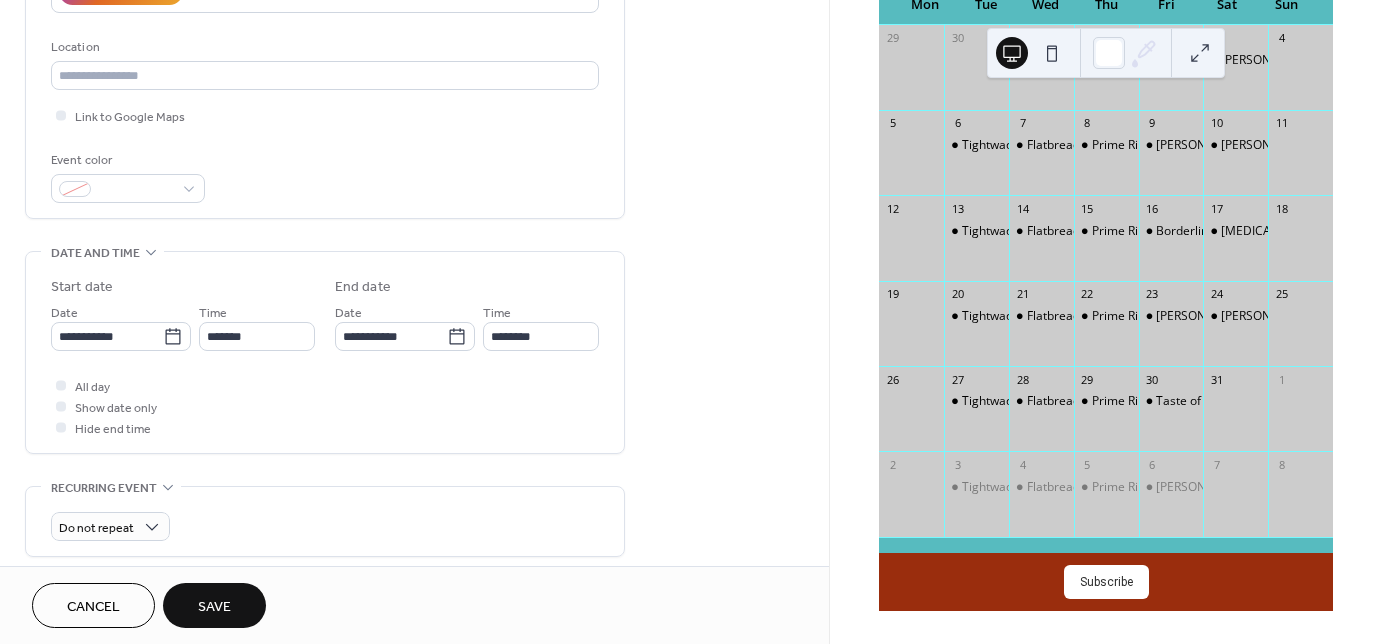 click on "Save" at bounding box center (214, 607) 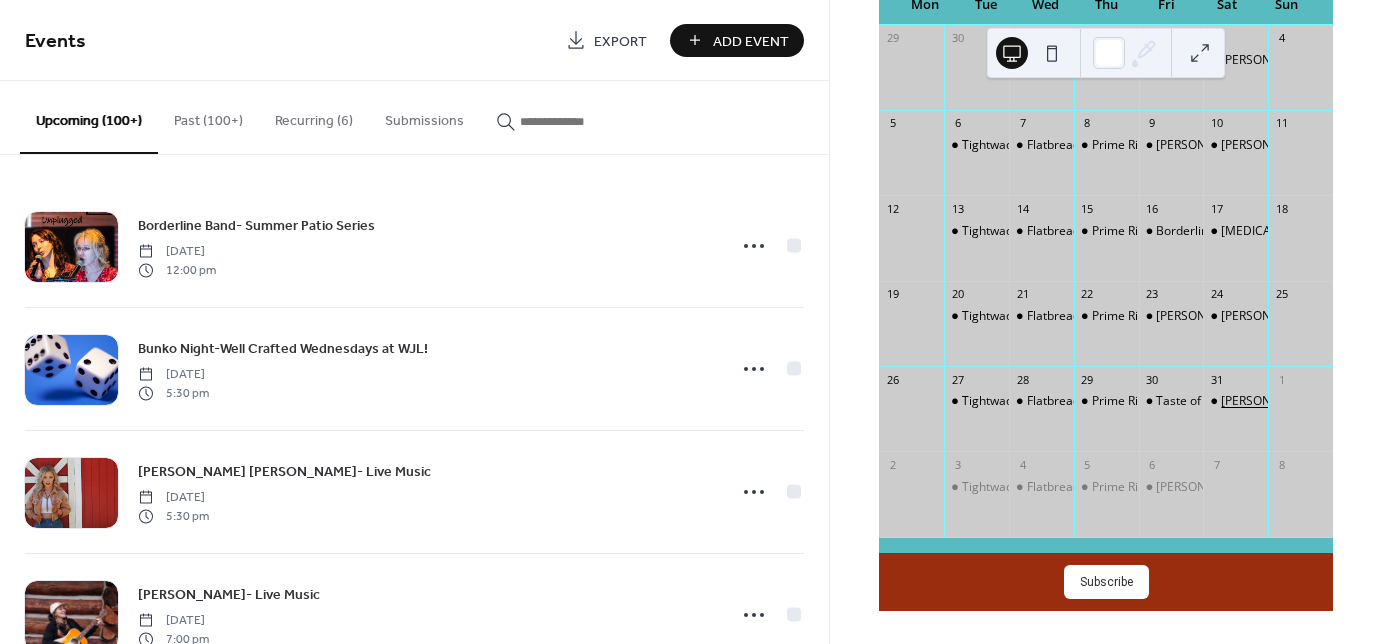click on "[PERSON_NAME]- Live Music" at bounding box center [1300, 401] 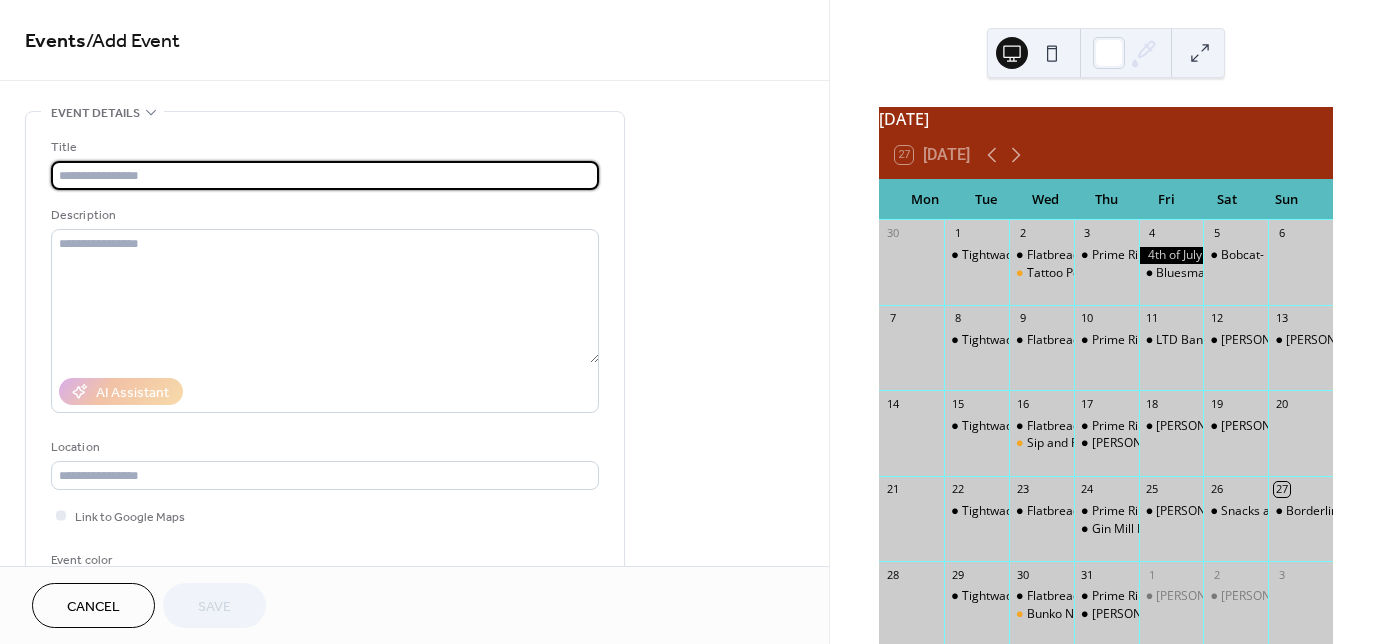 scroll, scrollTop: 0, scrollLeft: 0, axis: both 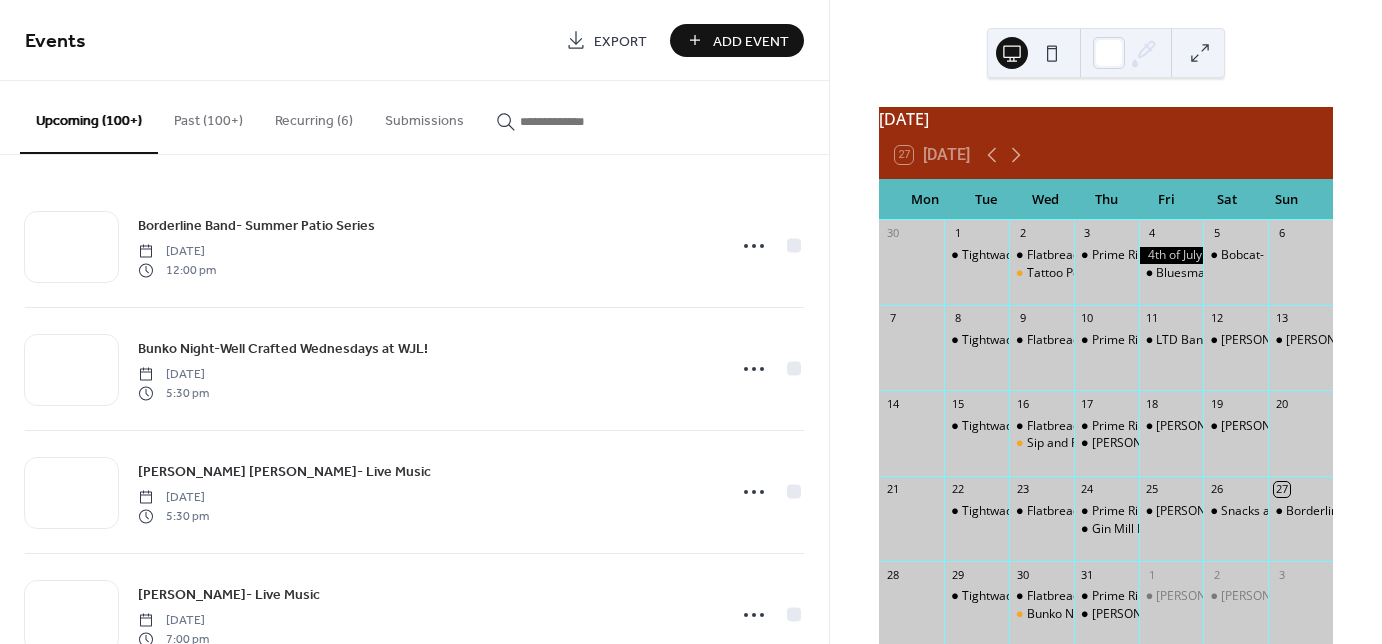 click on "Past (100+)" at bounding box center [208, 116] 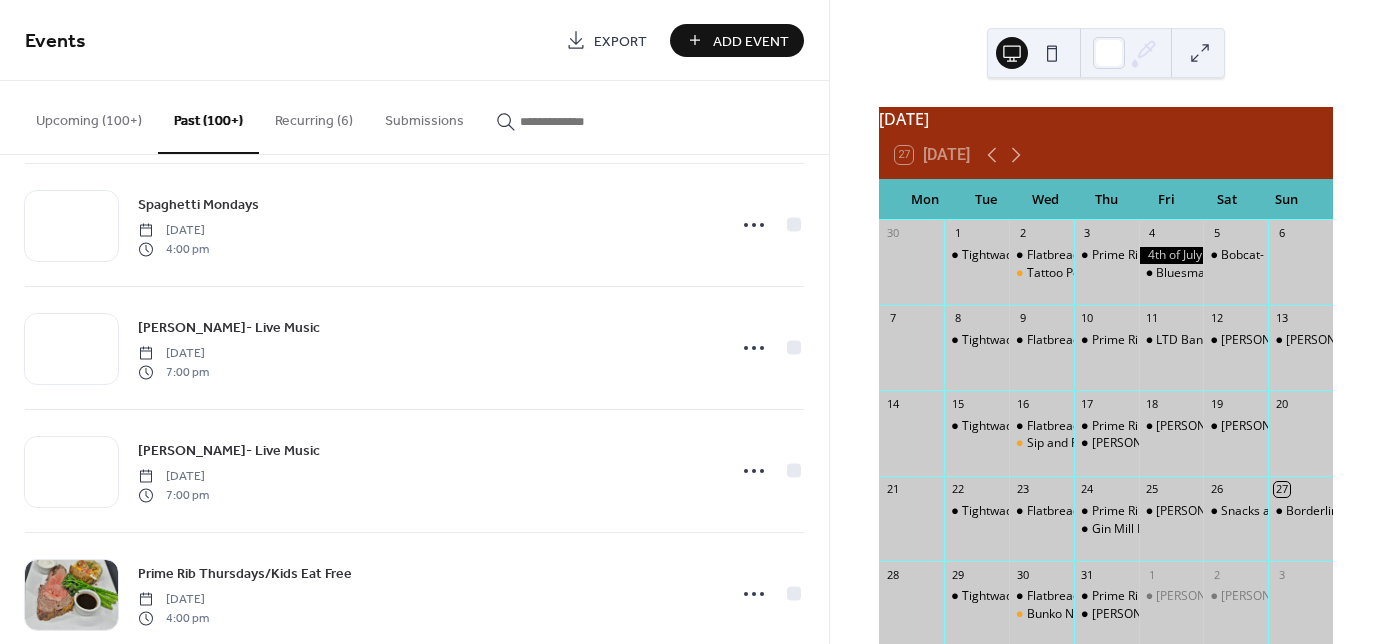scroll, scrollTop: 22313, scrollLeft: 0, axis: vertical 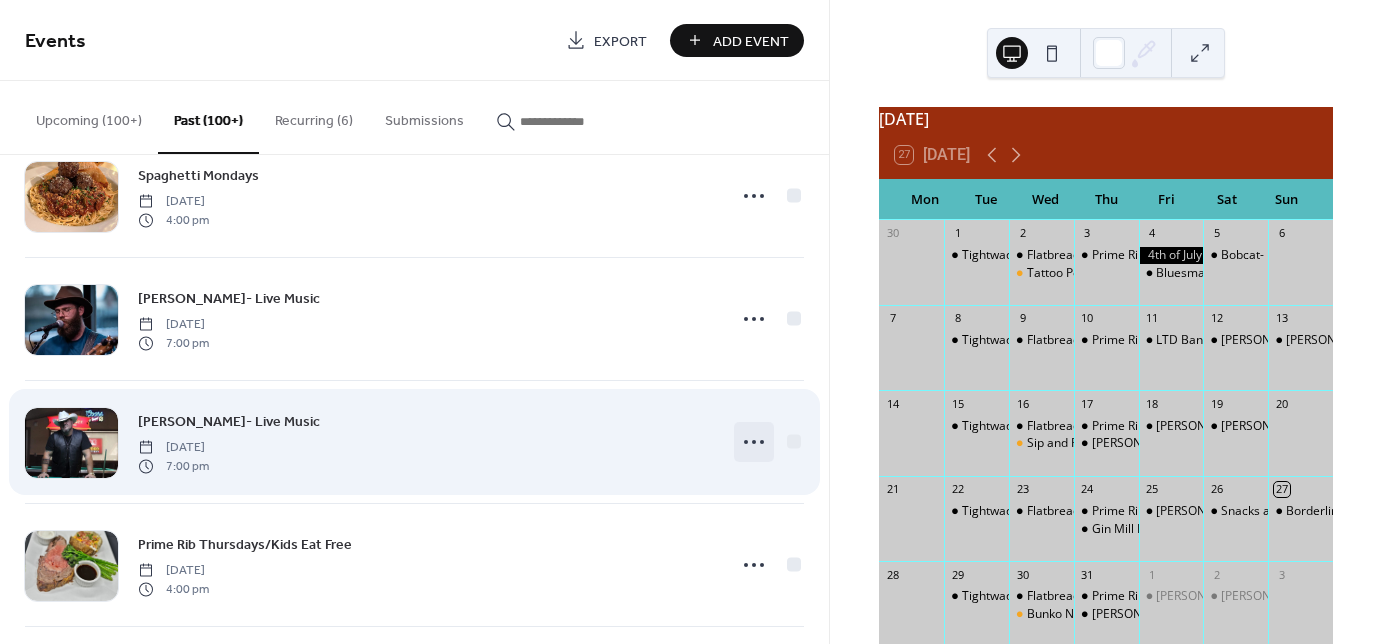 click 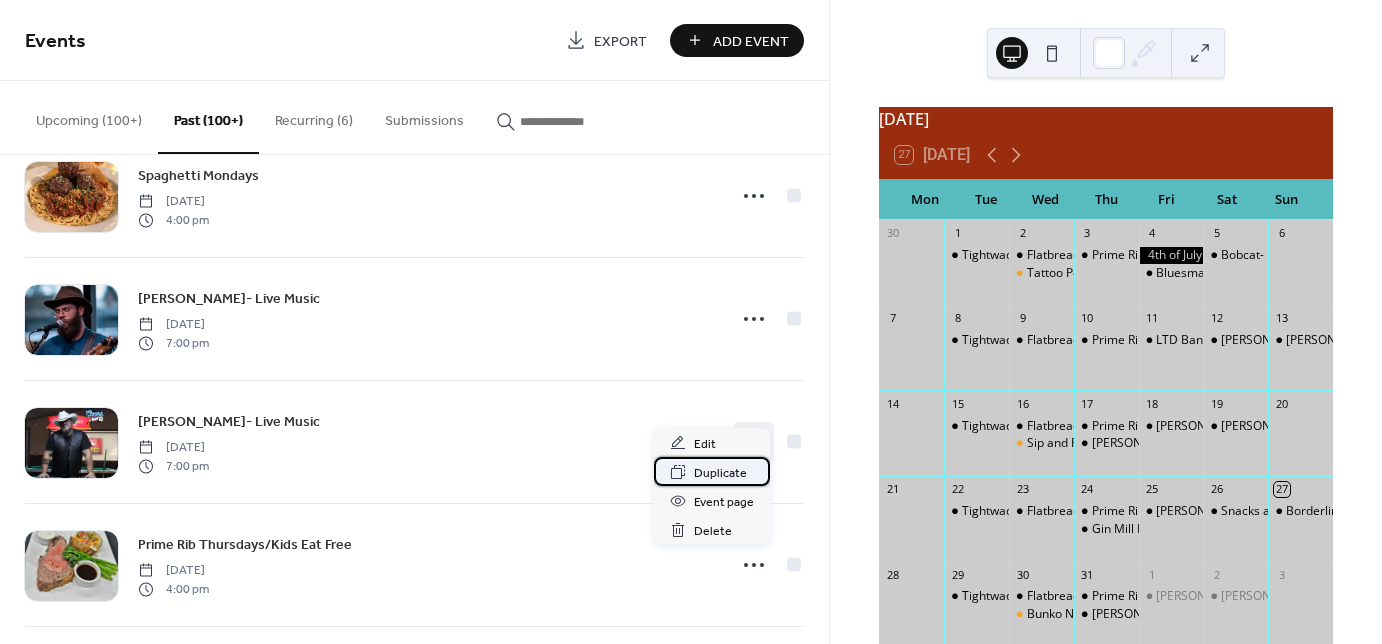 click on "Duplicate" at bounding box center [720, 473] 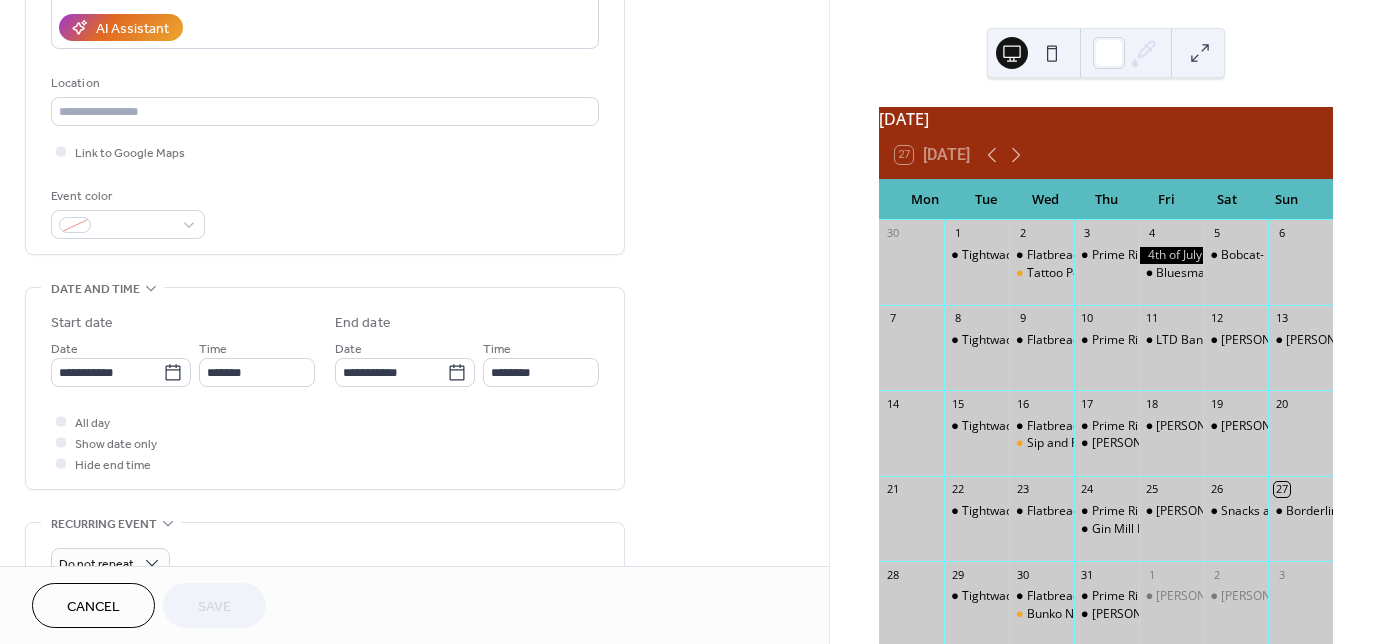 scroll, scrollTop: 400, scrollLeft: 0, axis: vertical 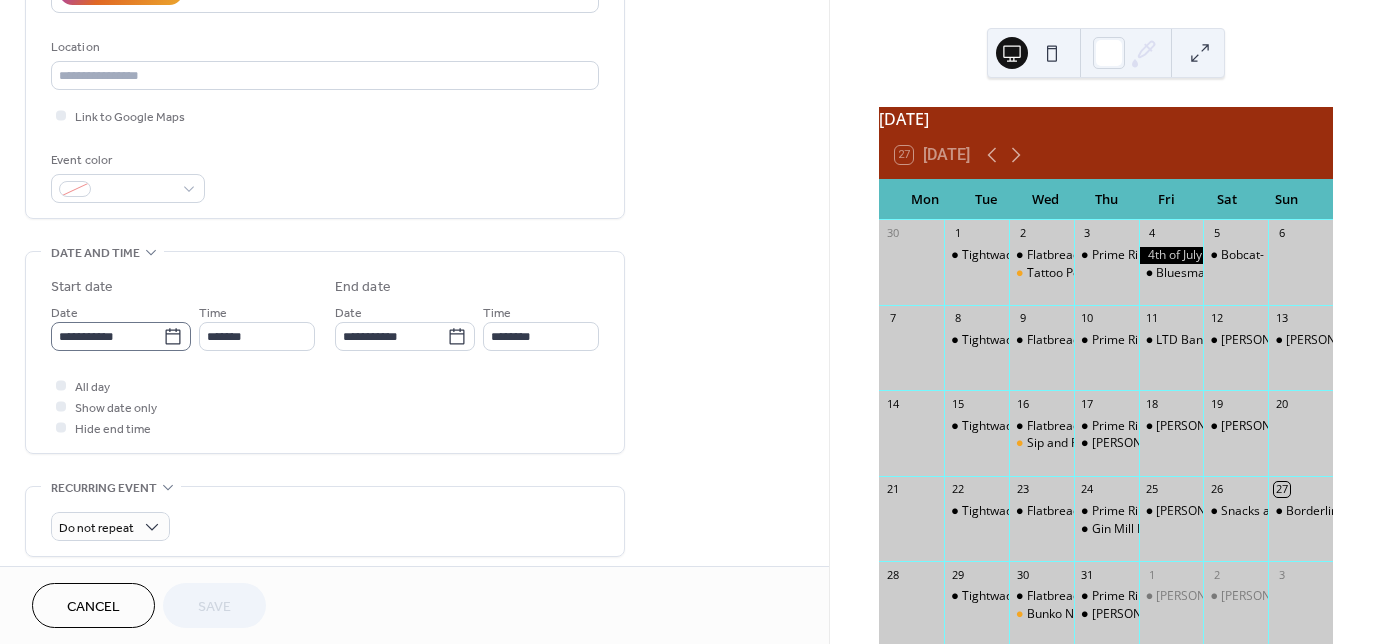 click 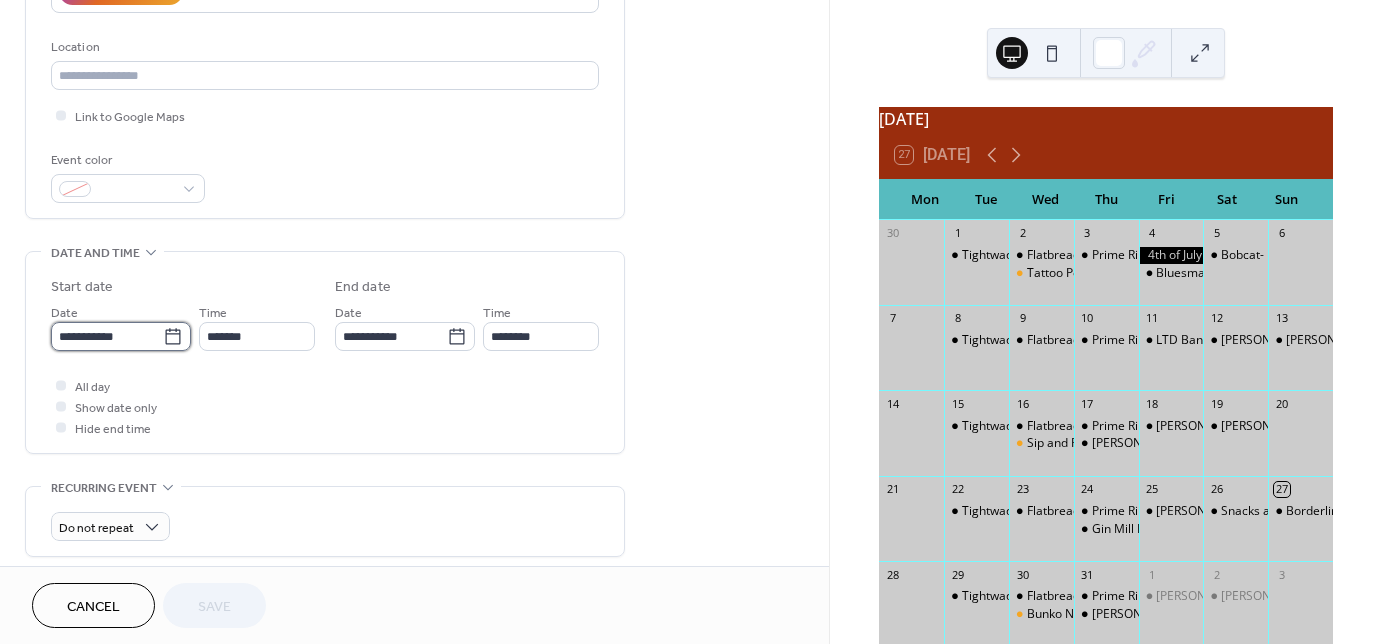 click on "**********" at bounding box center (107, 336) 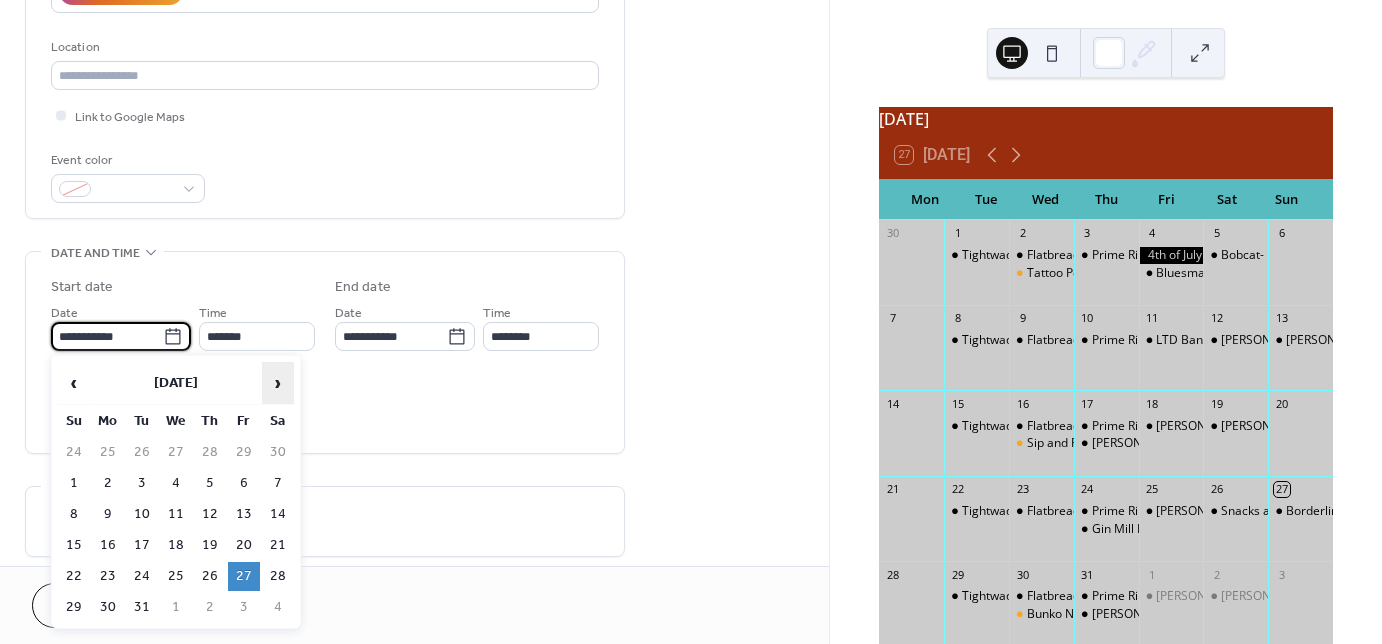 click on "›" at bounding box center (278, 383) 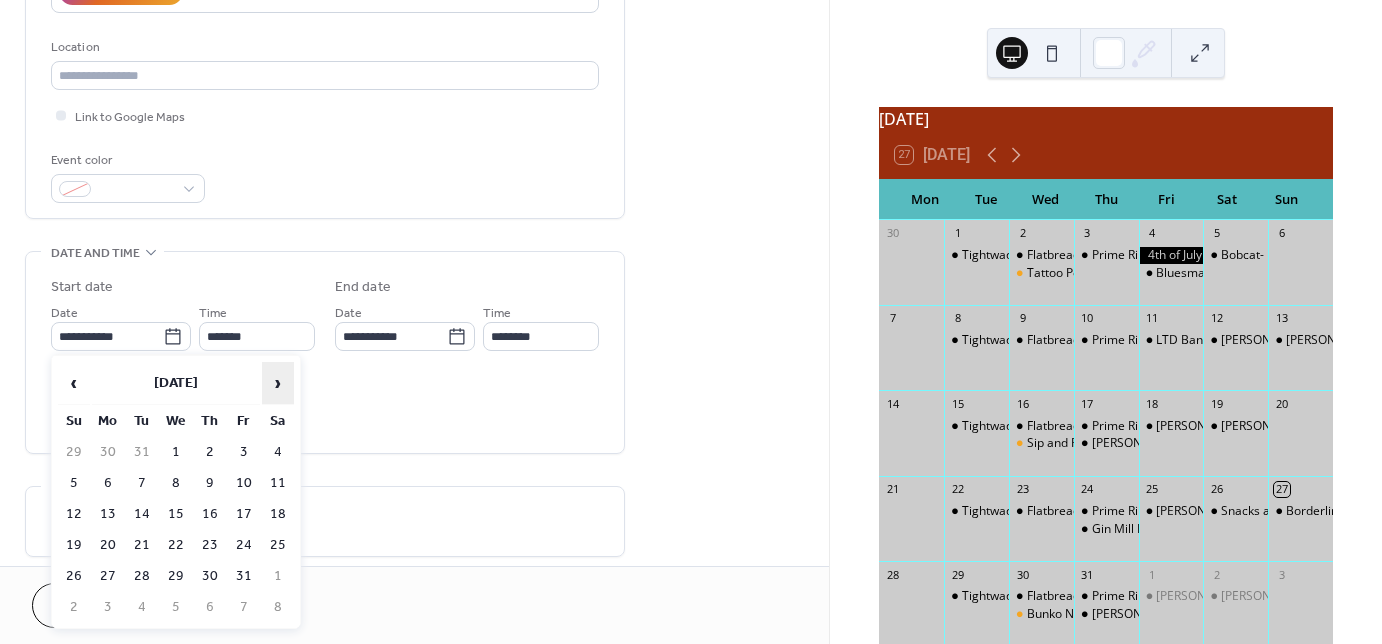 click on "›" at bounding box center [278, 383] 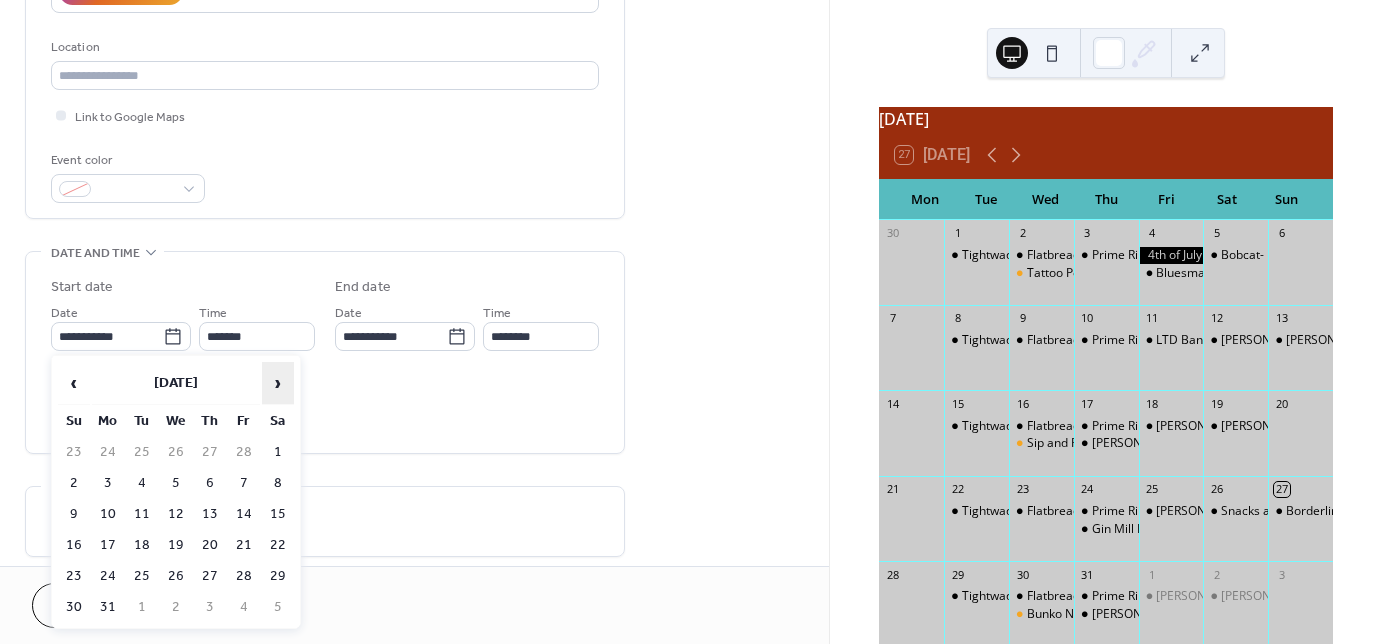 click on "›" at bounding box center (278, 383) 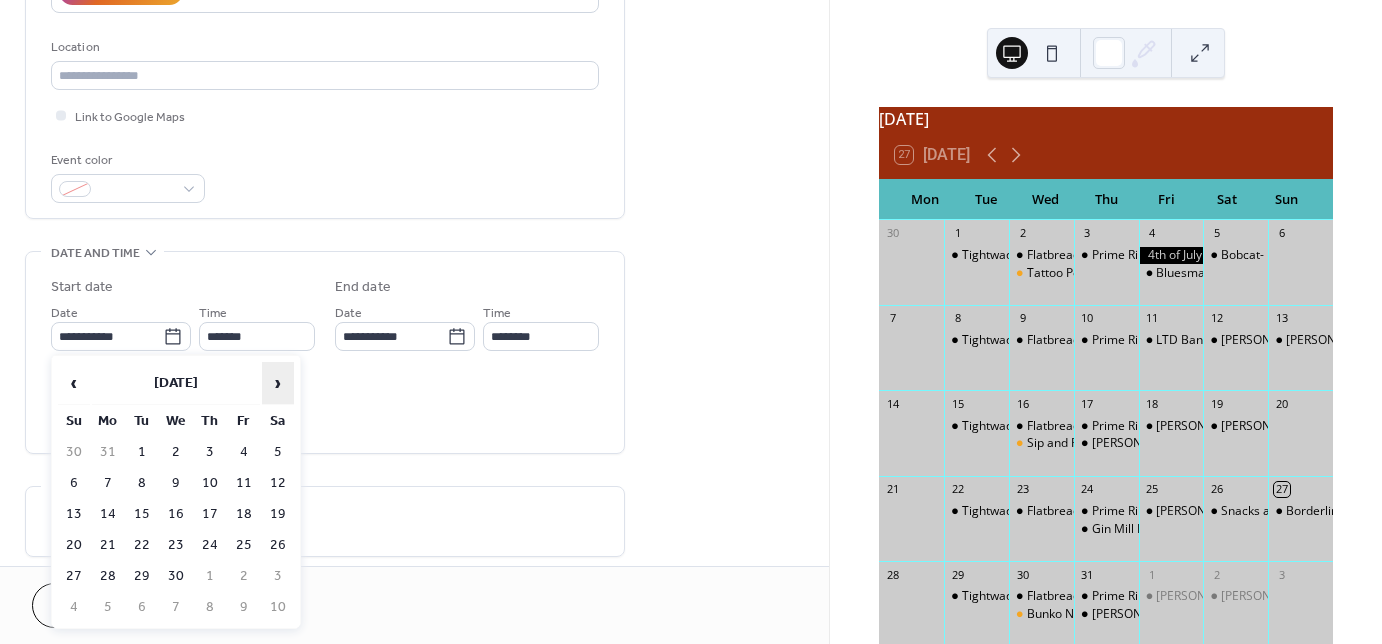 click on "›" at bounding box center [278, 383] 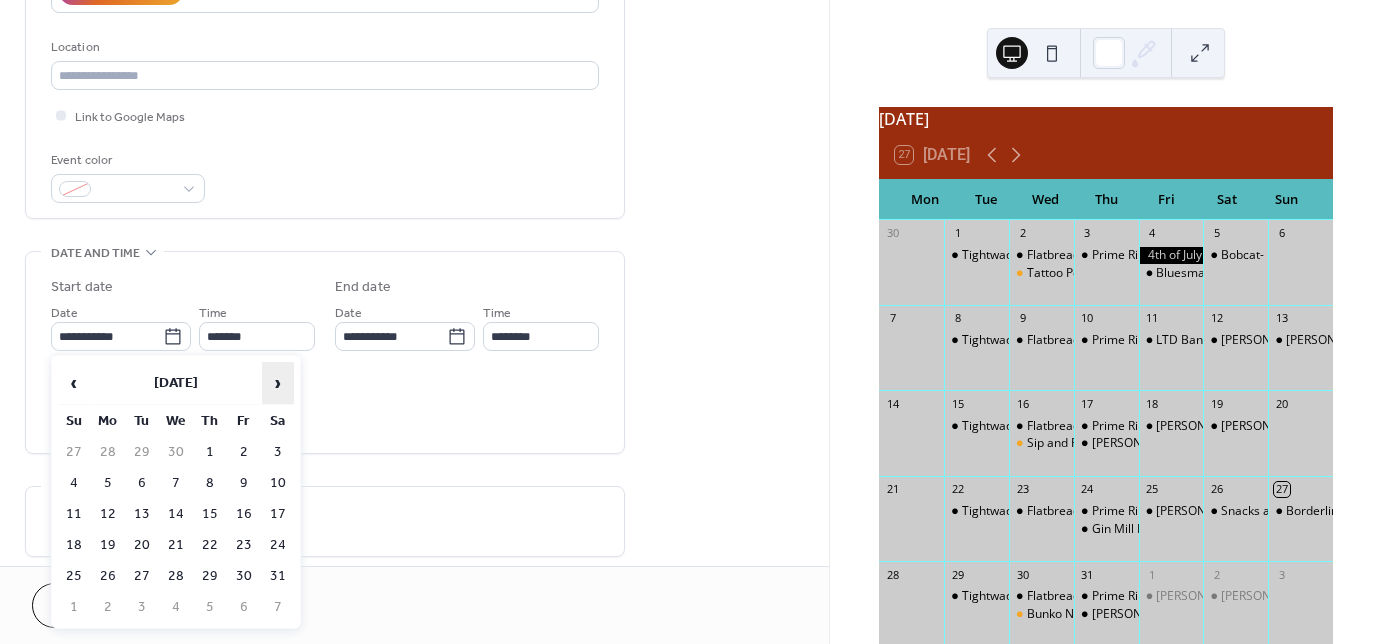click on "›" at bounding box center (278, 383) 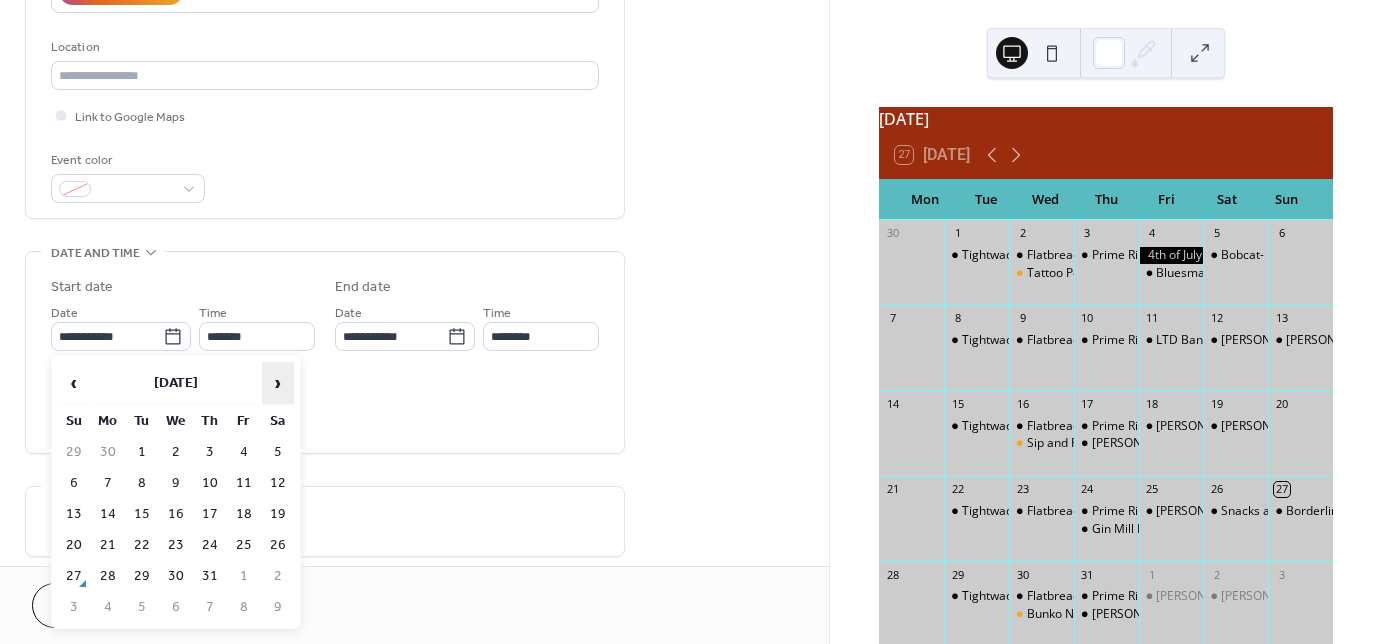 click on "›" at bounding box center (278, 383) 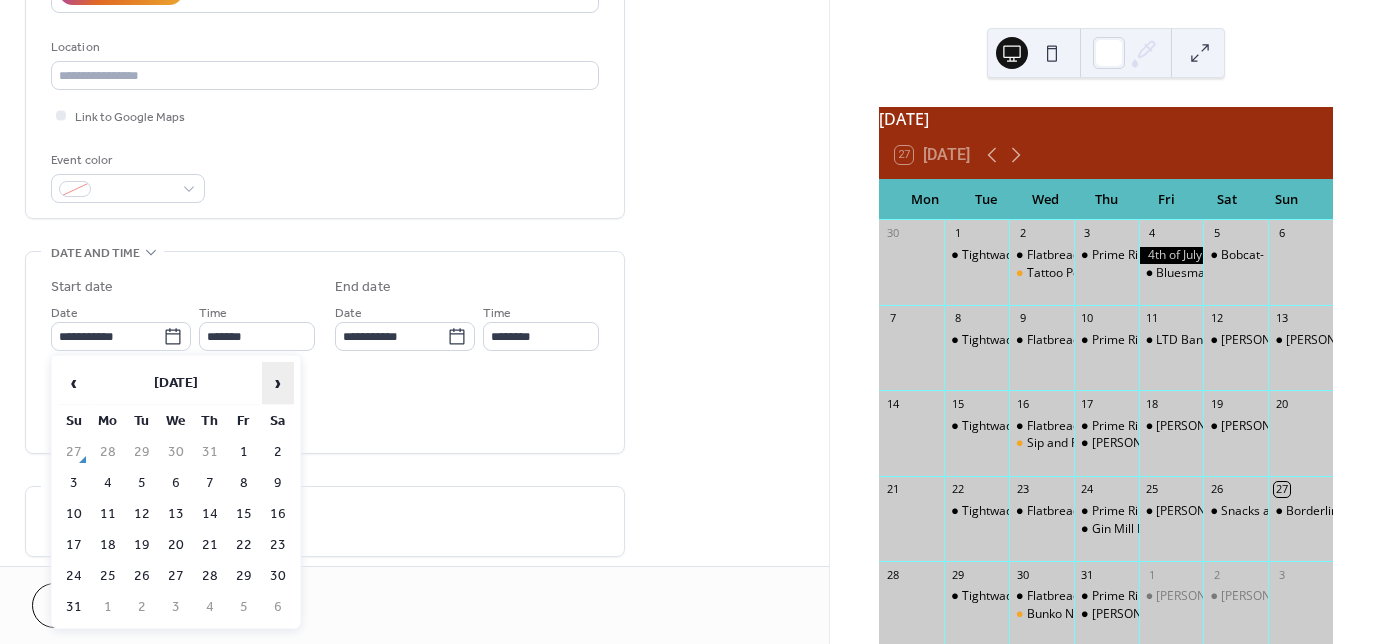 click on "›" at bounding box center (278, 383) 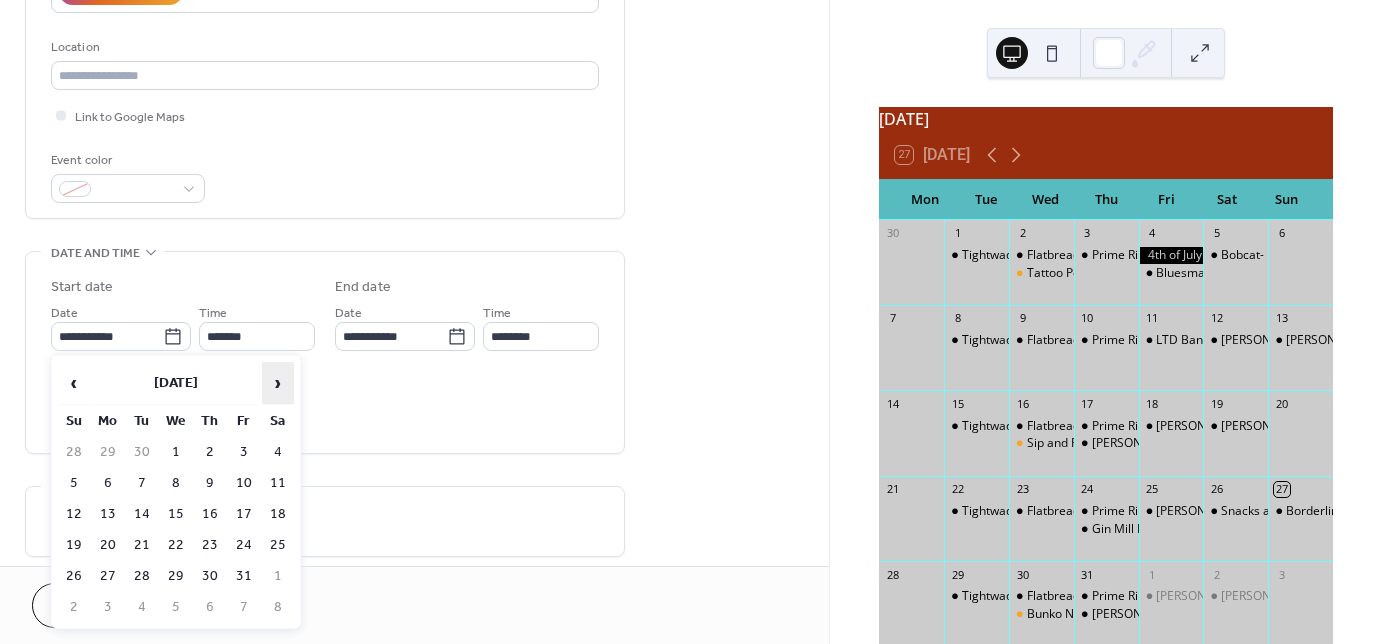 click on "›" at bounding box center [278, 383] 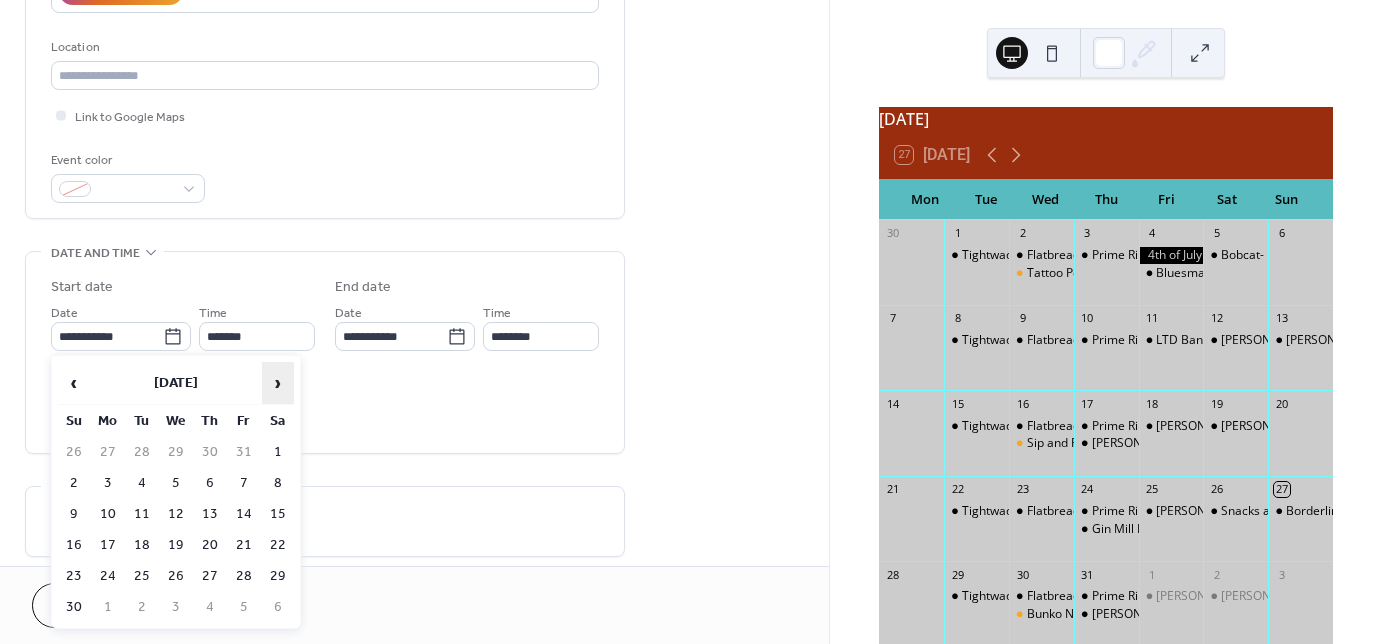 click on "›" at bounding box center (278, 383) 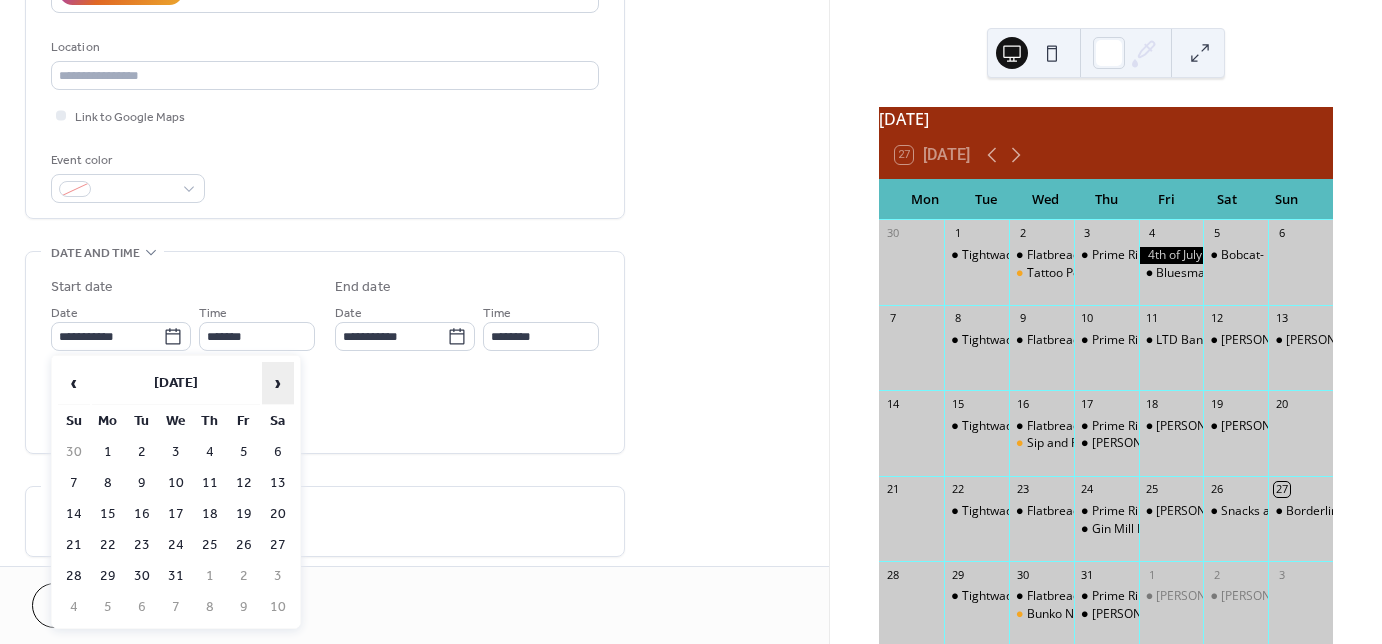 click on "›" at bounding box center (278, 383) 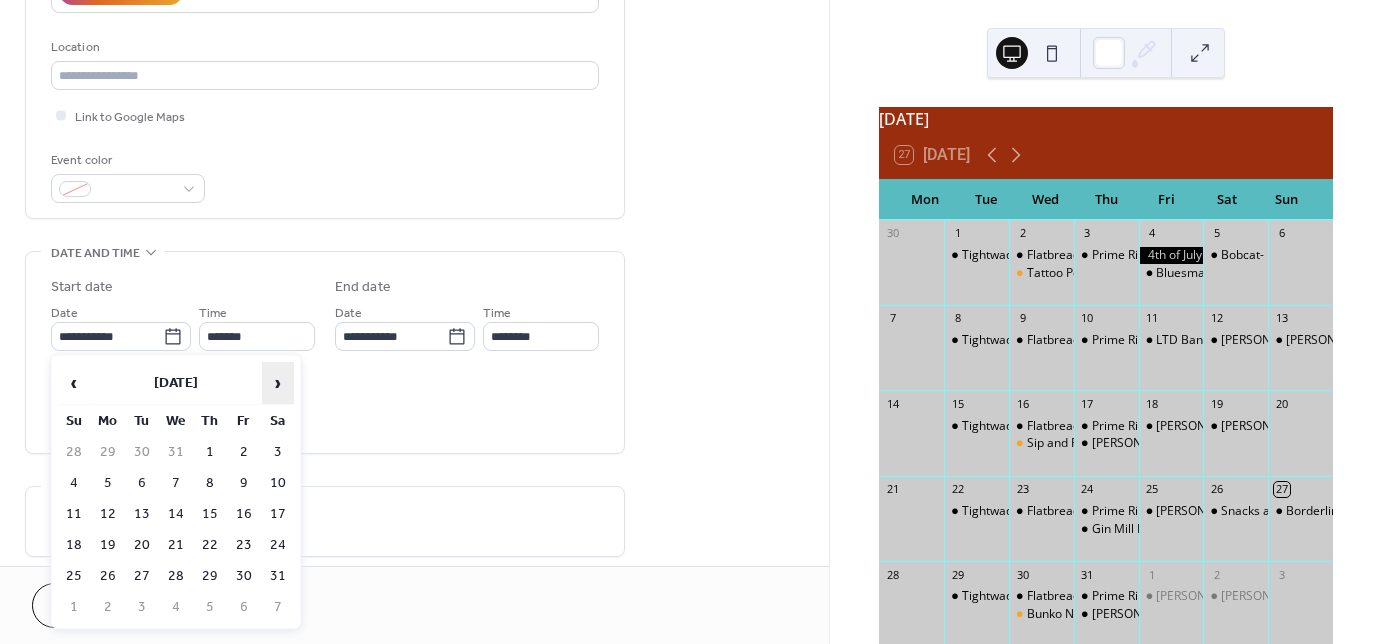 click on "›" at bounding box center (278, 383) 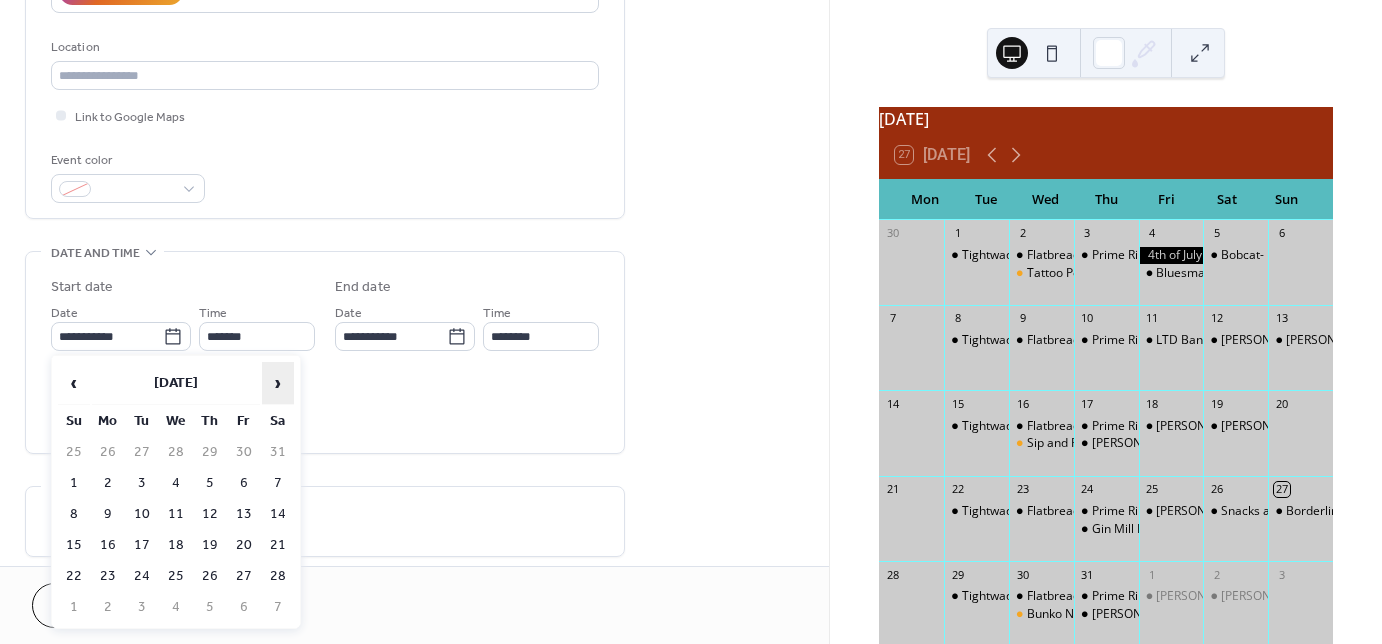 click on "›" at bounding box center [278, 383] 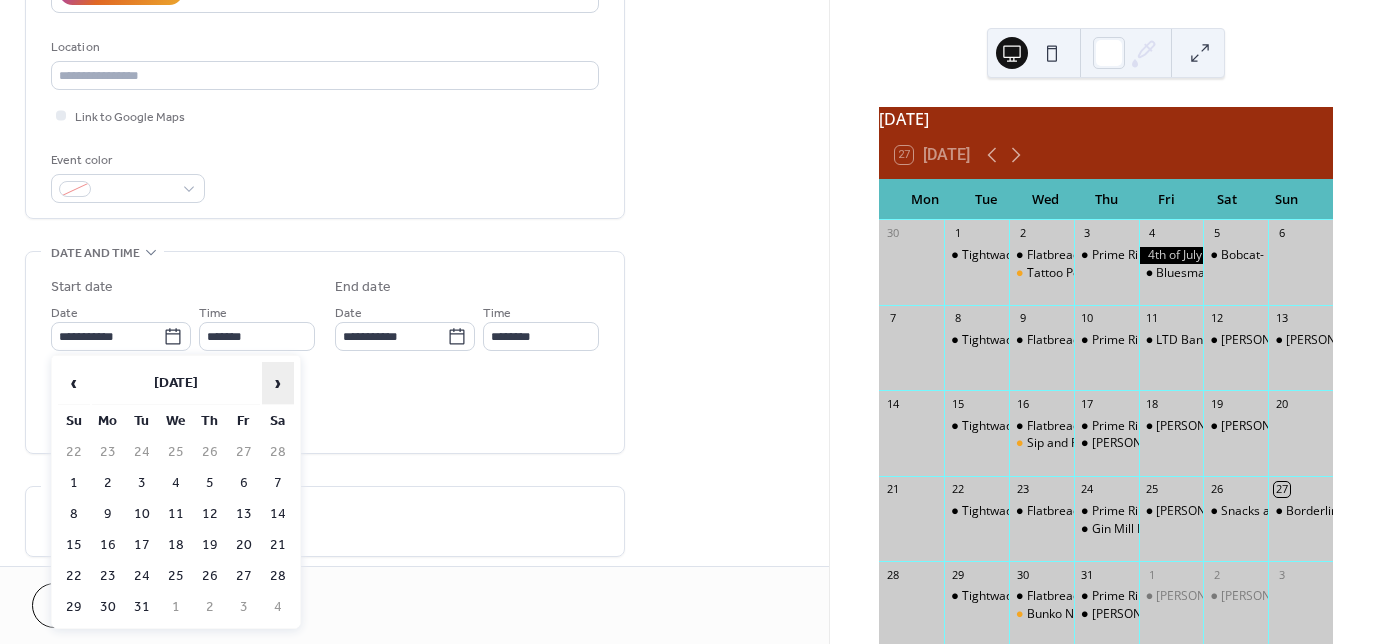 click on "›" at bounding box center (278, 383) 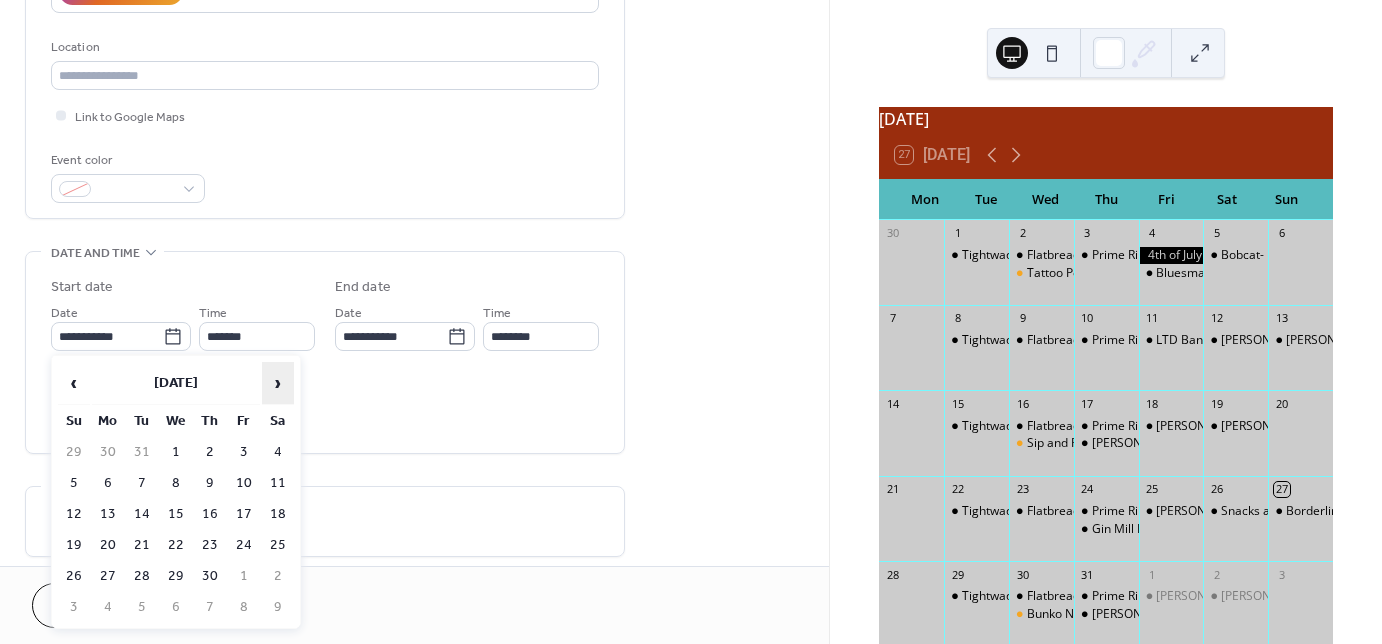 click on "›" at bounding box center [278, 383] 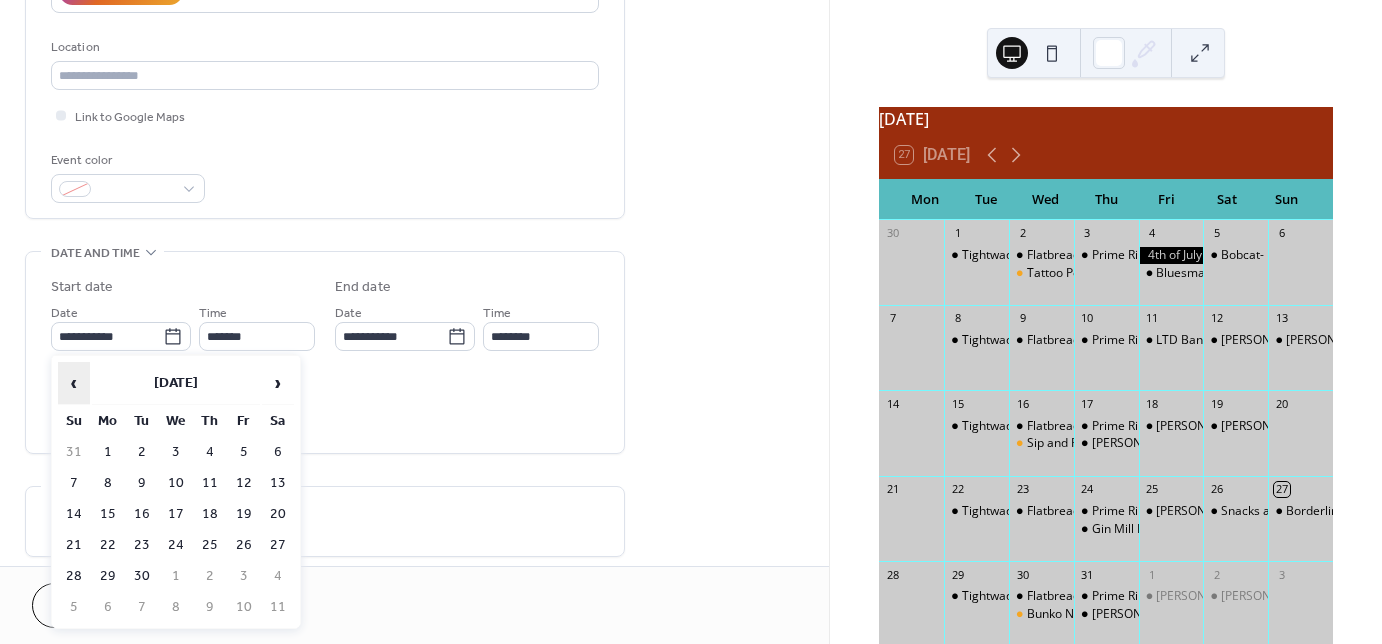 click on "‹" at bounding box center (74, 383) 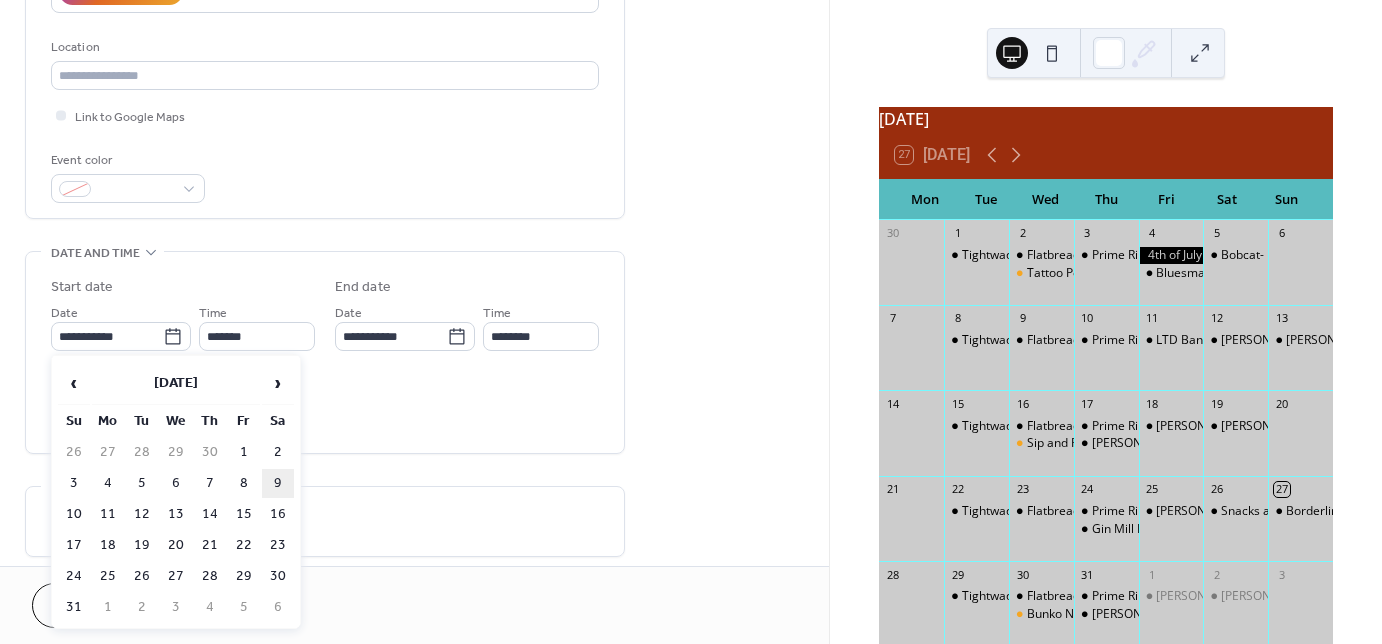 click on "9" at bounding box center (278, 483) 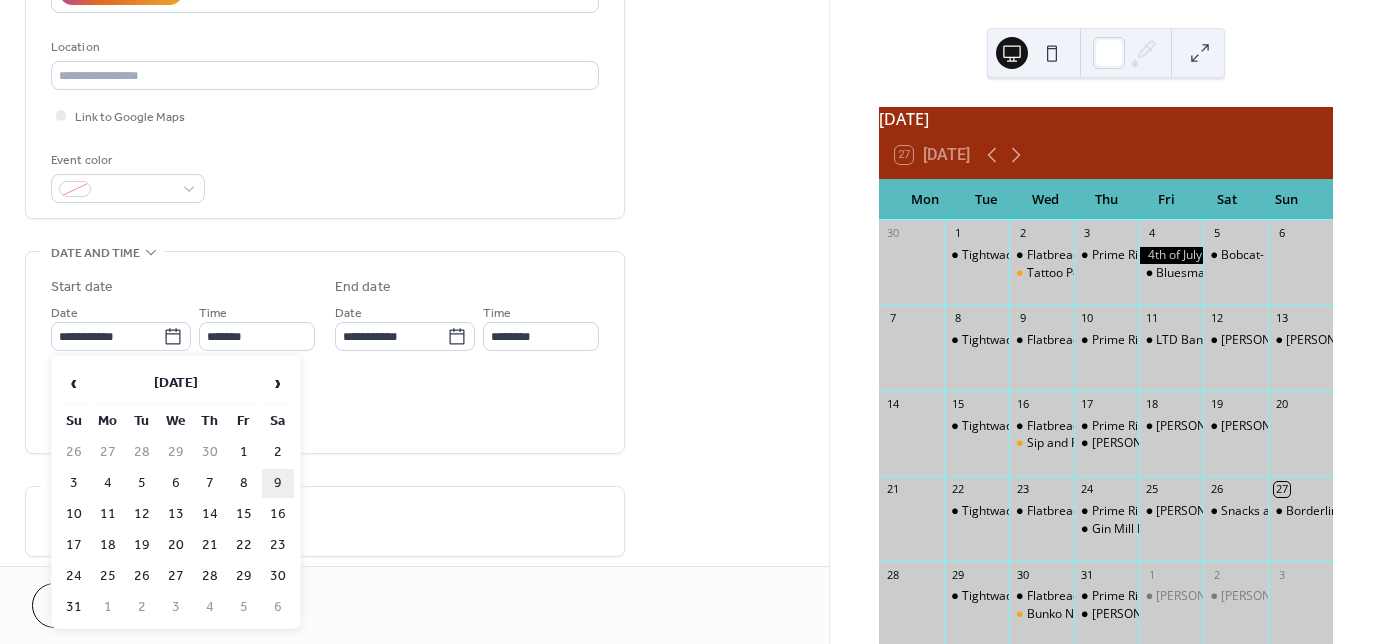 type on "**********" 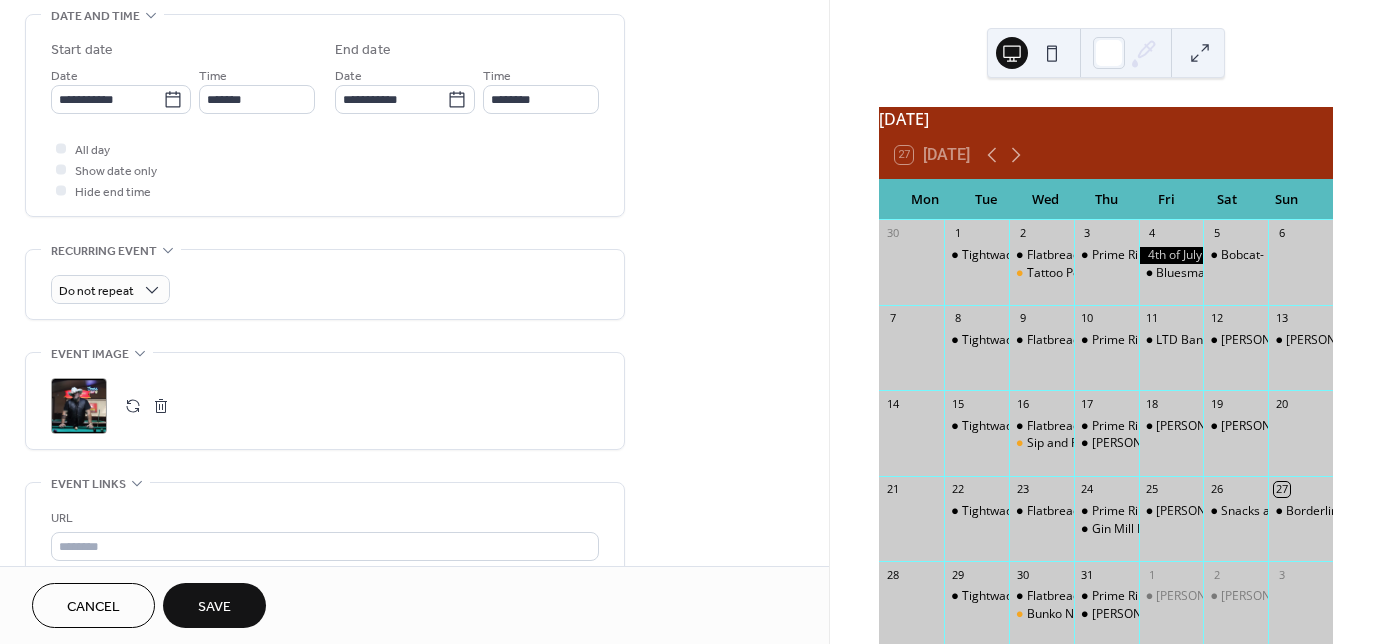 scroll, scrollTop: 640, scrollLeft: 0, axis: vertical 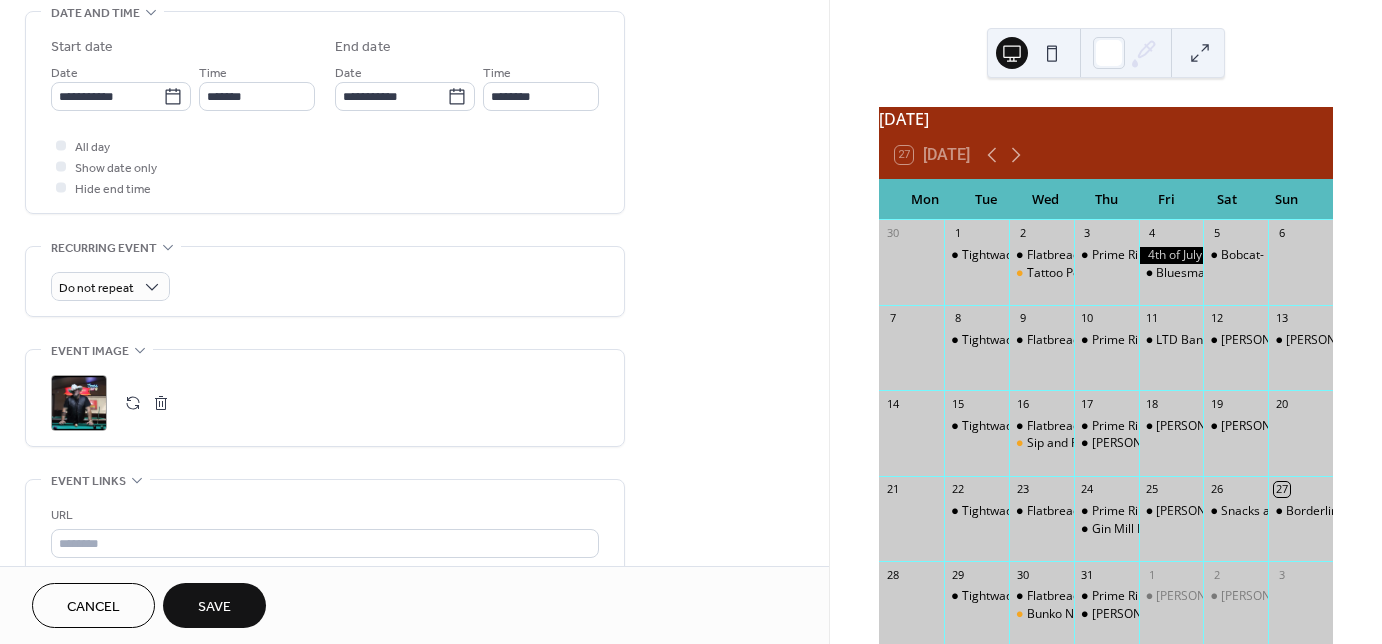 click on "Save" at bounding box center (214, 607) 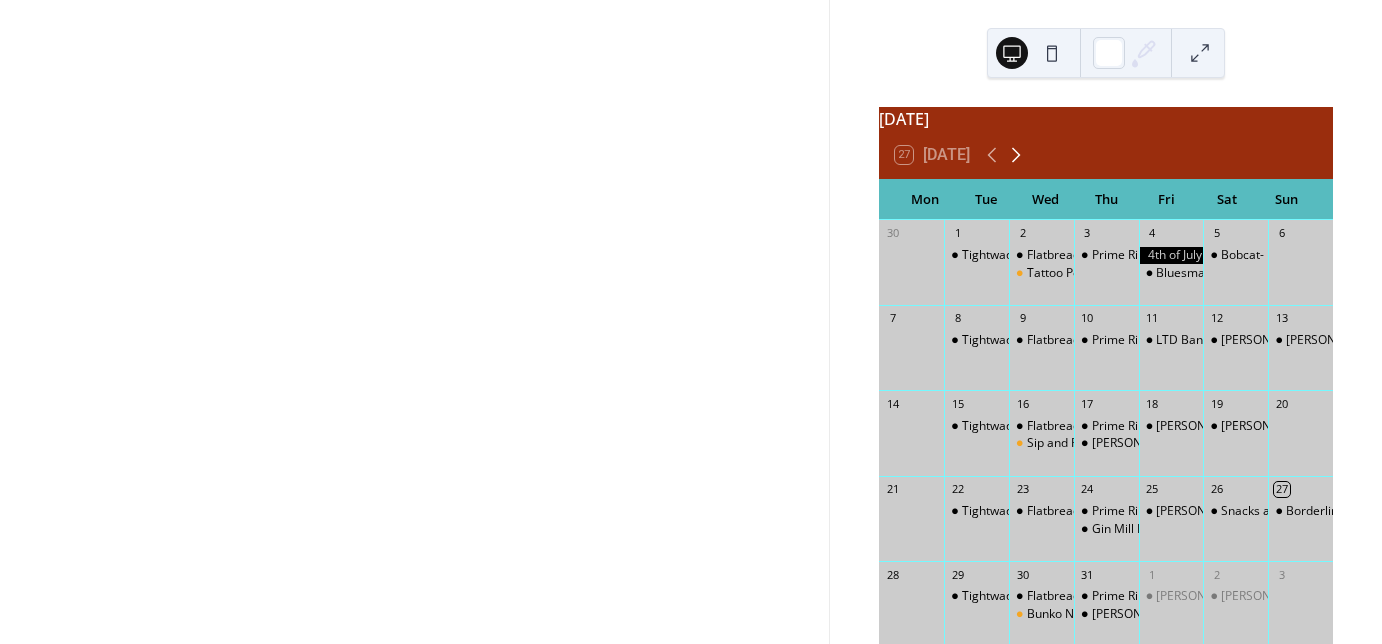 click 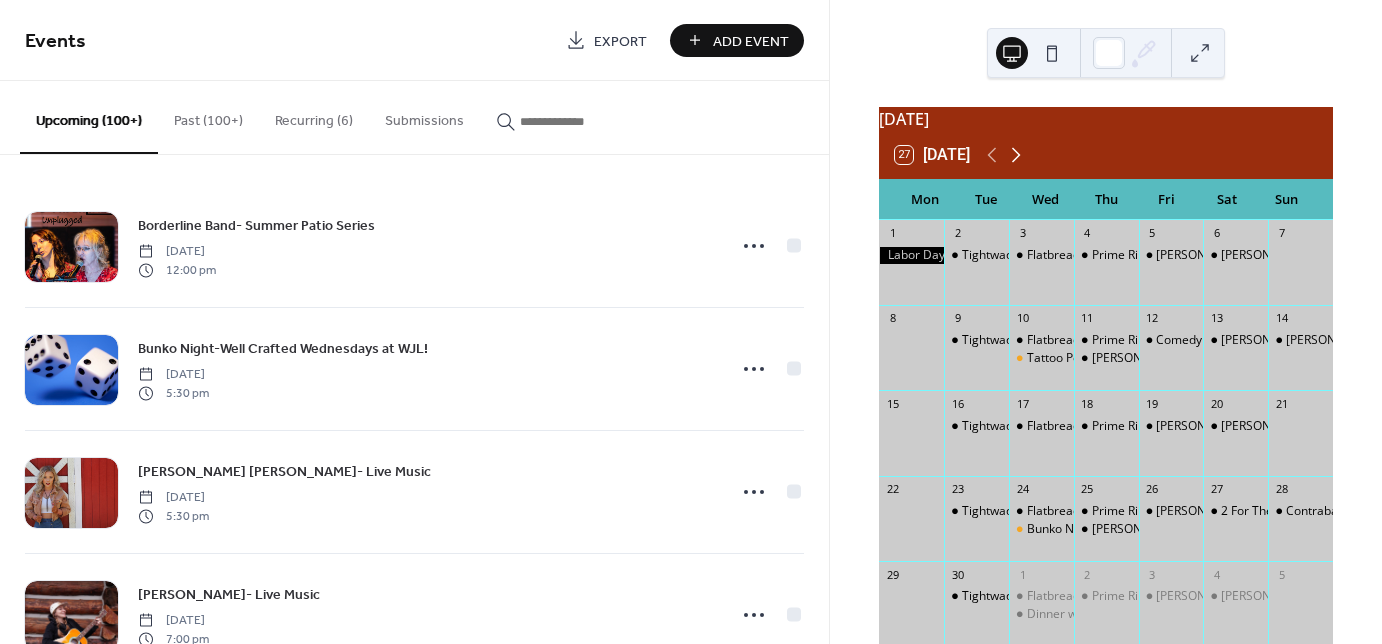 click 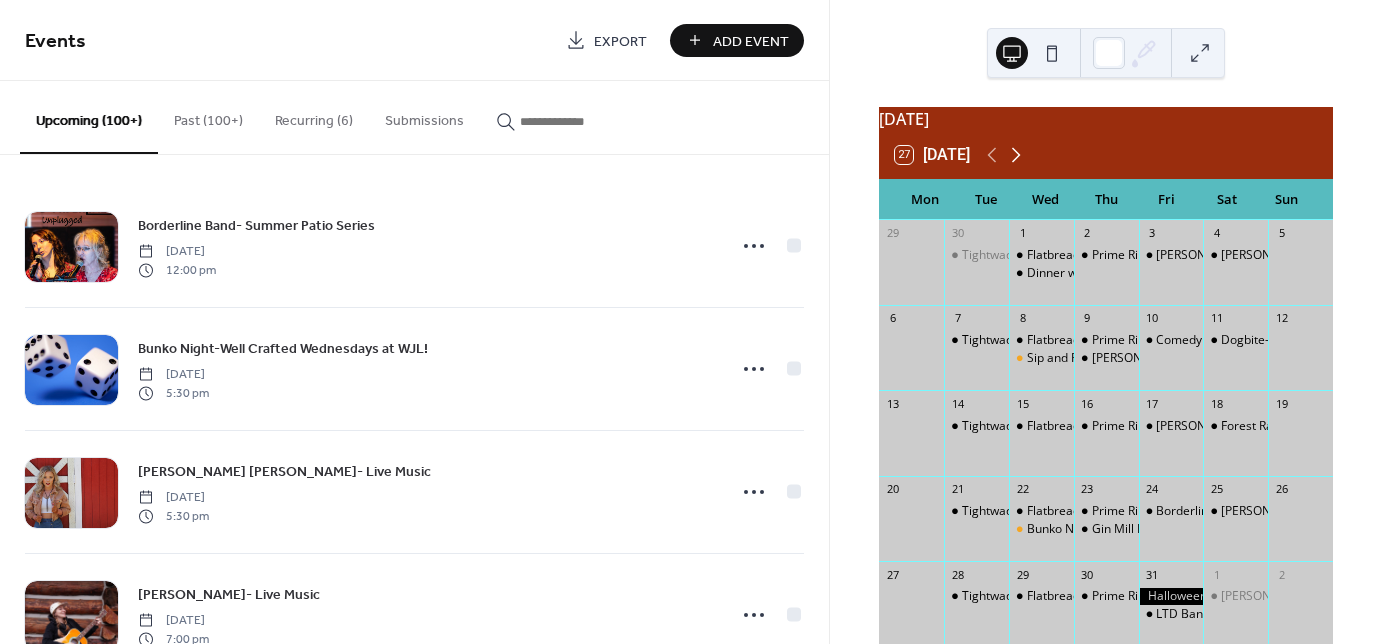 click 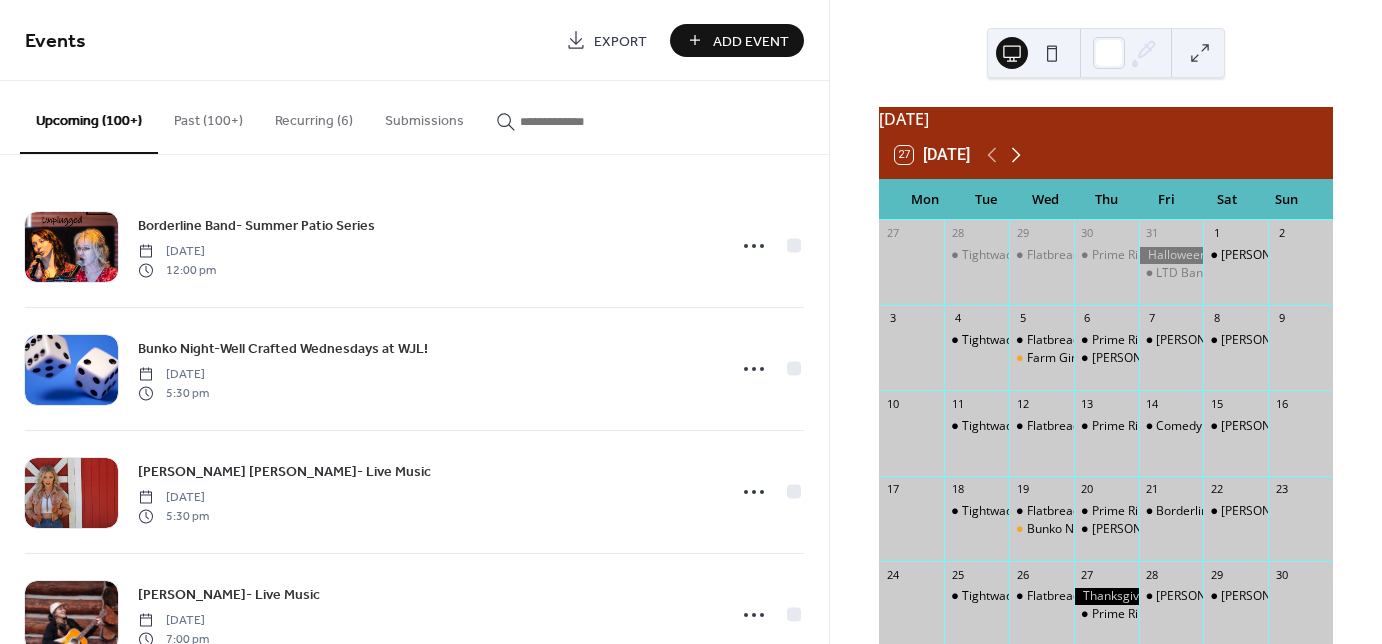 click 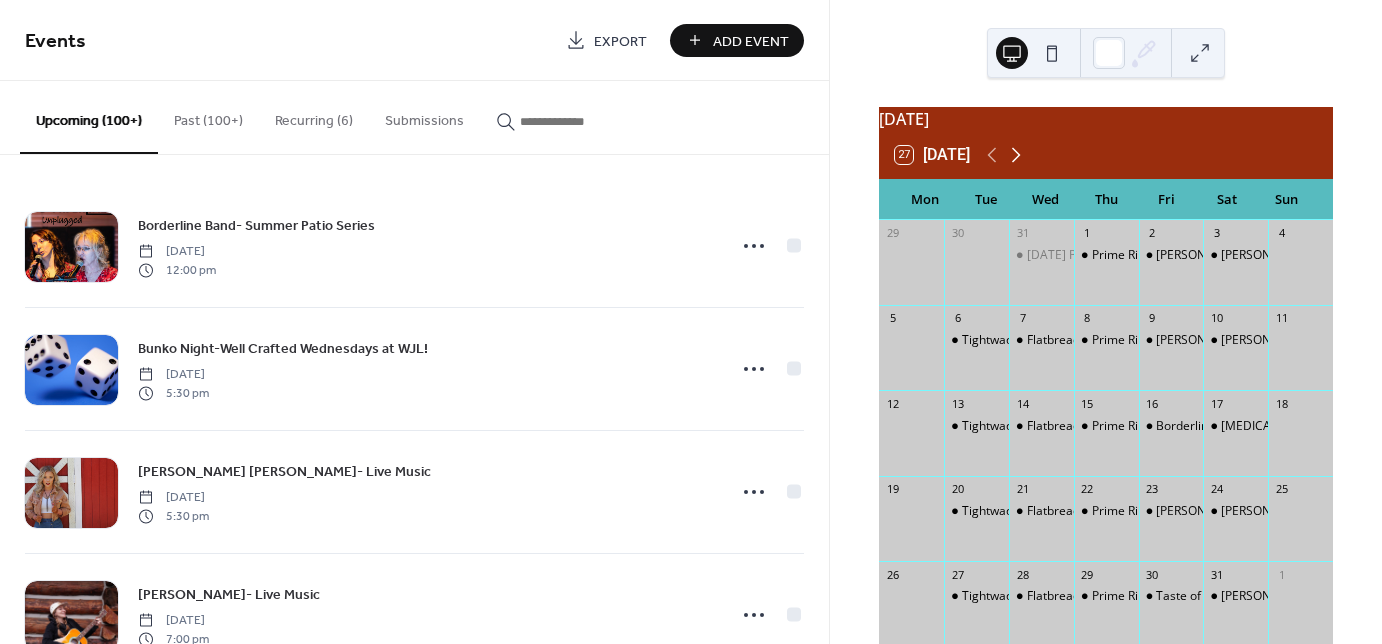 click 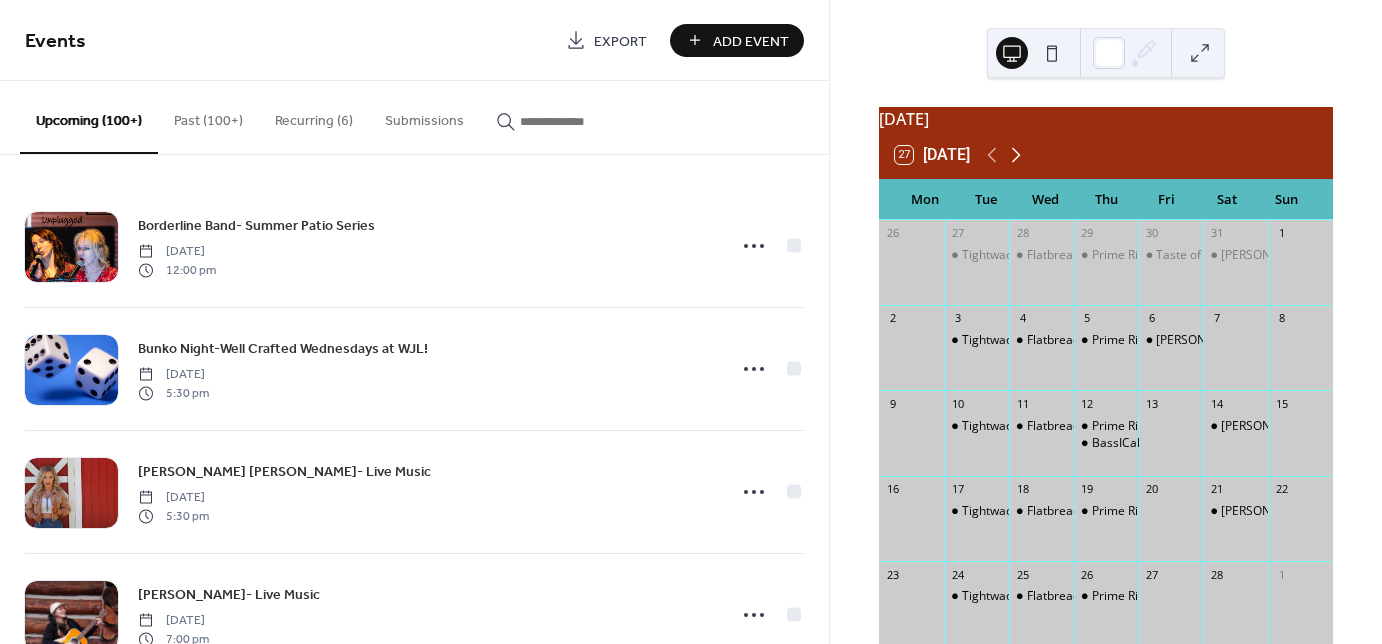 click 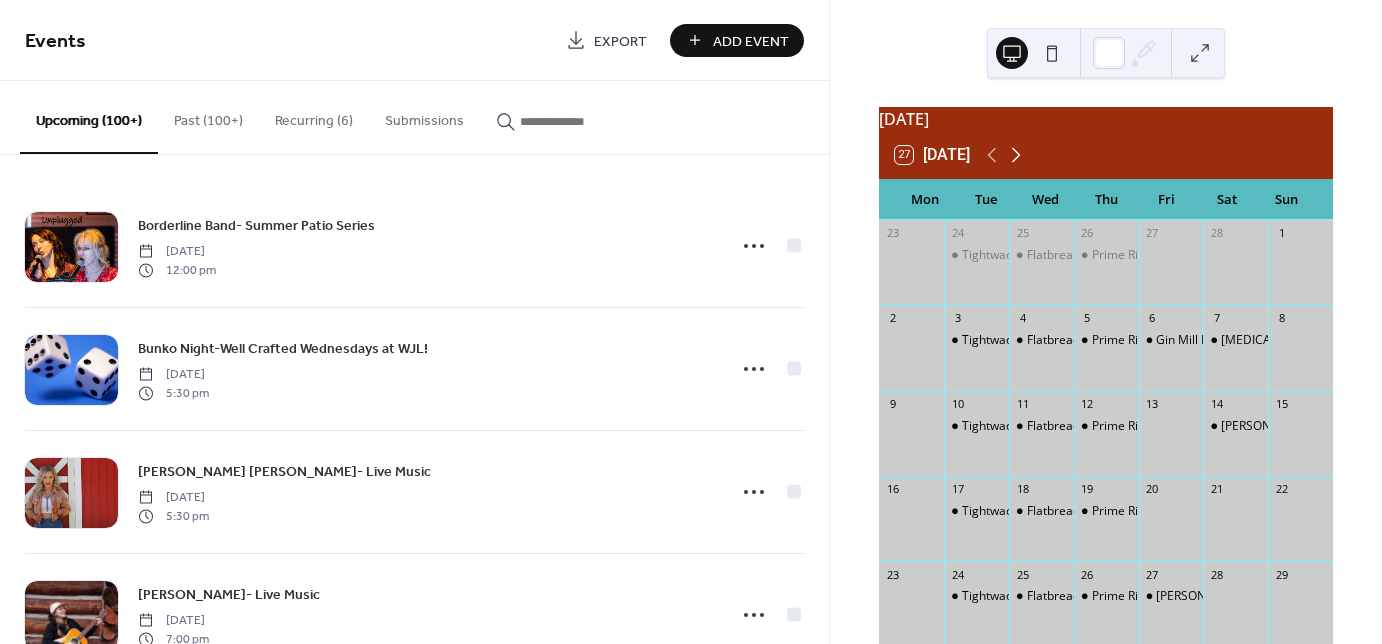 click 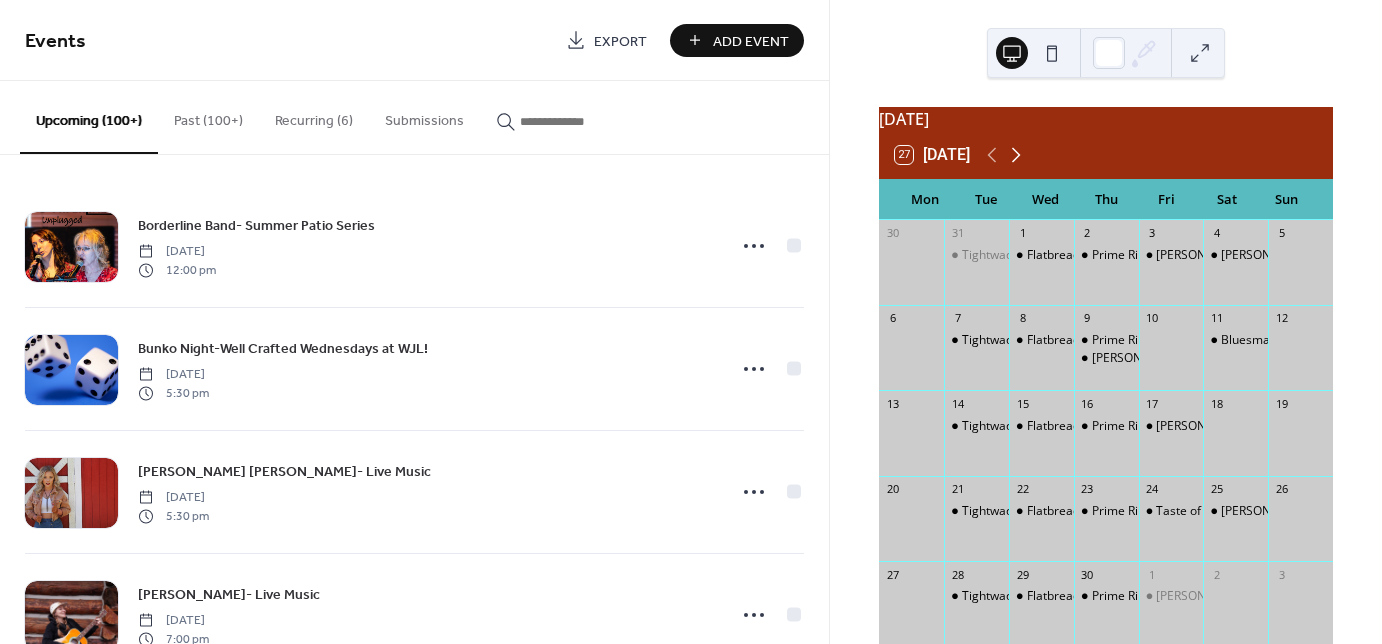 click 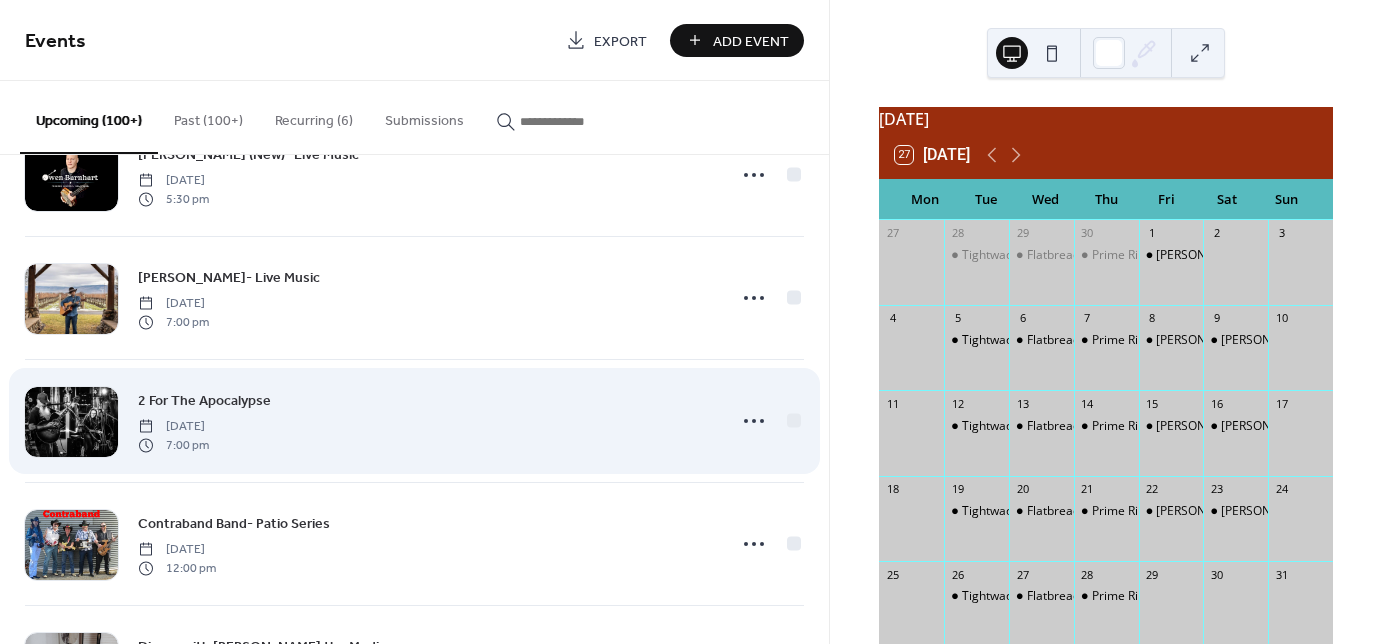 scroll, scrollTop: 4053, scrollLeft: 0, axis: vertical 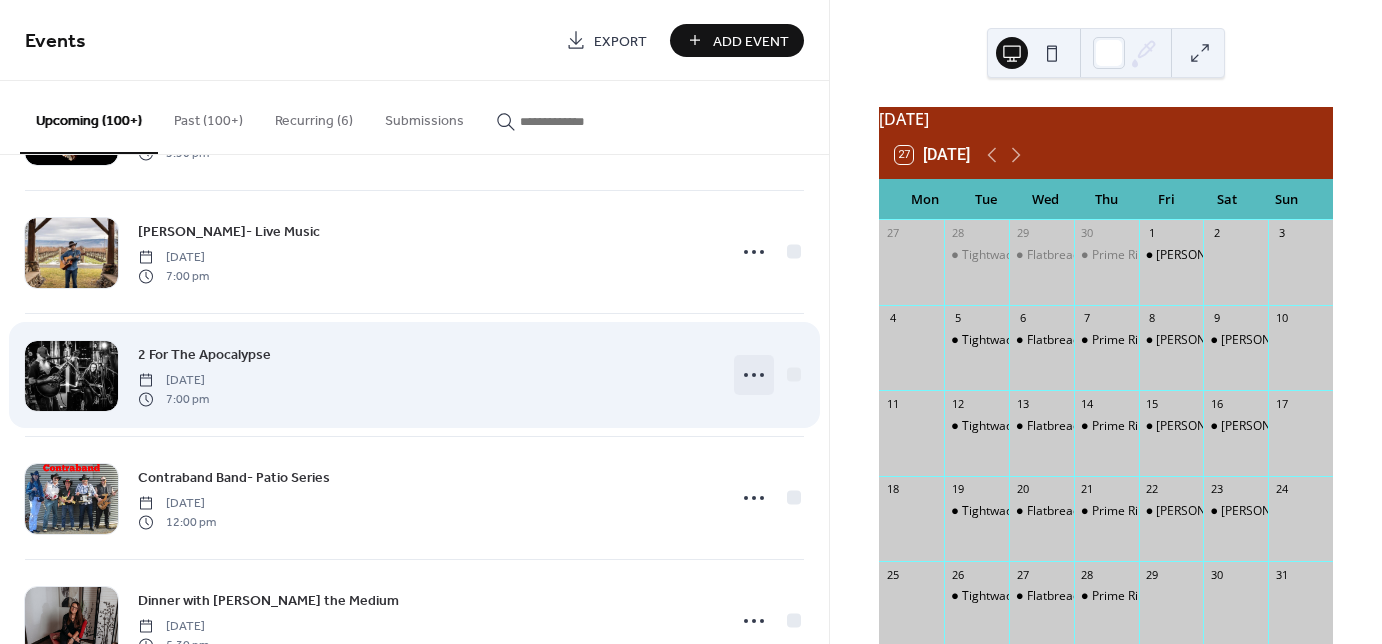 click 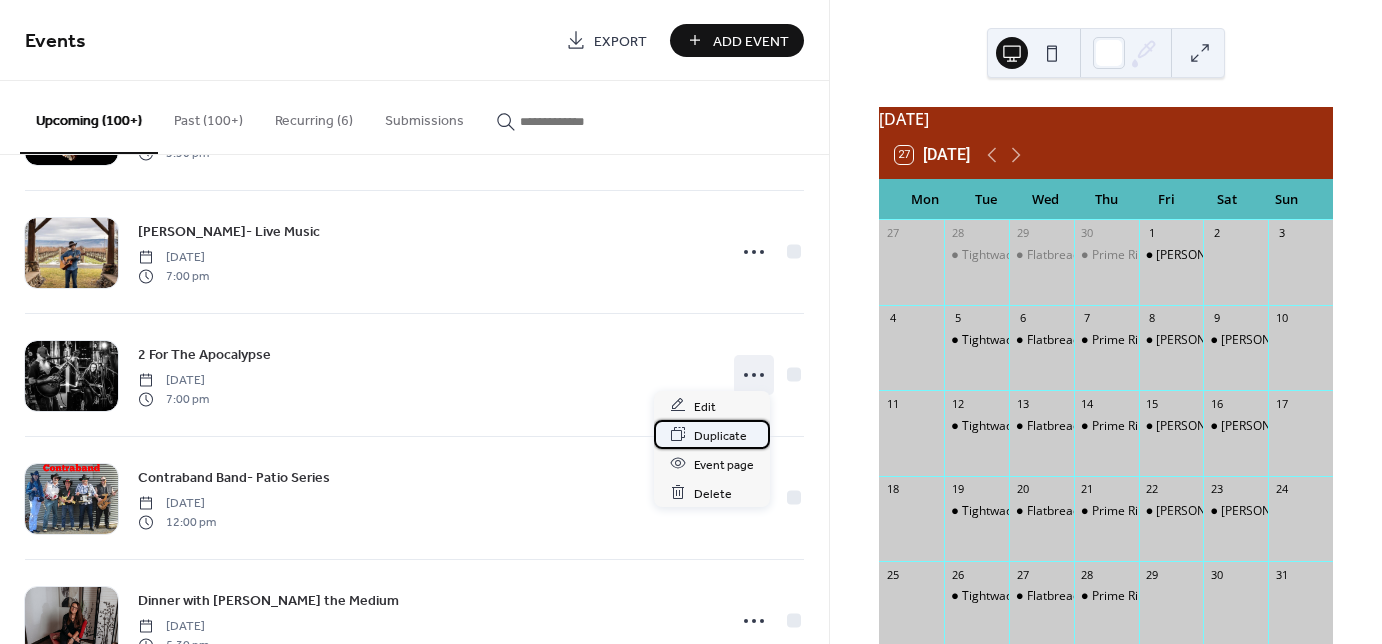 click on "Duplicate" at bounding box center (720, 435) 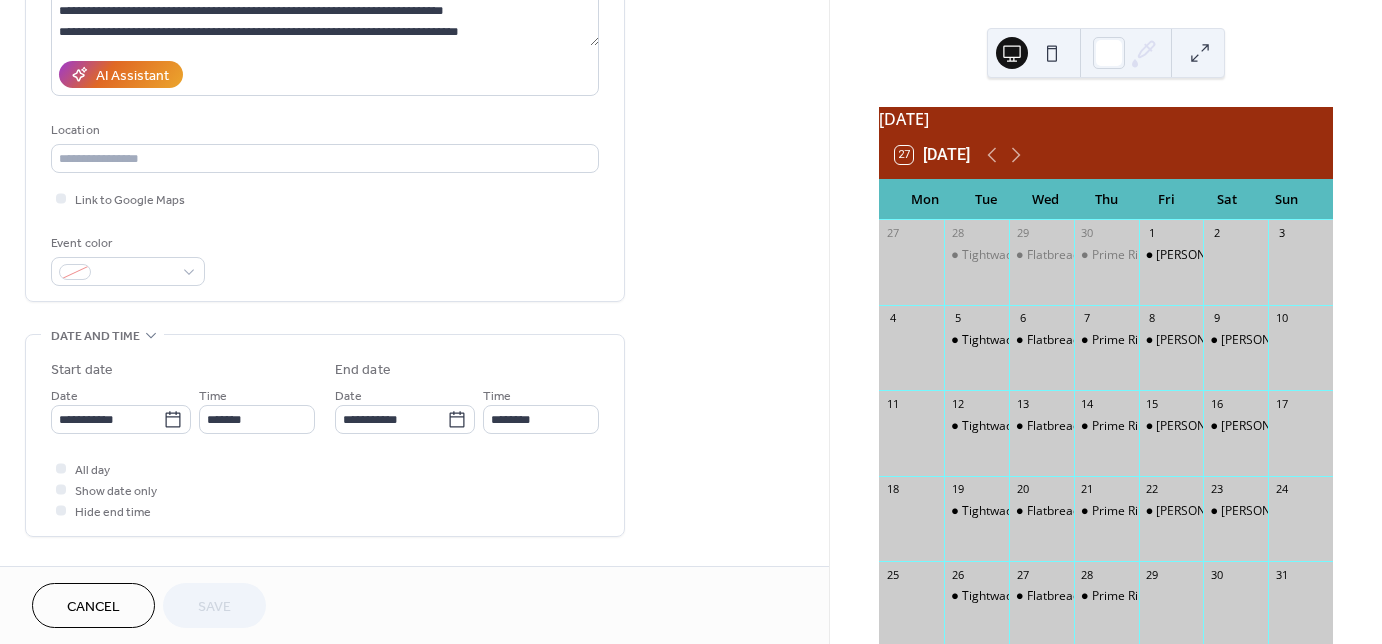 scroll, scrollTop: 320, scrollLeft: 0, axis: vertical 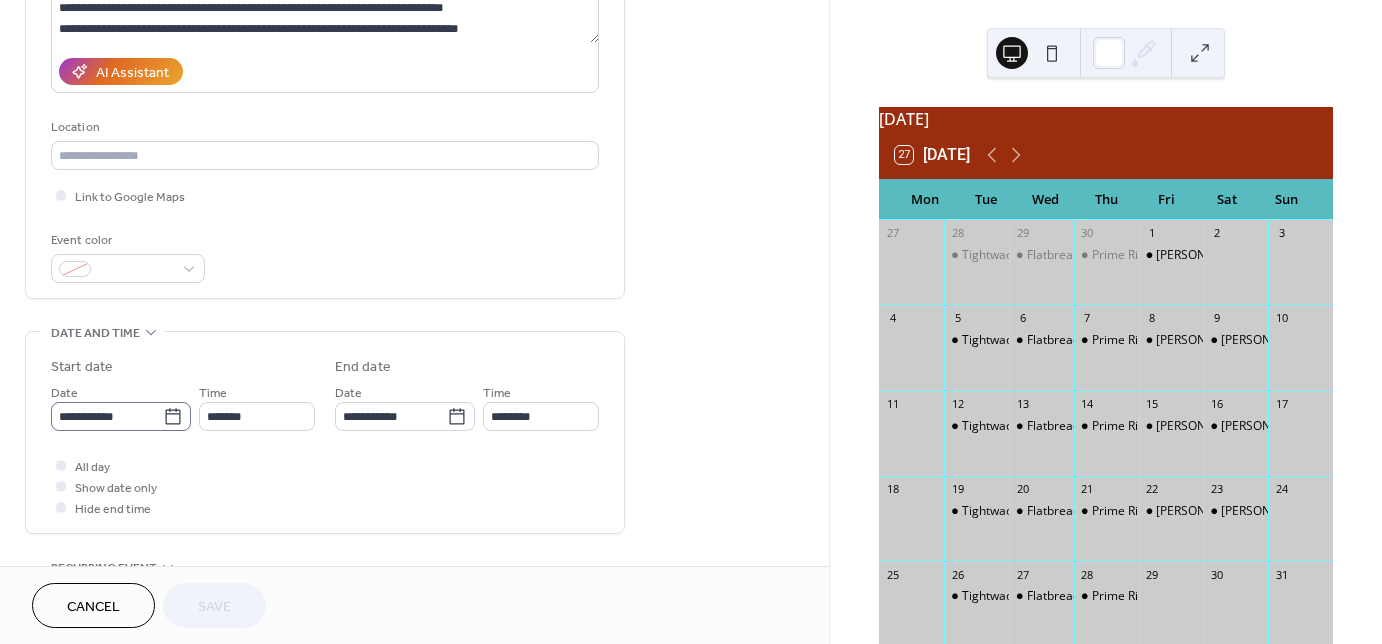 click 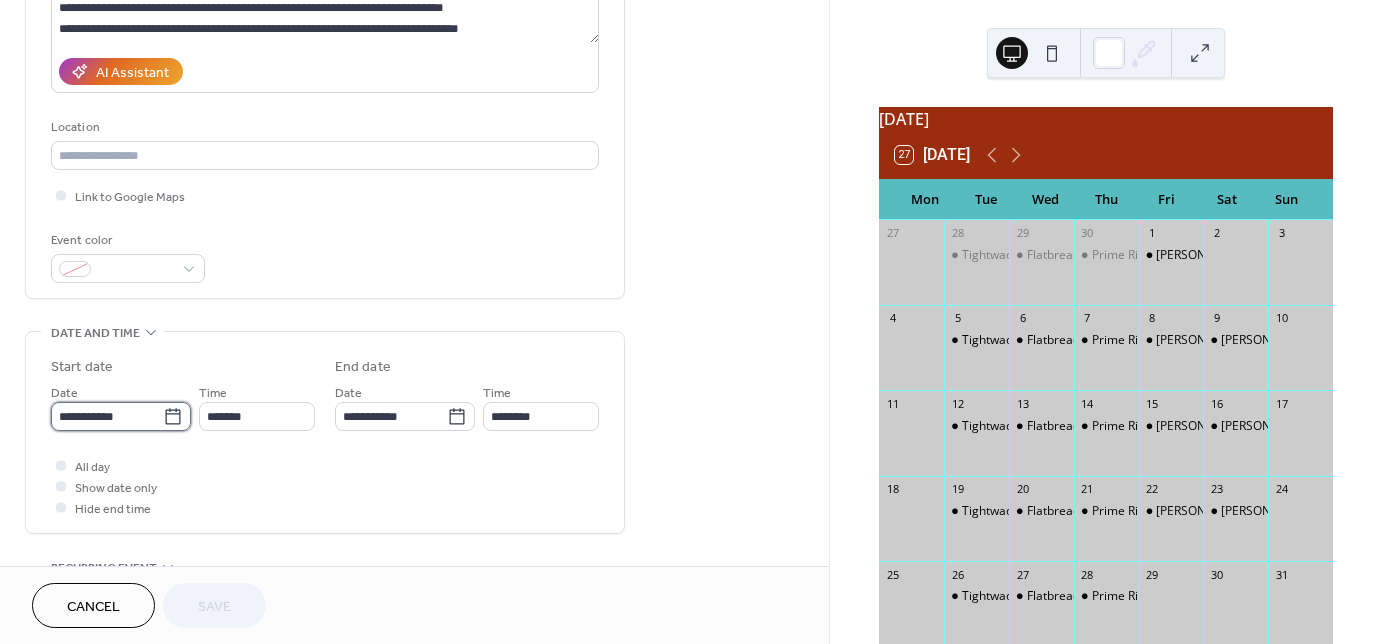 click on "**********" at bounding box center (107, 416) 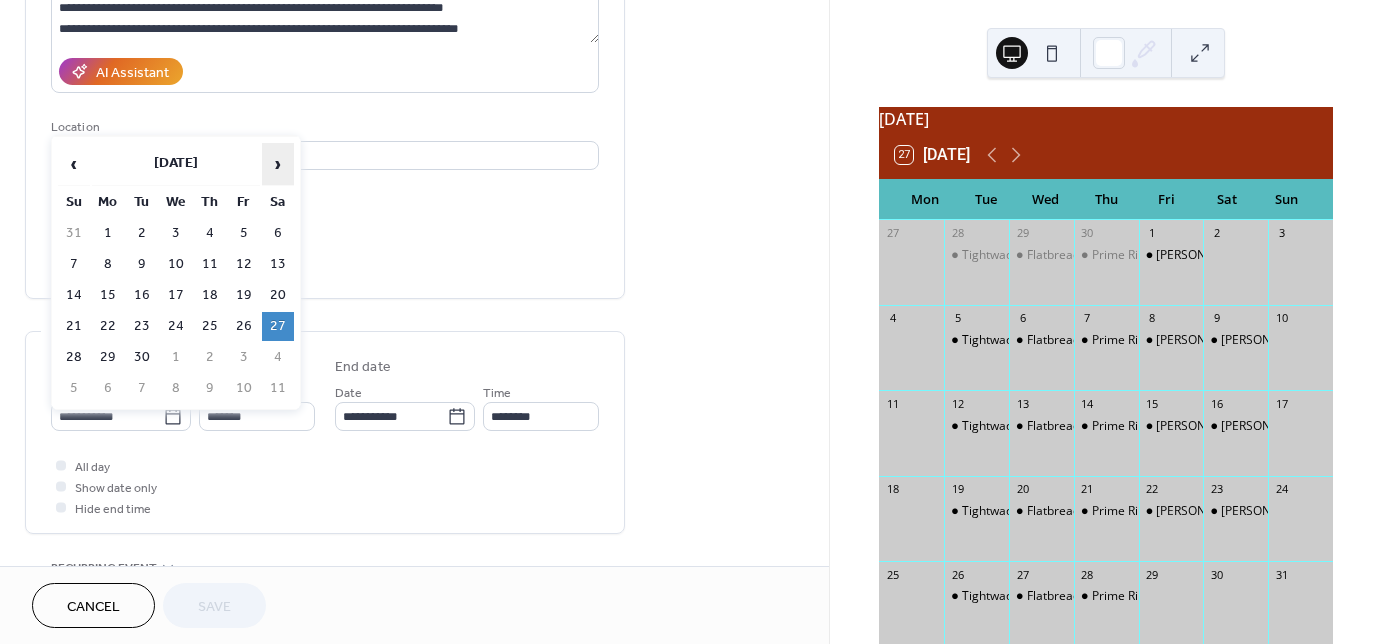 click on "›" at bounding box center [278, 164] 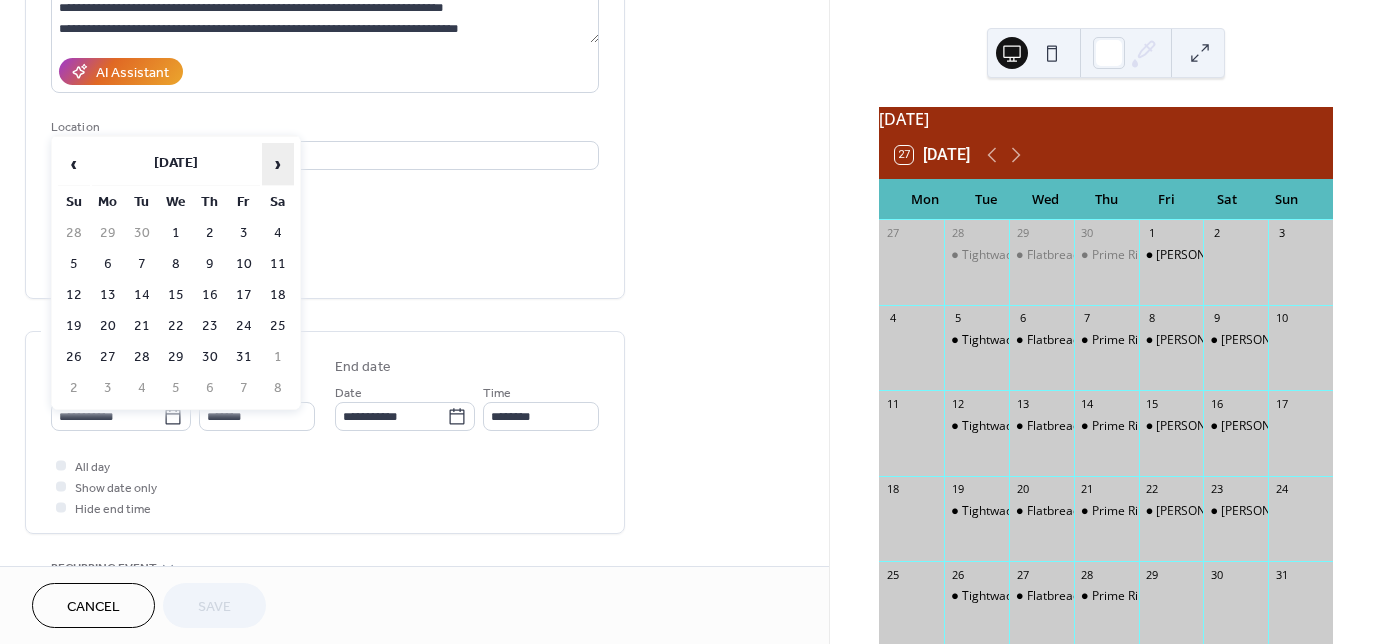 click on "›" at bounding box center (278, 164) 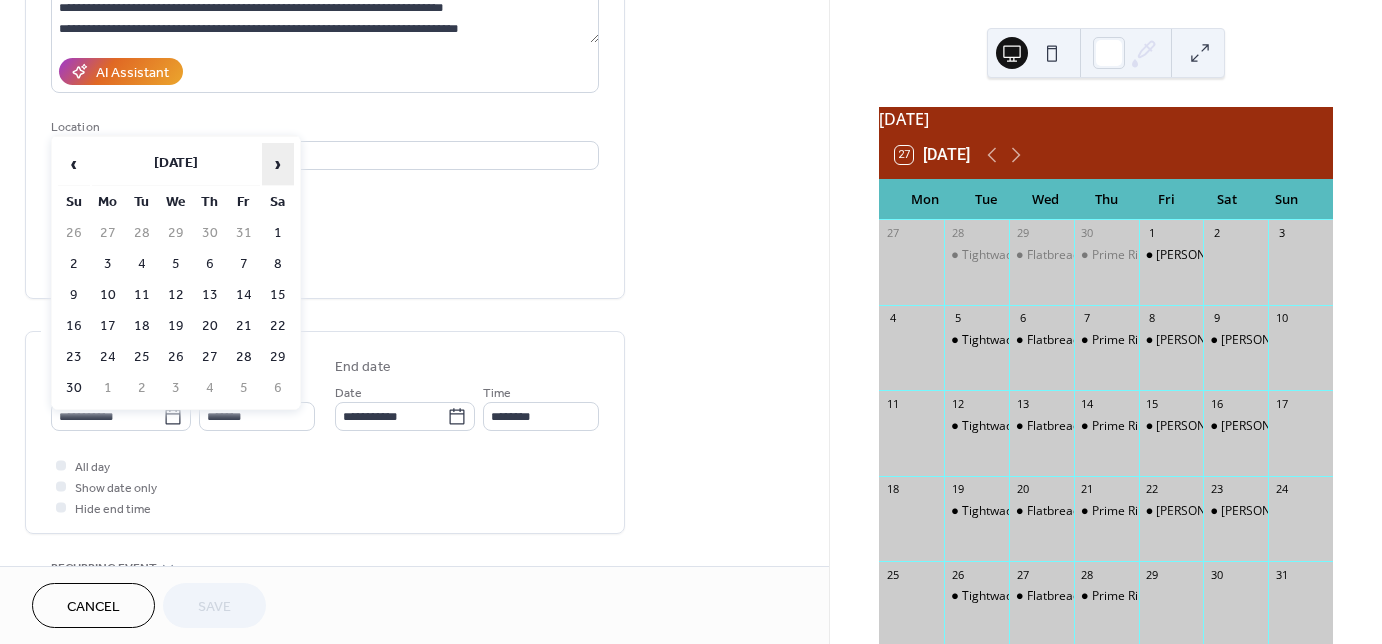 click on "›" at bounding box center (278, 164) 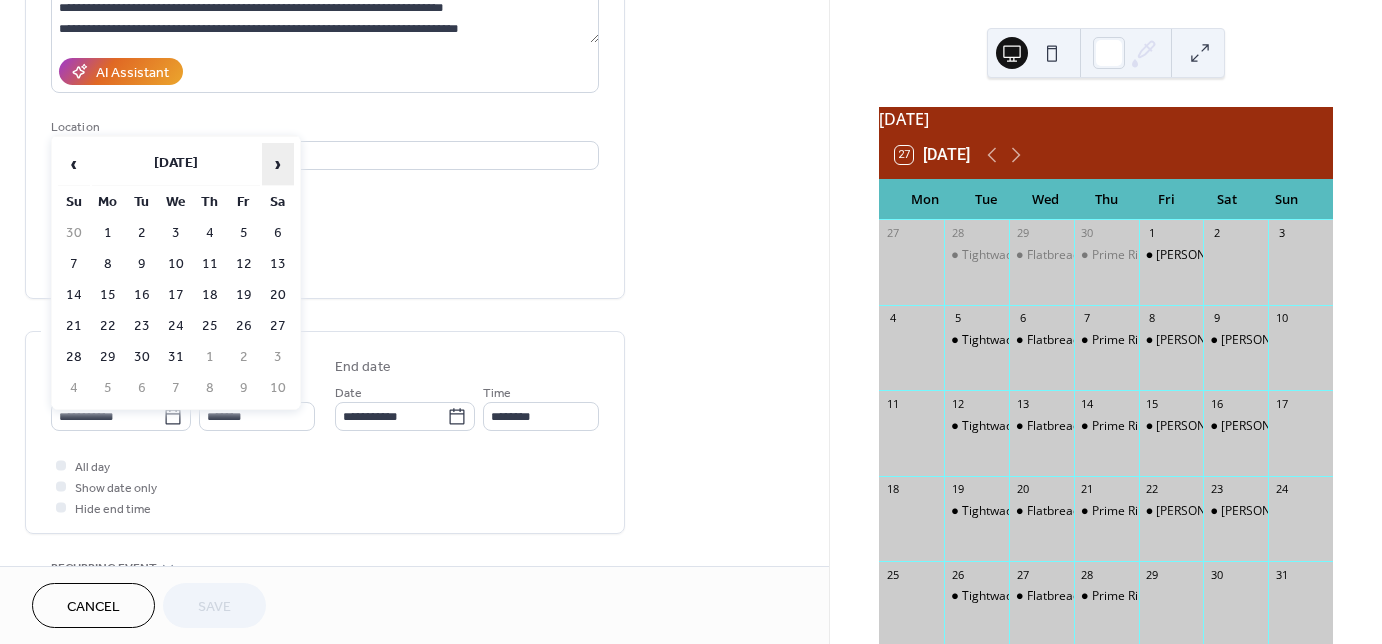 click on "›" at bounding box center (278, 164) 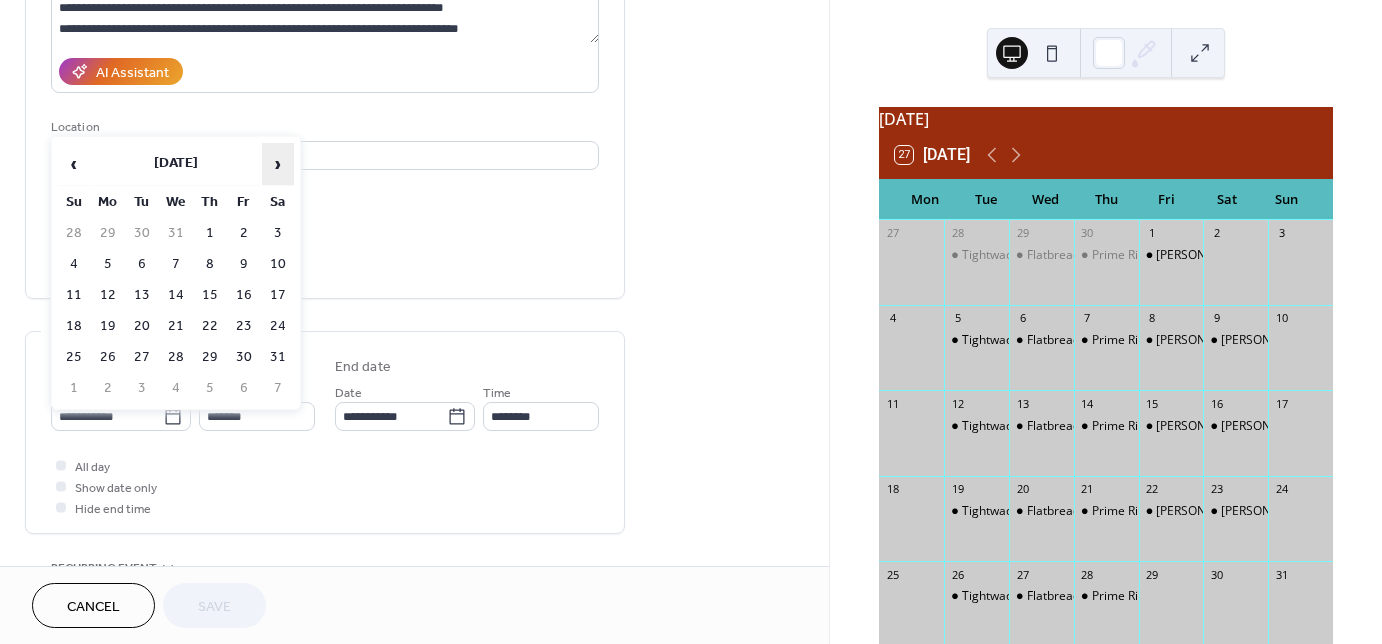 click on "›" at bounding box center (278, 164) 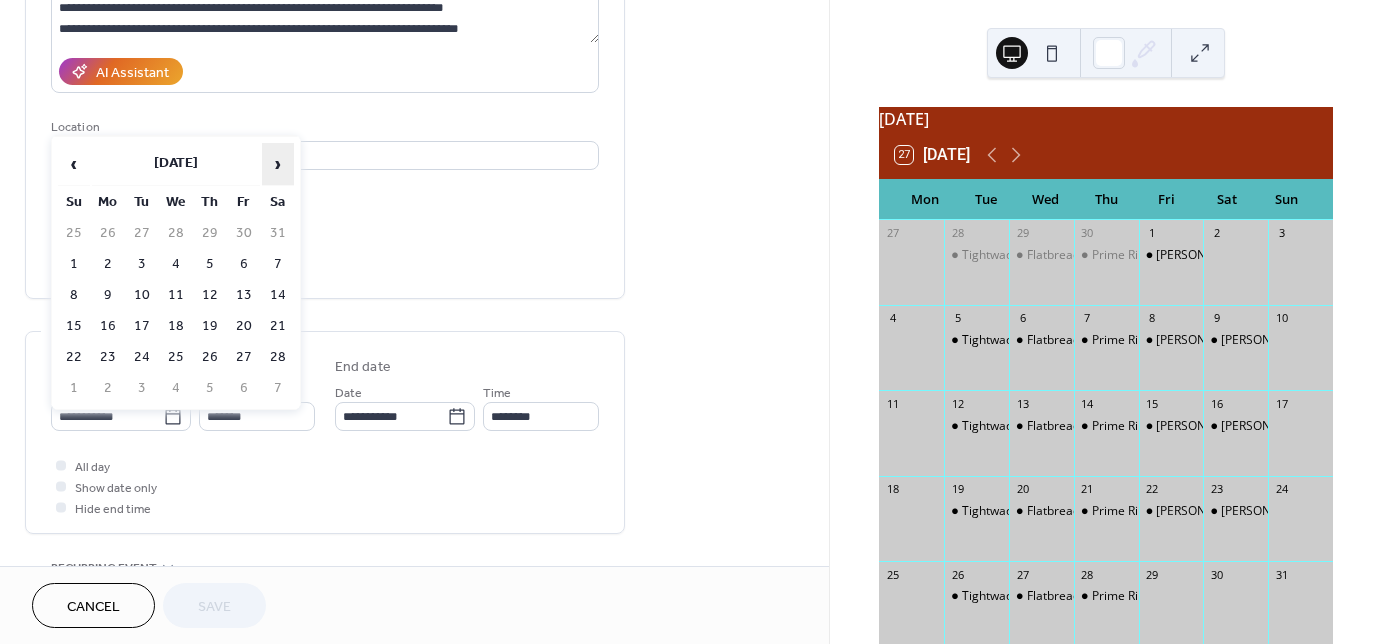click on "›" at bounding box center (278, 164) 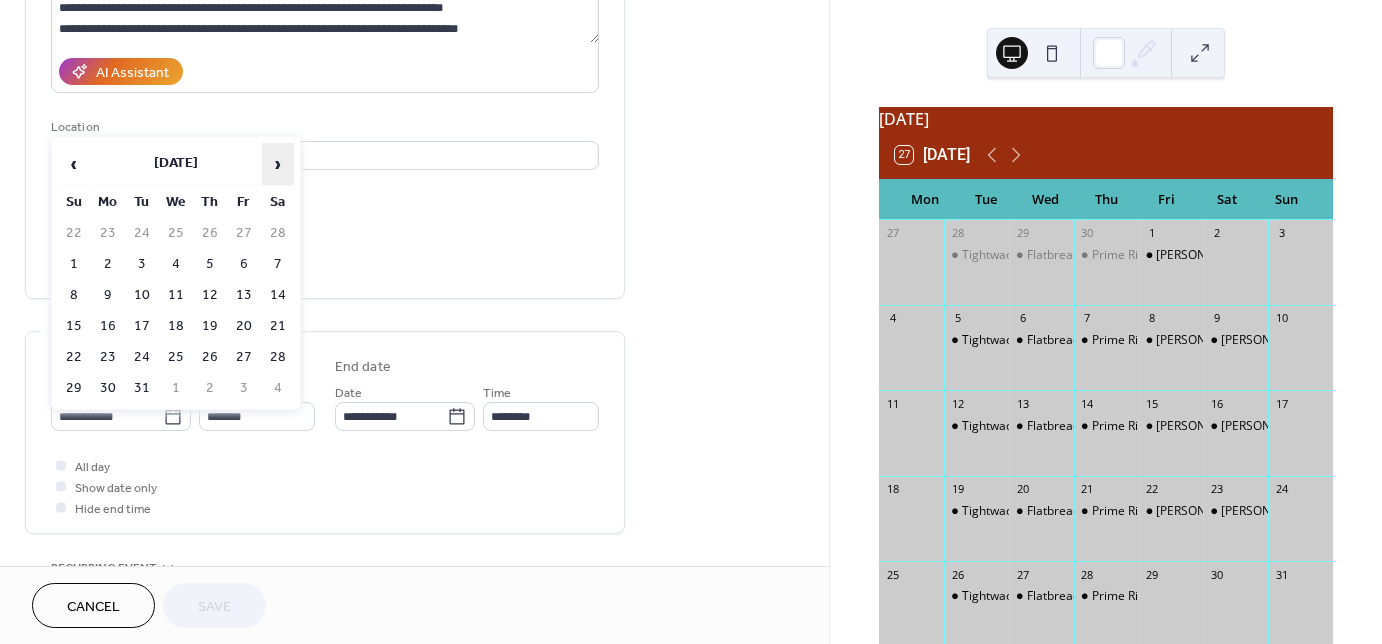 click on "›" at bounding box center [278, 164] 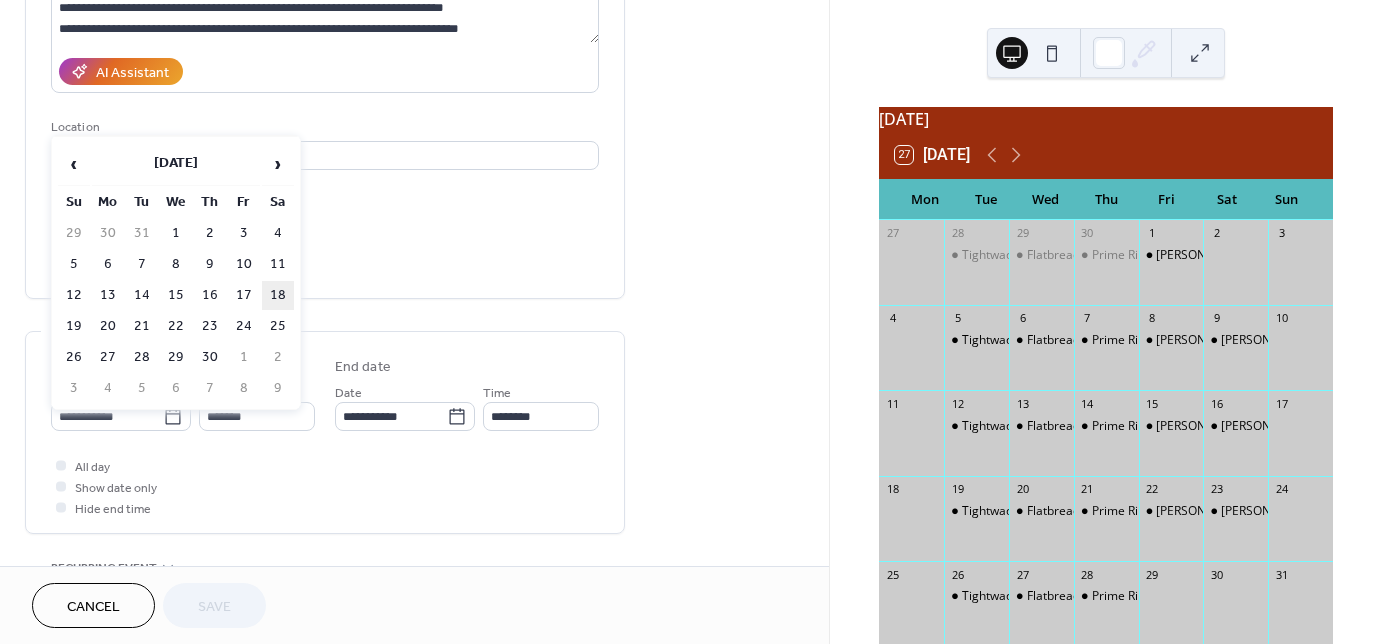 click on "18" at bounding box center (278, 295) 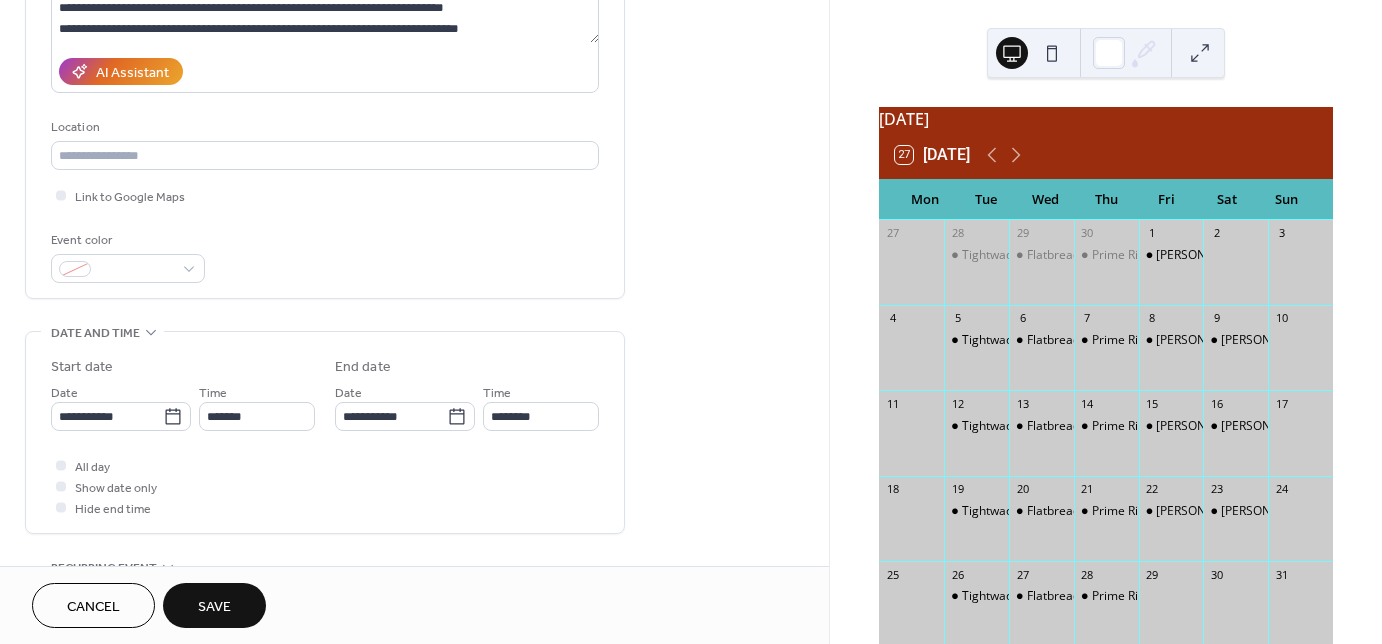click on "Save" at bounding box center [214, 607] 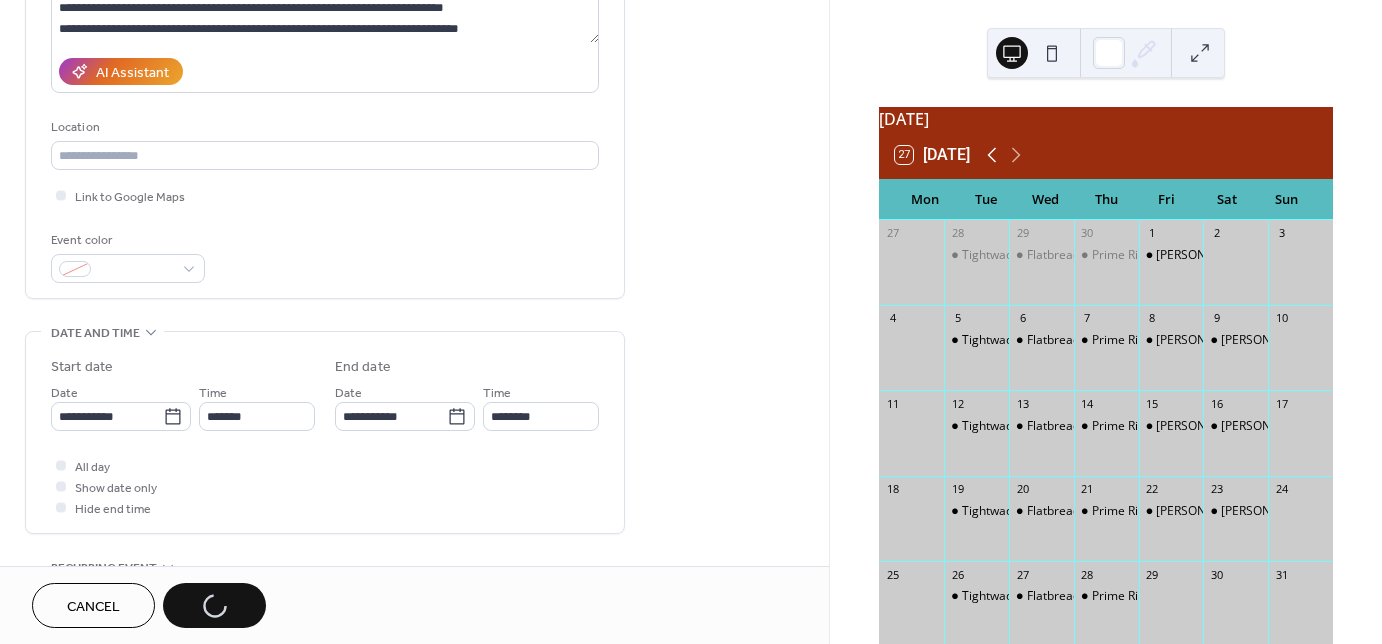 click 